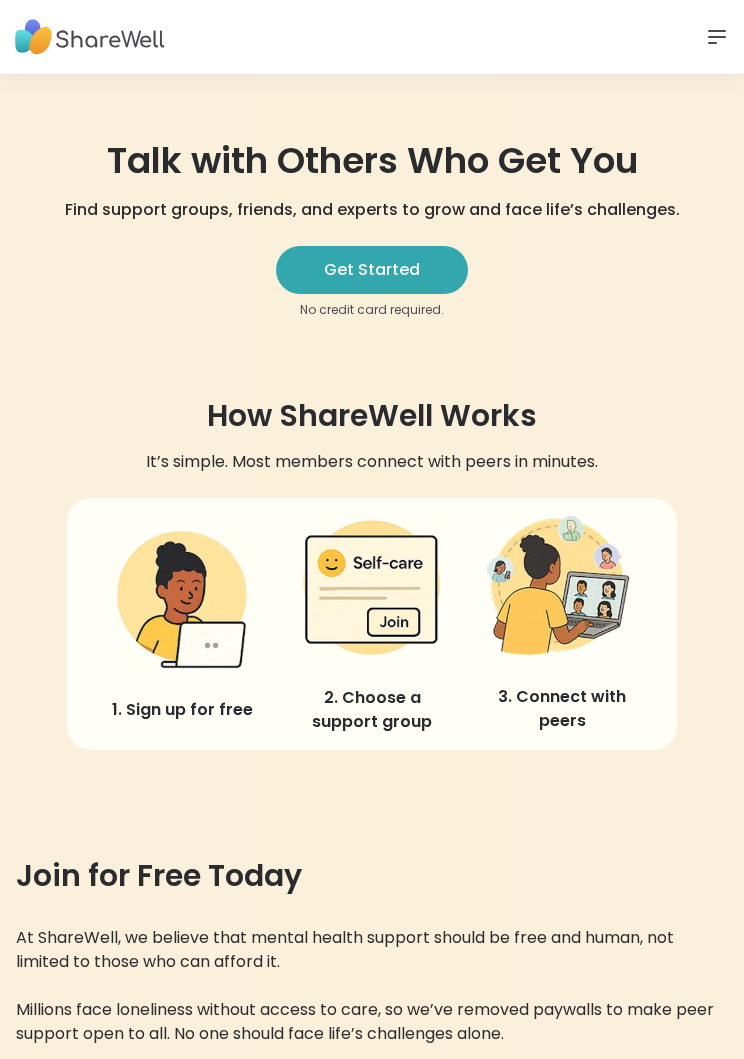 scroll, scrollTop: 0, scrollLeft: 0, axis: both 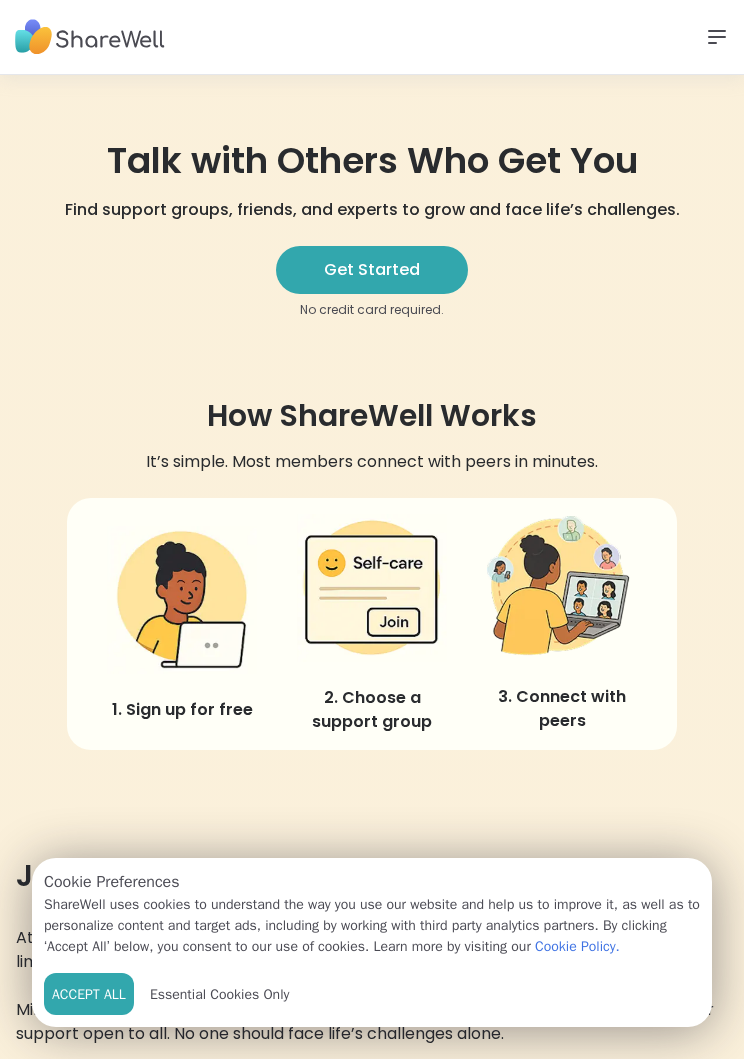 click on "Essential Cookies Only" at bounding box center (220, 994) 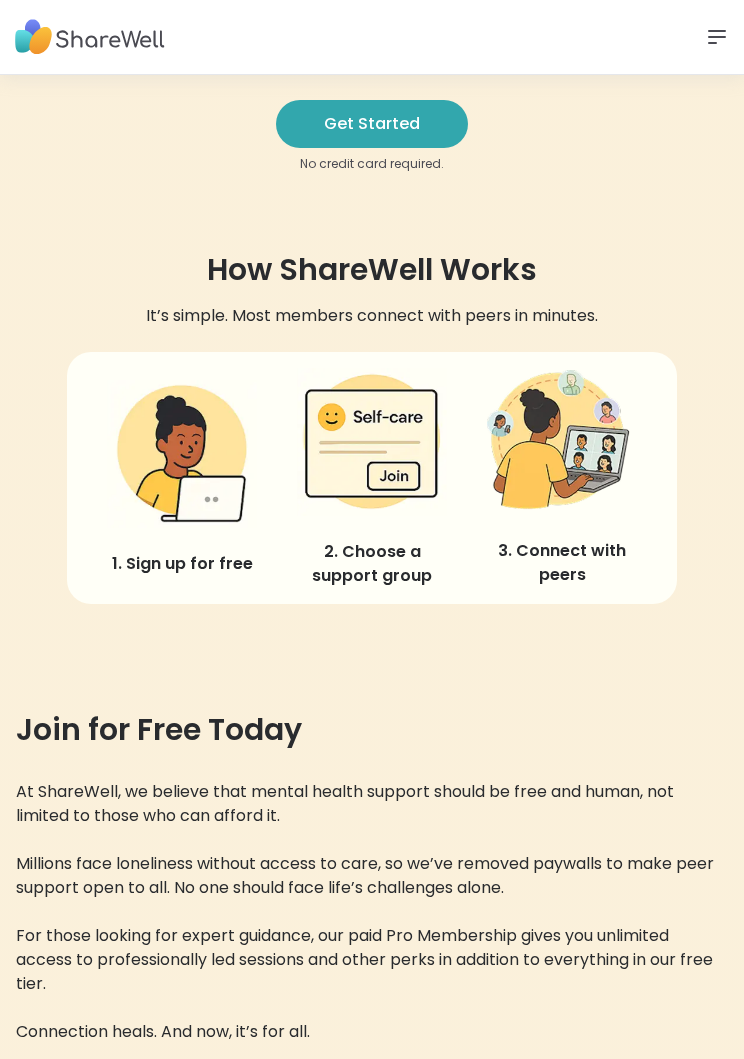 scroll, scrollTop: 0, scrollLeft: 0, axis: both 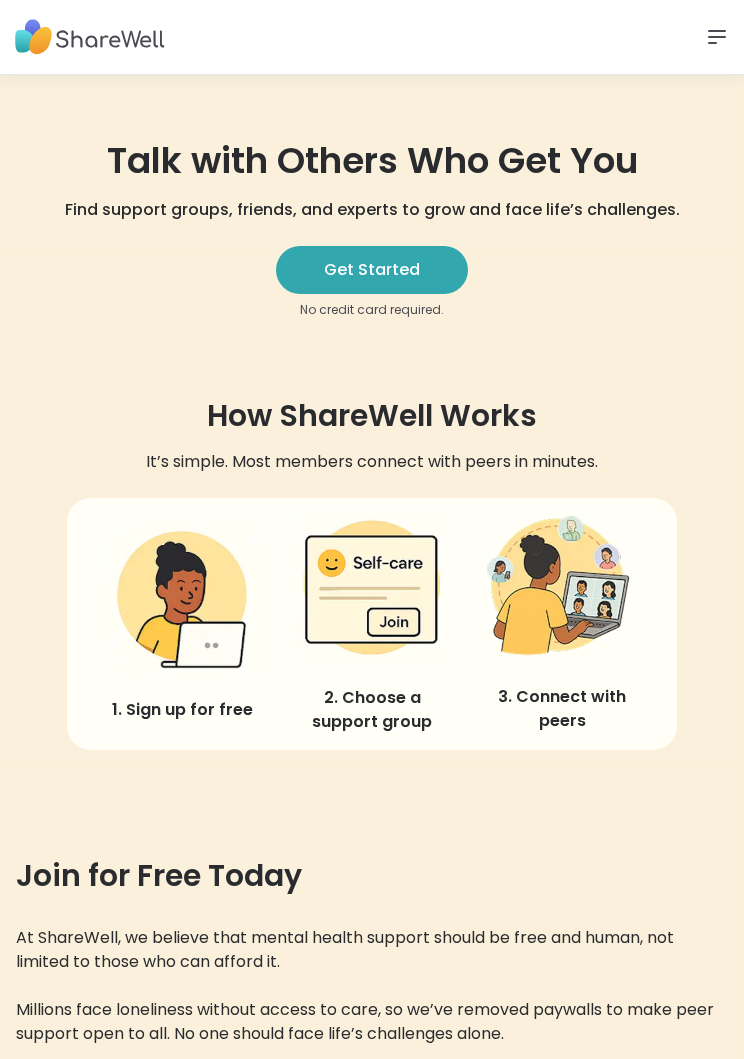 click 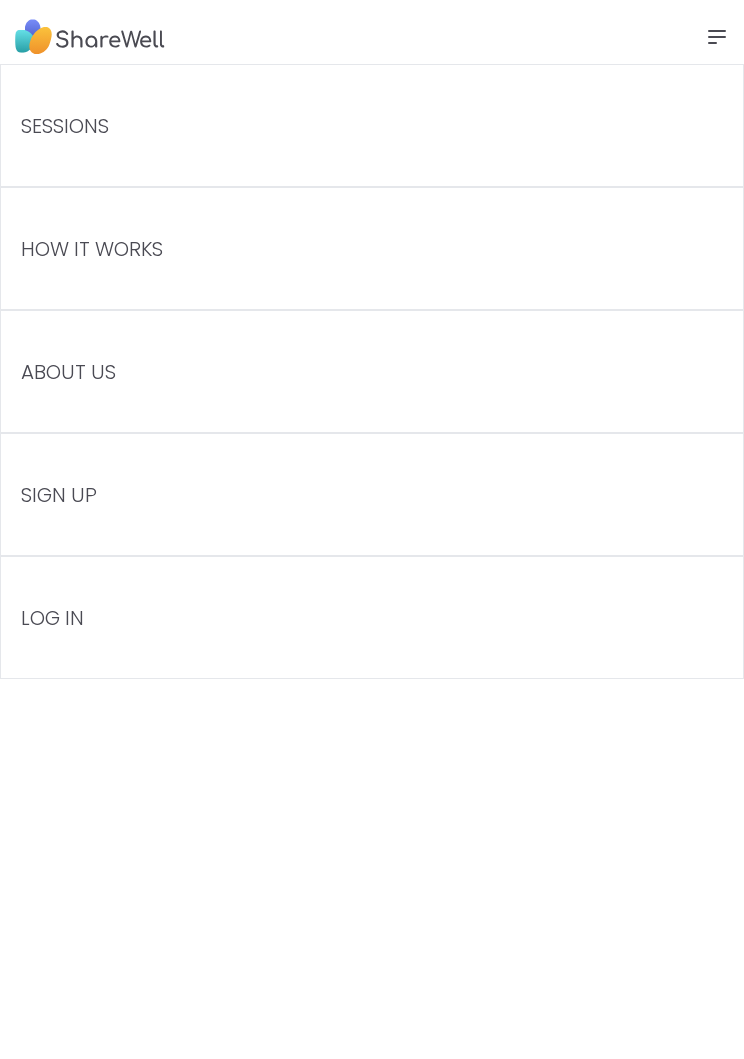 click on "LOG IN" at bounding box center [372, 617] 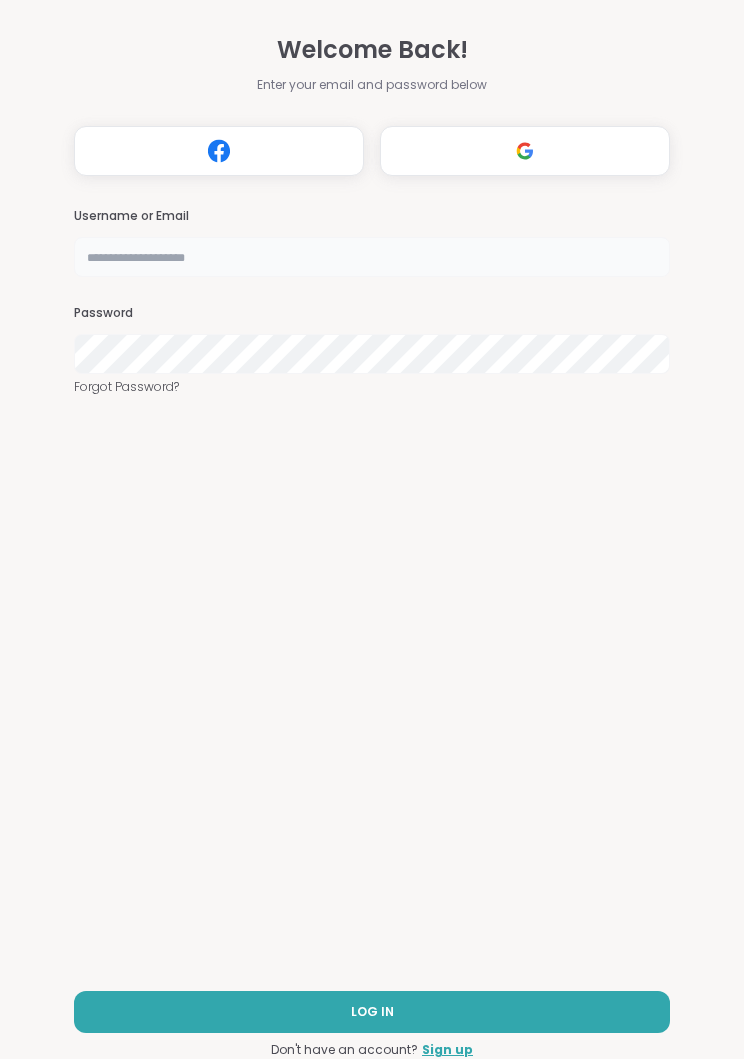 click at bounding box center [371, 257] 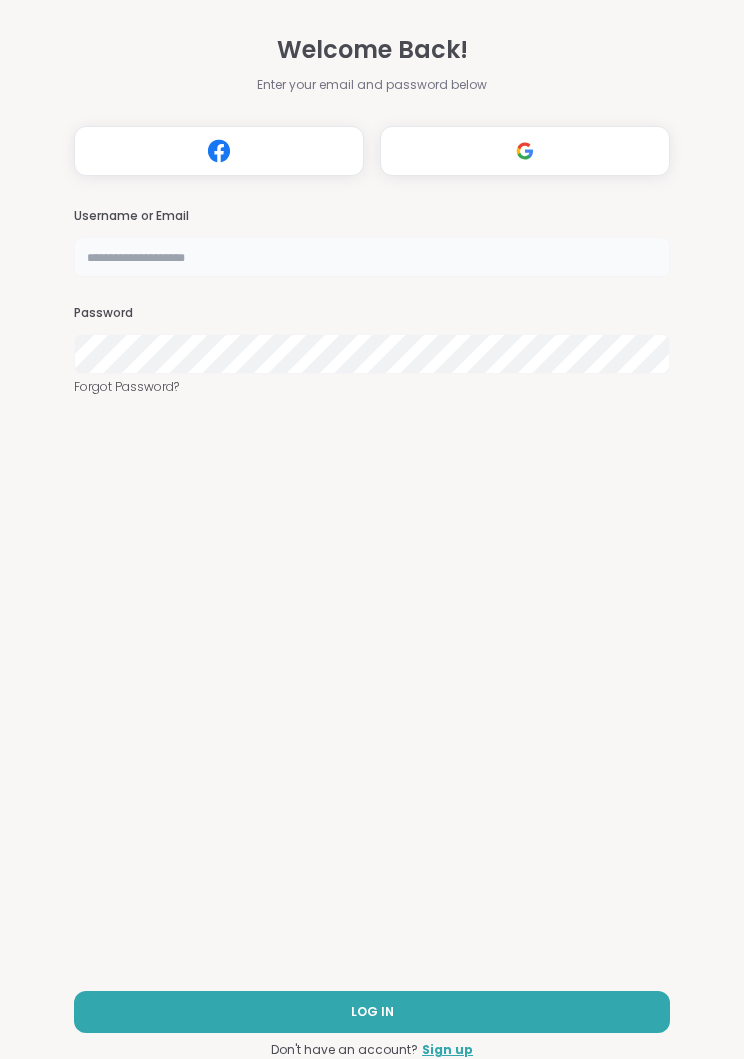 type on "****" 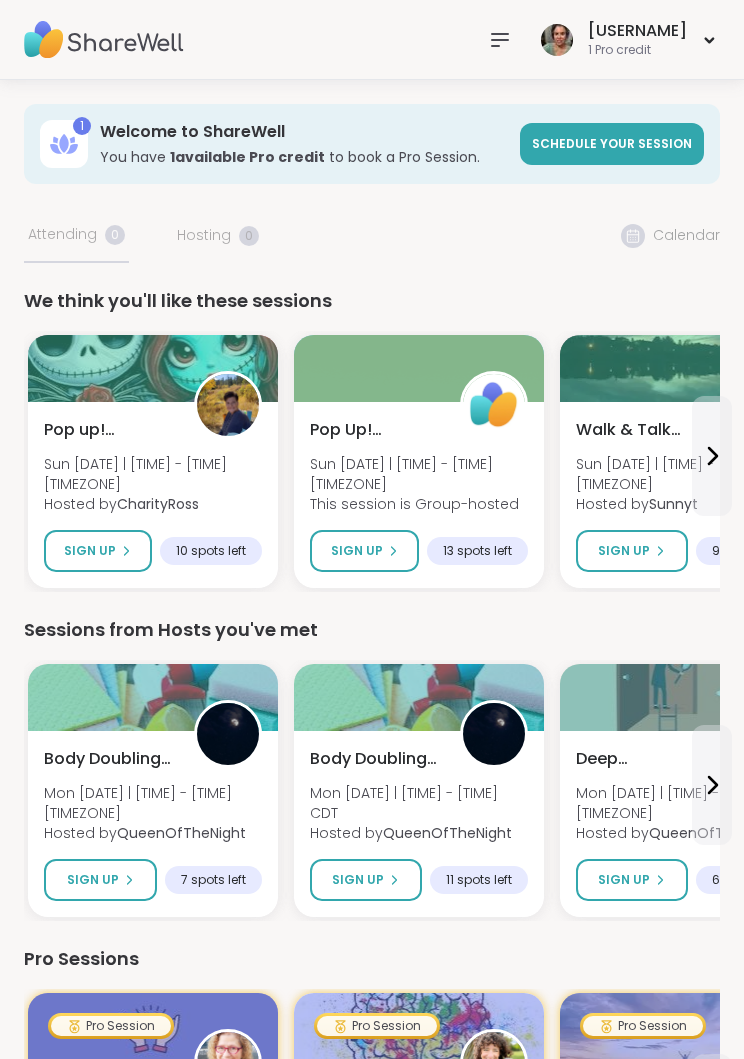 click on "Schedule your session" at bounding box center [612, 143] 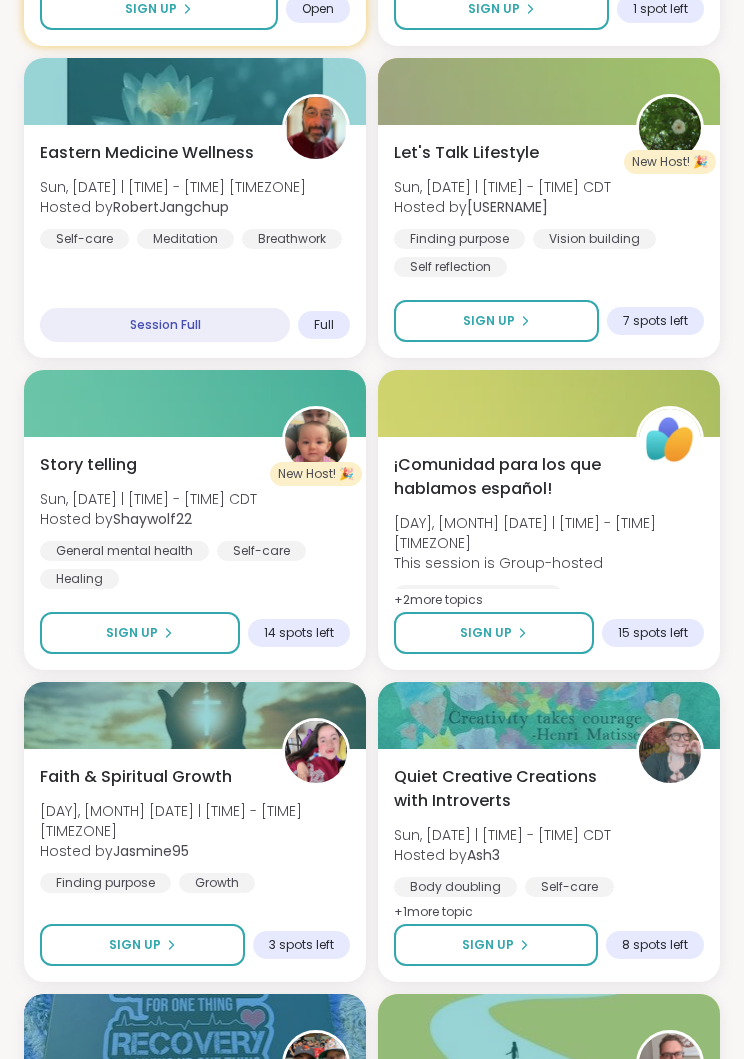 scroll, scrollTop: 2337, scrollLeft: 0, axis: vertical 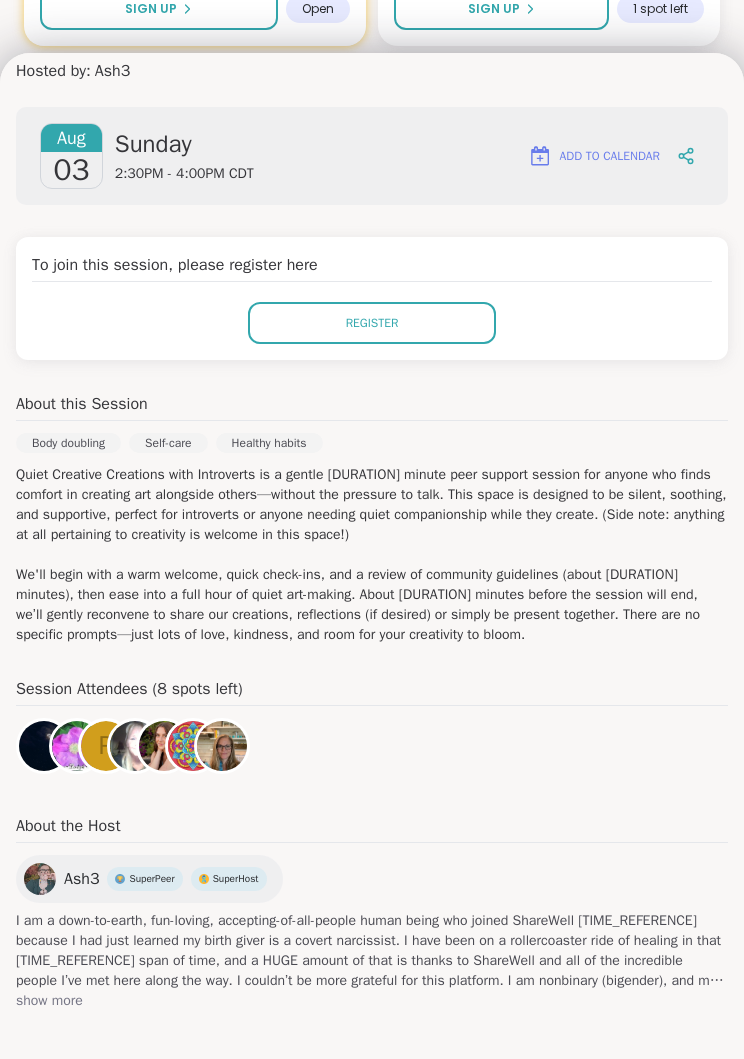 click on "show more" at bounding box center (372, 1001) 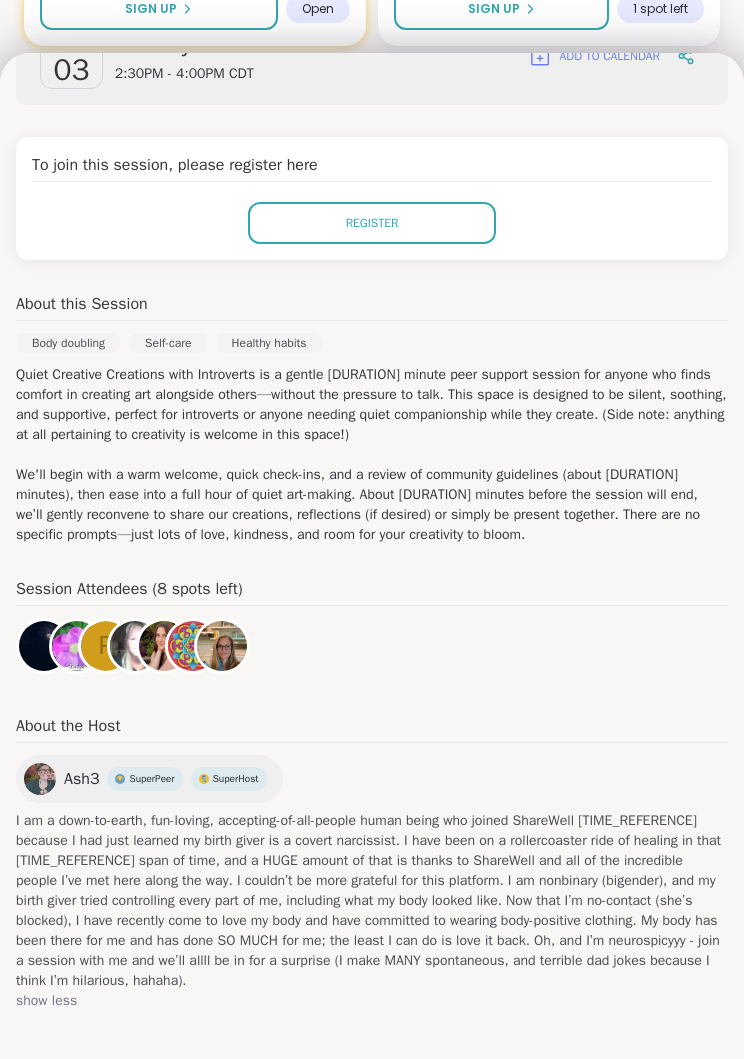scroll, scrollTop: 338, scrollLeft: 0, axis: vertical 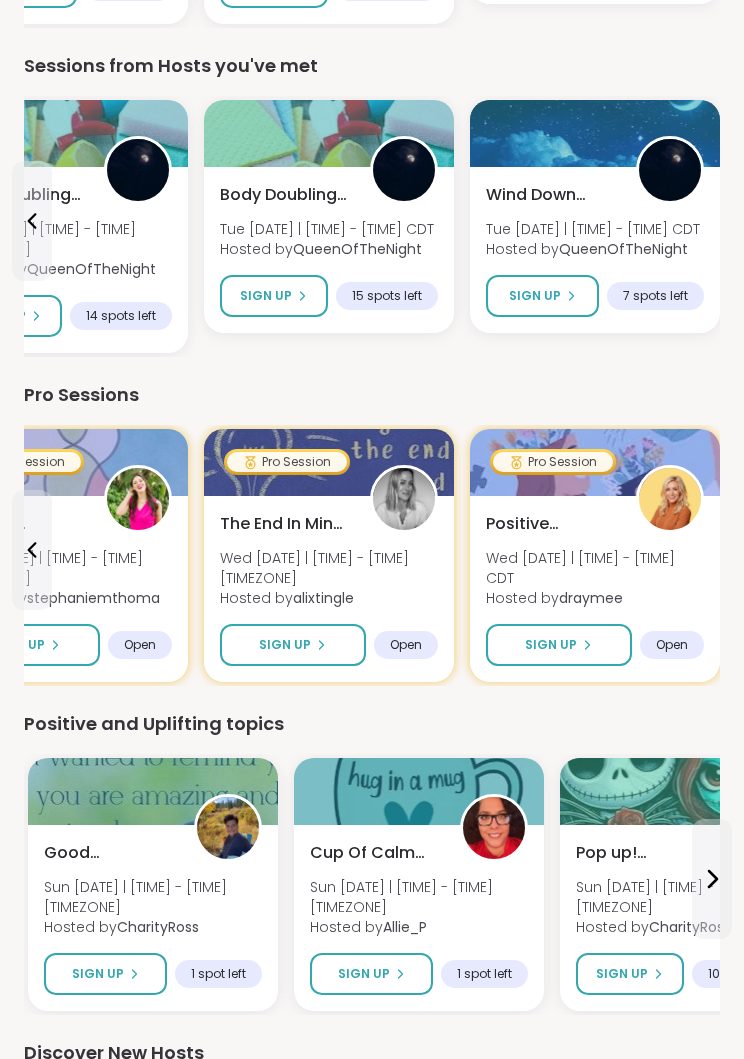 click on "[USERNAME] Sun [DATE] | [TIME] - [TIME] [TIMEZONE] Hosted by [USERNAME] Sign Up 1 spot left" at bounding box center [419, 918] 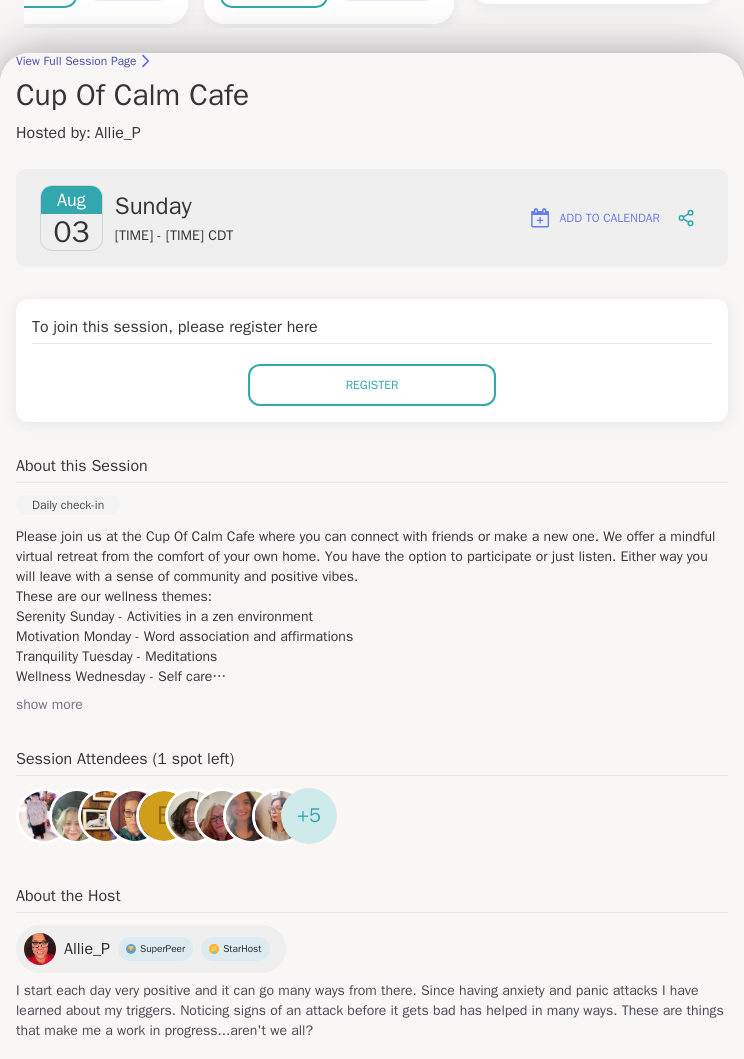 scroll, scrollTop: 175, scrollLeft: 0, axis: vertical 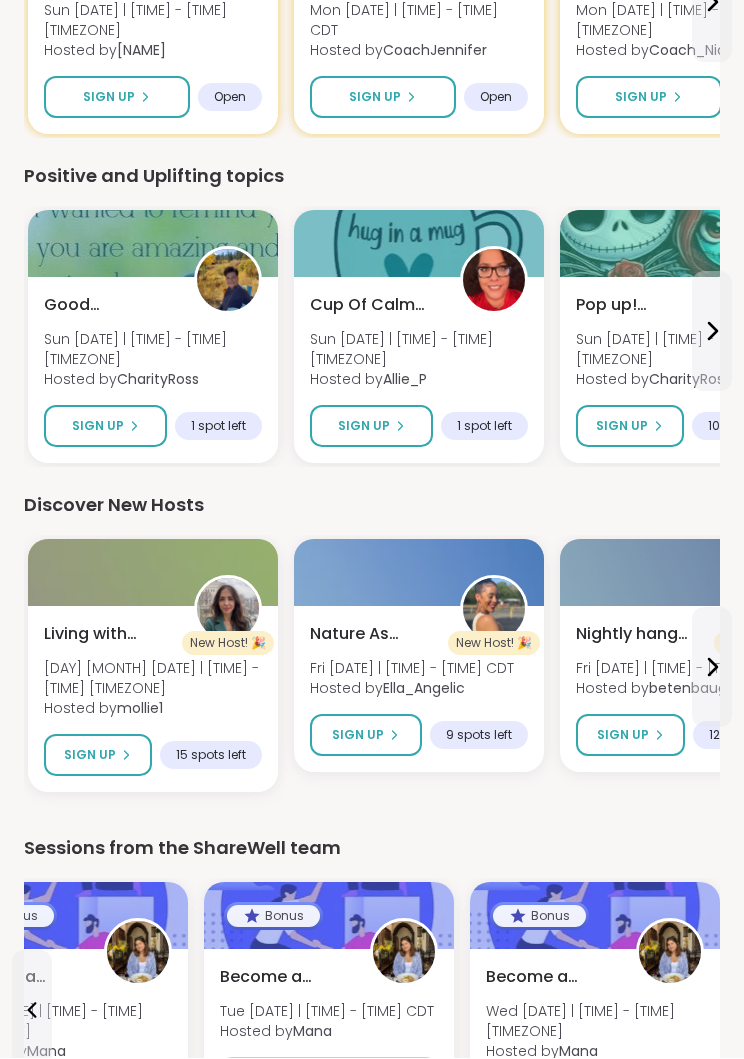 click on "Become a ShareWell Host" at bounding box center (550, 978) 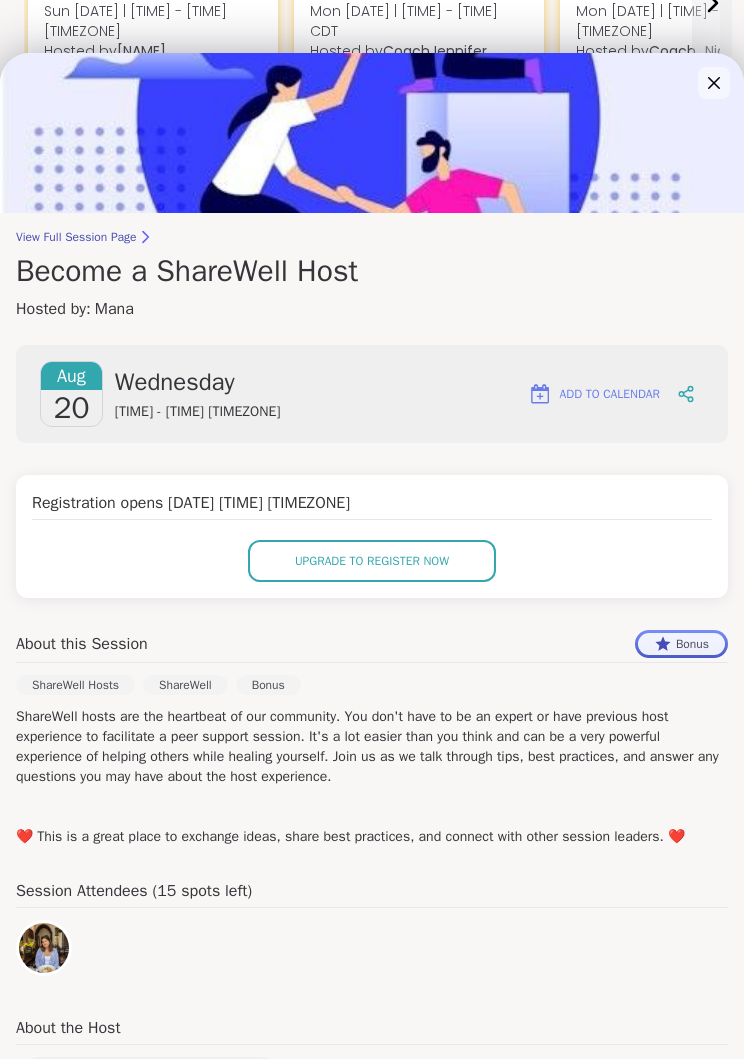 click on "Upgrade to register now" at bounding box center [372, 561] 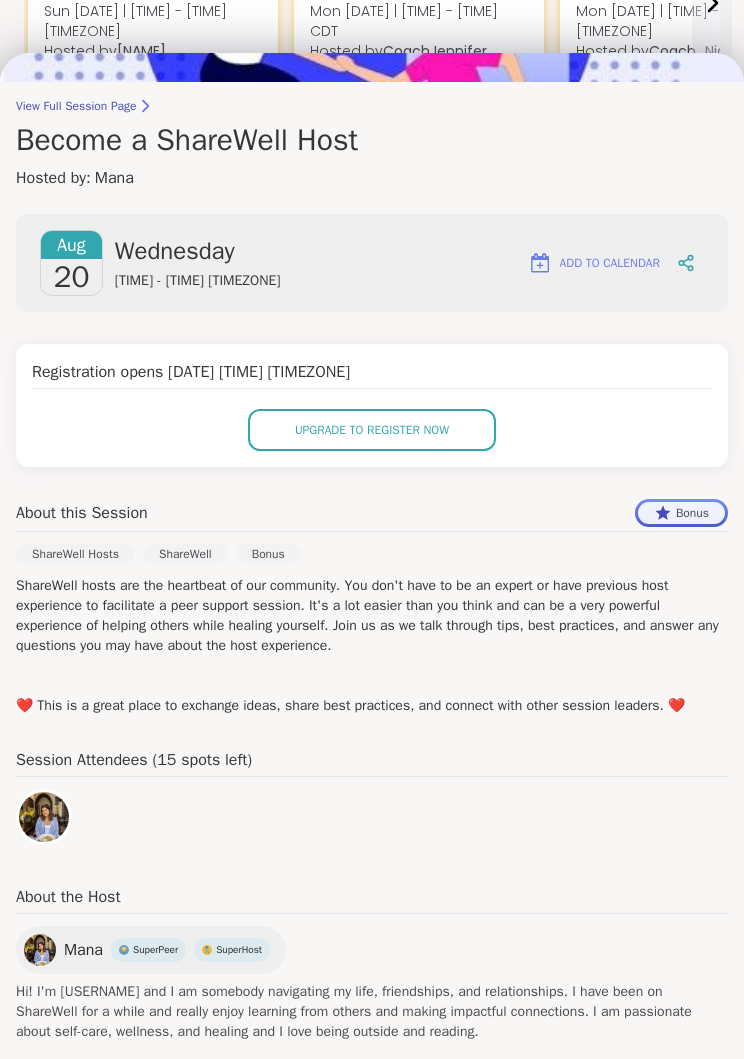 scroll, scrollTop: 131, scrollLeft: 0, axis: vertical 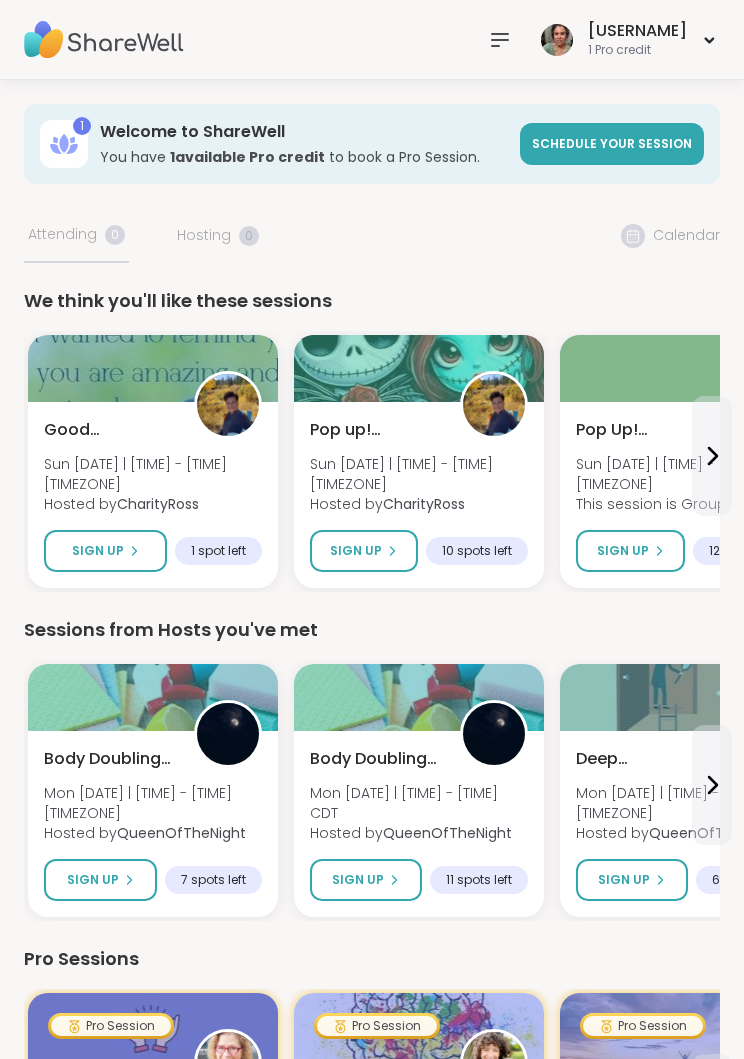 click at bounding box center (500, 40) 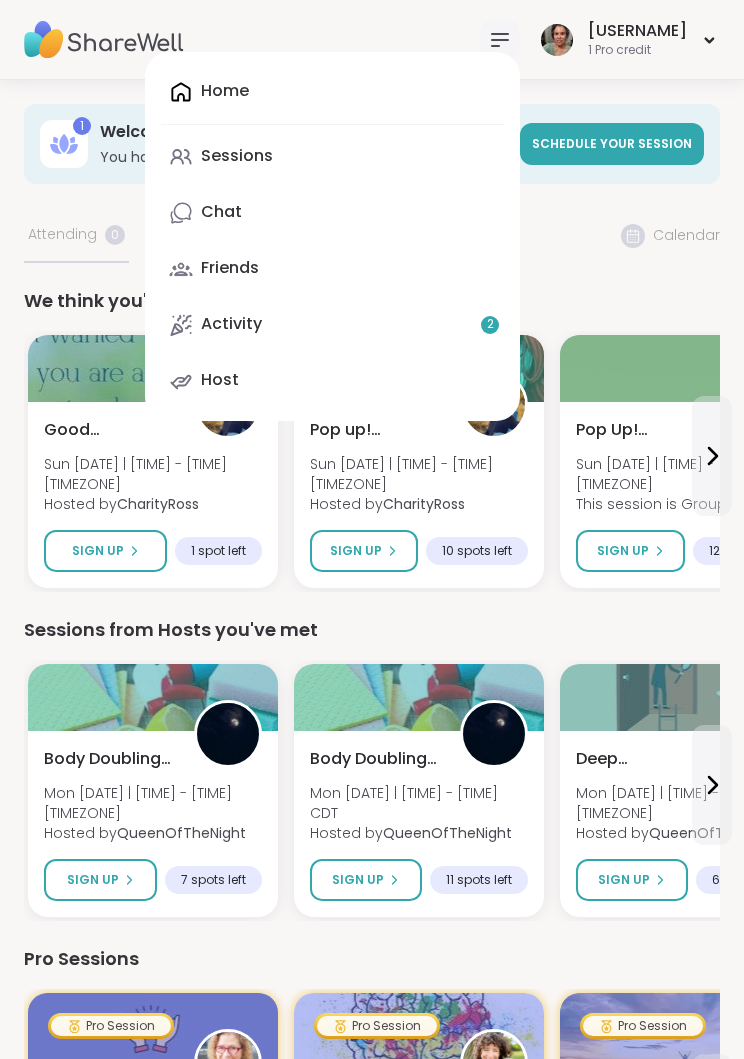 click on "Sessions from Hosts you've met" at bounding box center (372, 630) 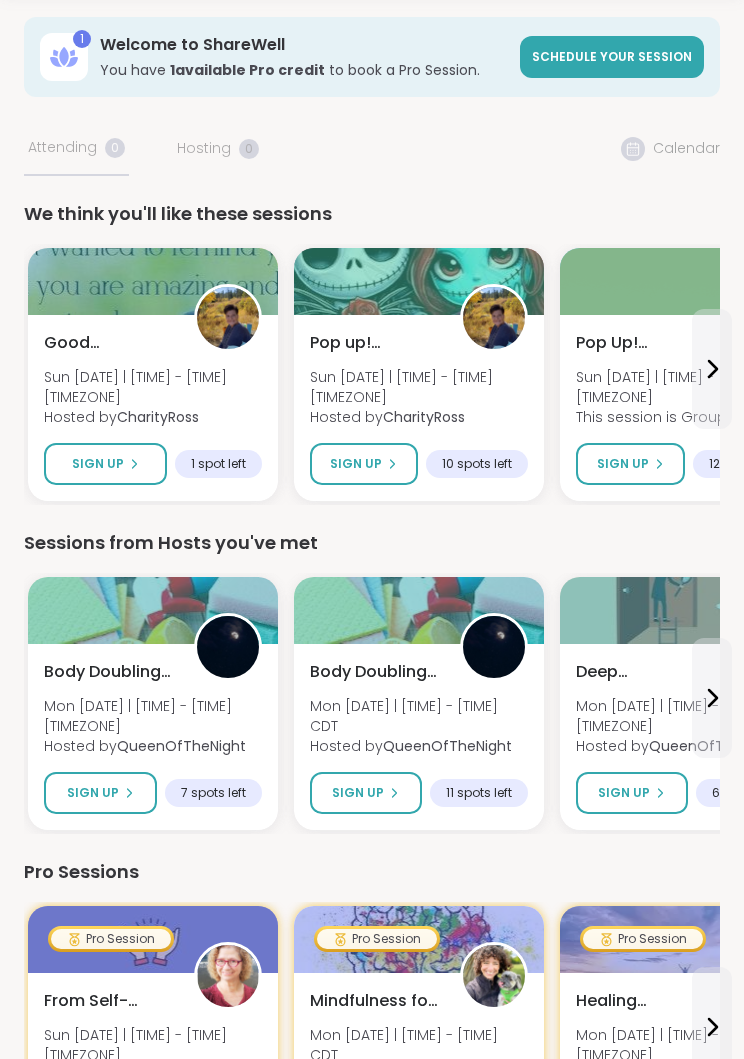 scroll, scrollTop: 0, scrollLeft: 0, axis: both 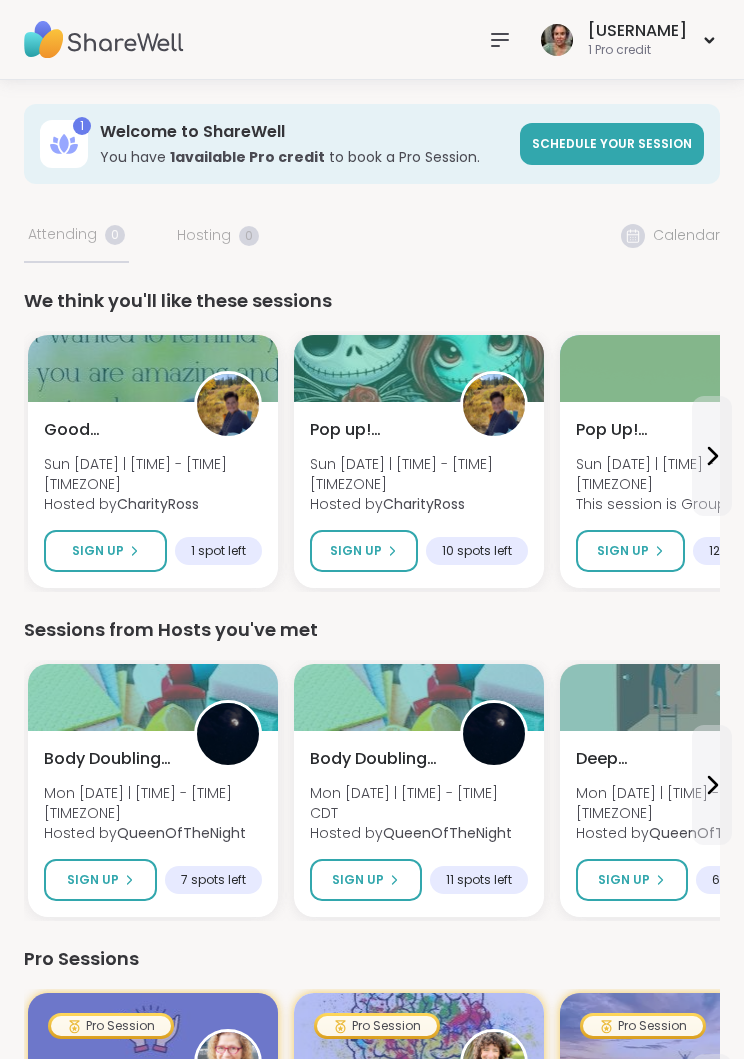 click 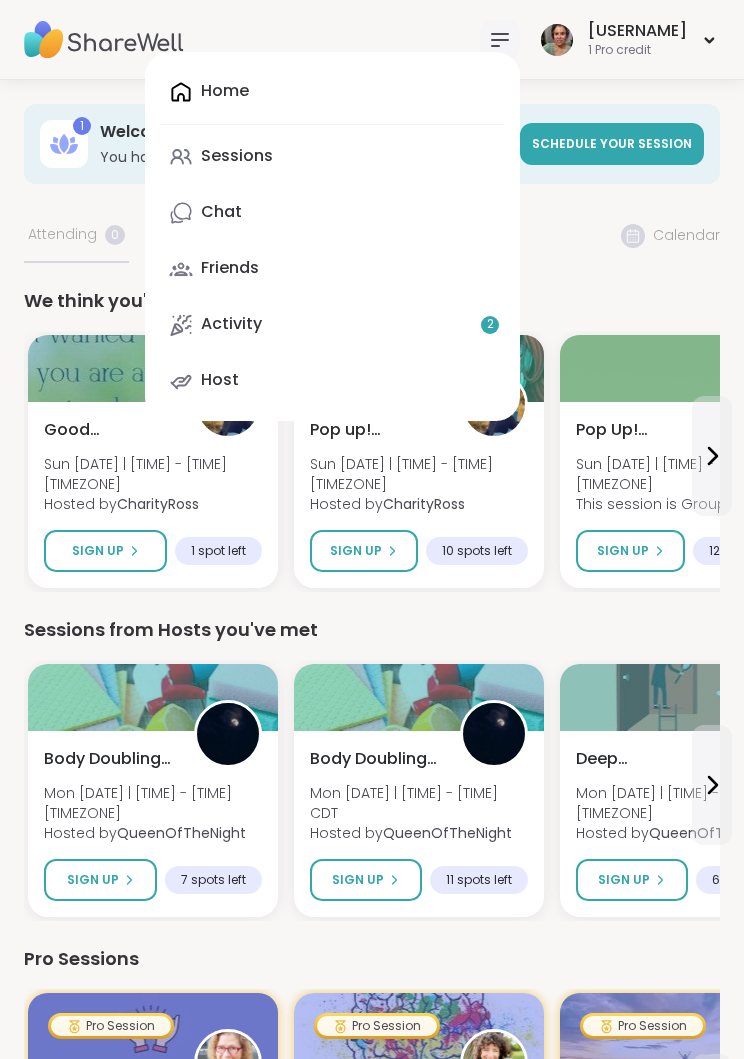 click on "Activity 2" at bounding box center [332, 325] 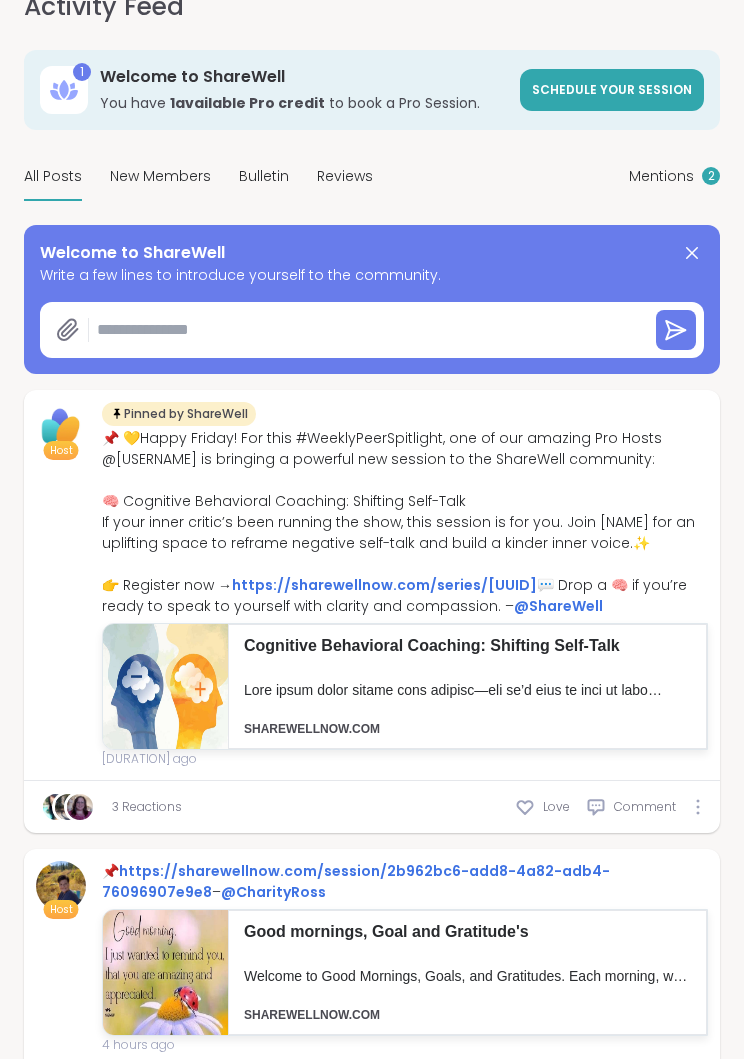 scroll, scrollTop: 0, scrollLeft: 0, axis: both 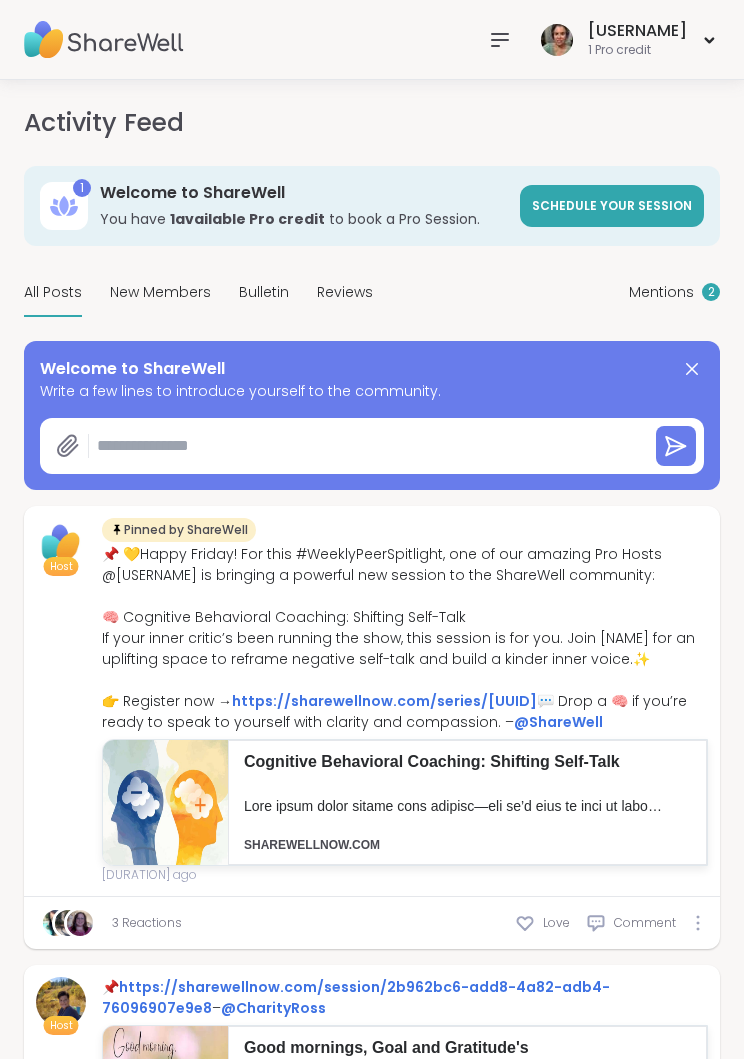 click on "New Members" at bounding box center [160, 292] 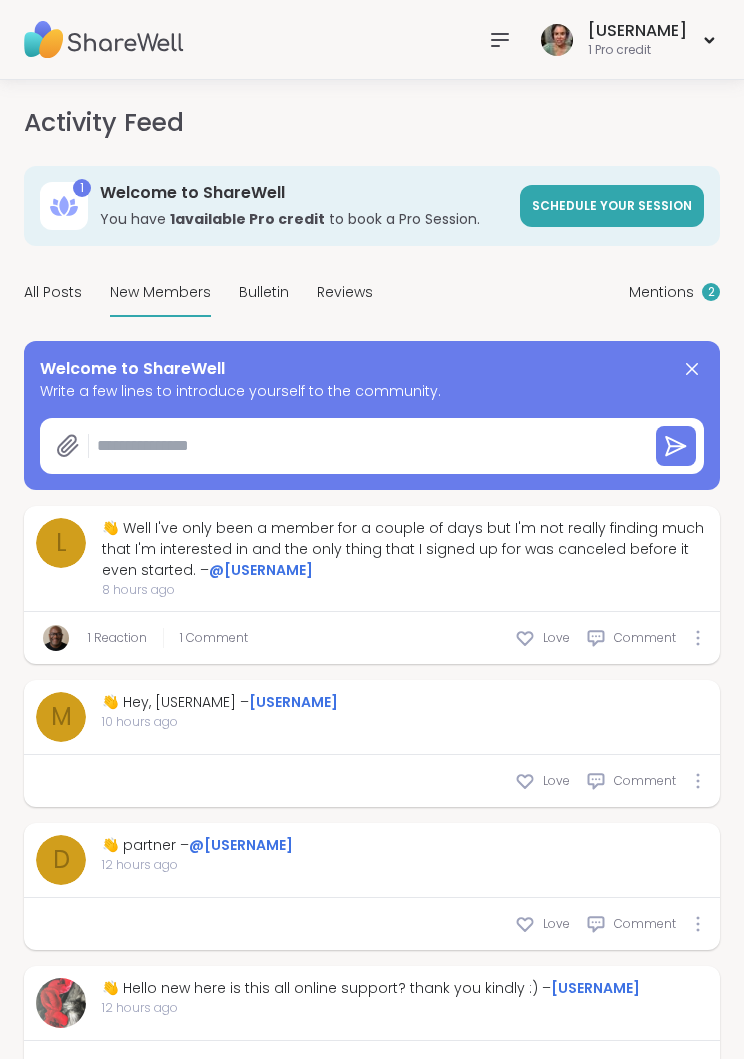 click at bounding box center (364, 446) 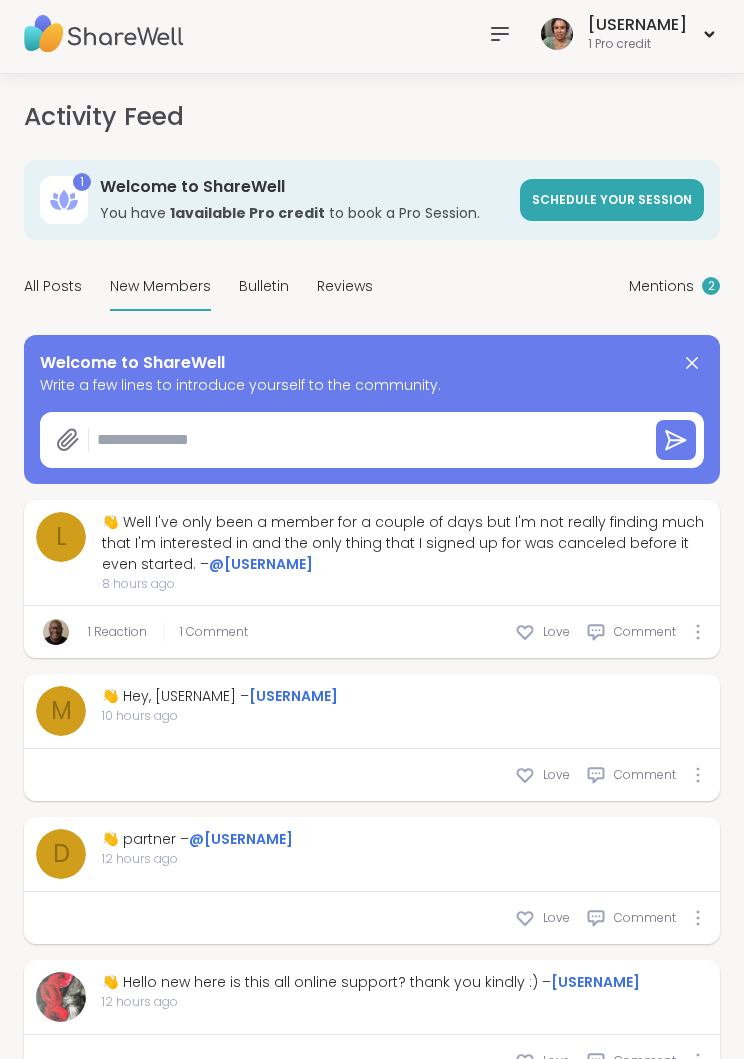 scroll, scrollTop: 0, scrollLeft: 0, axis: both 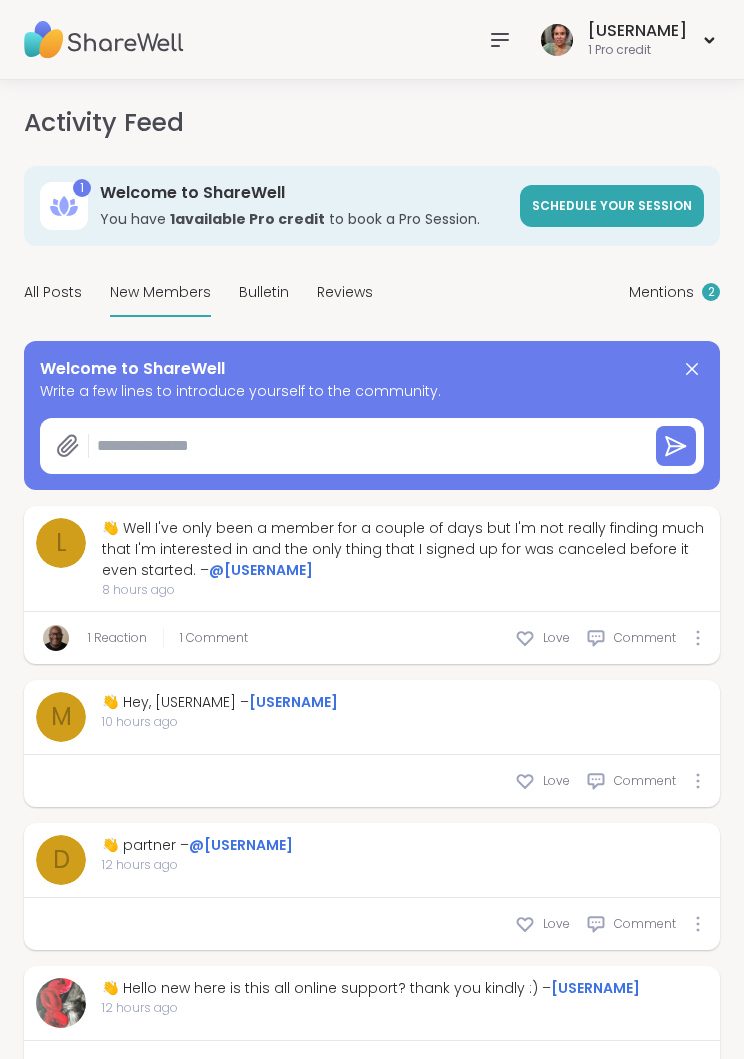 click at bounding box center (364, 446) 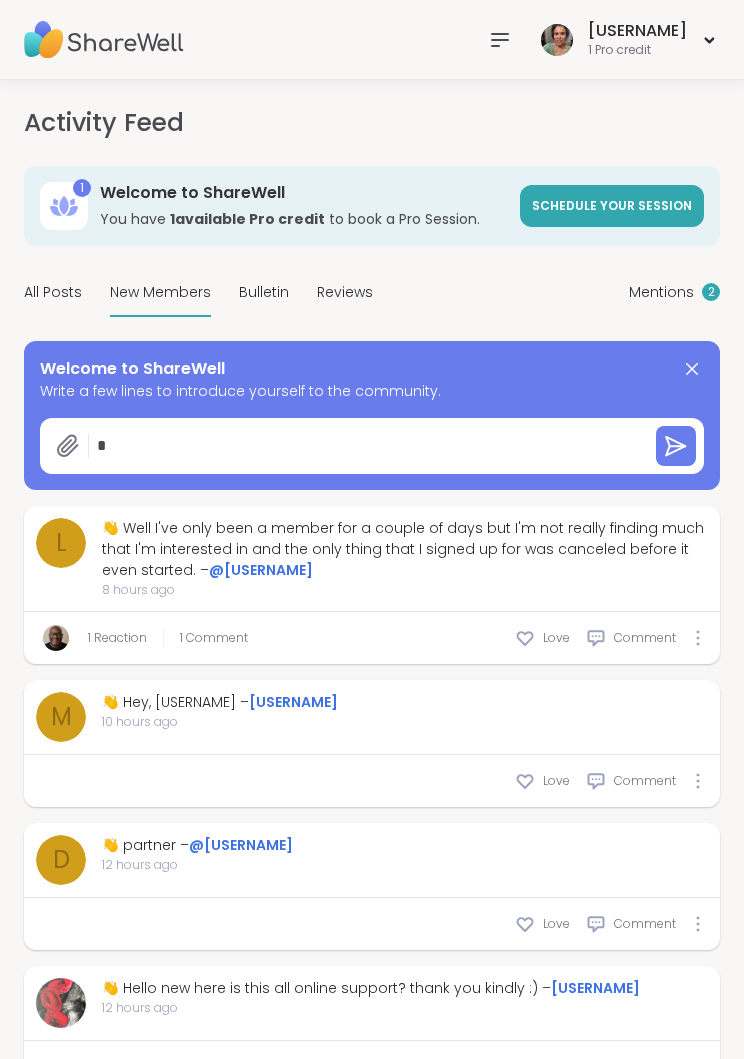 type on "*" 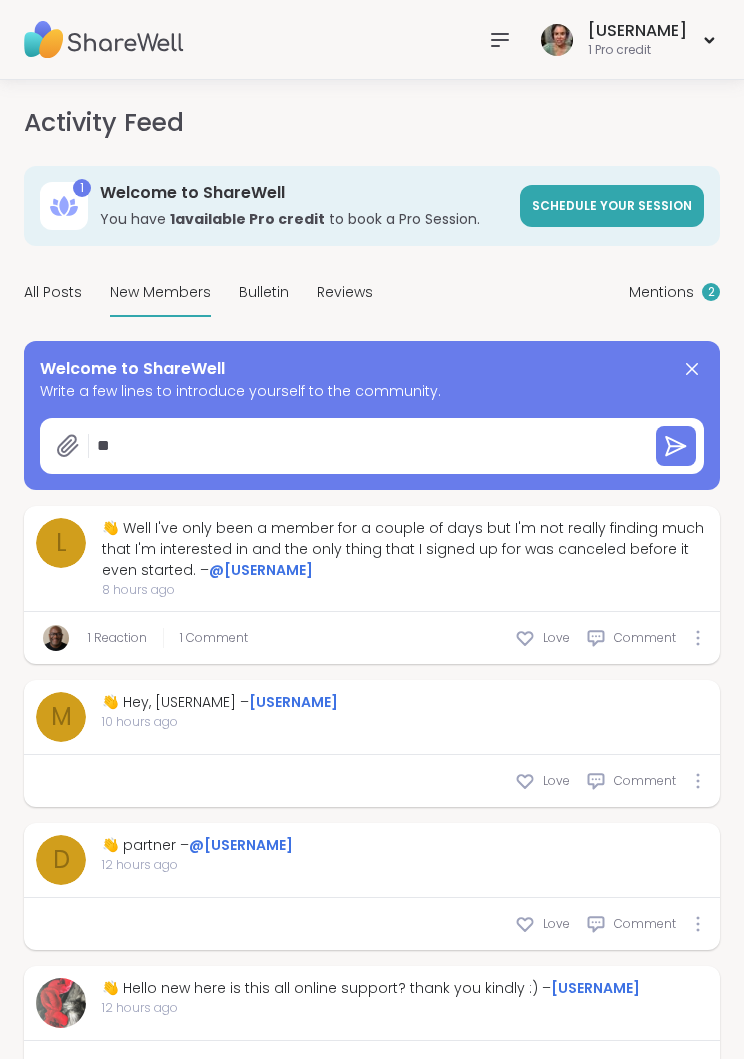 type on "*" 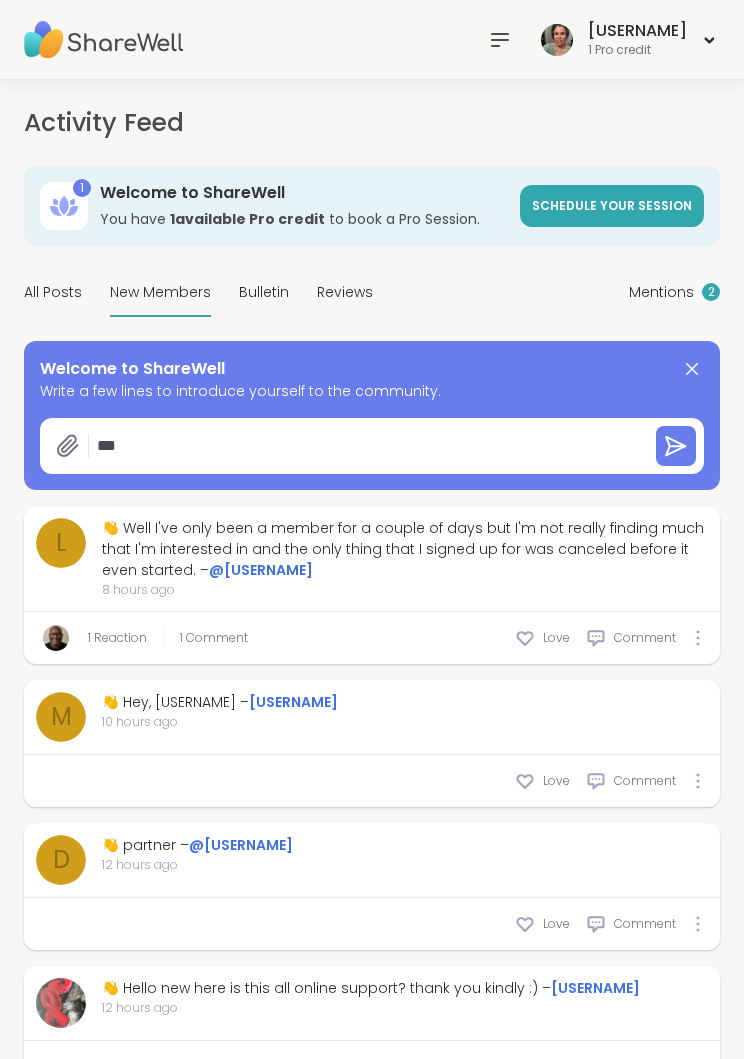 type on "*" 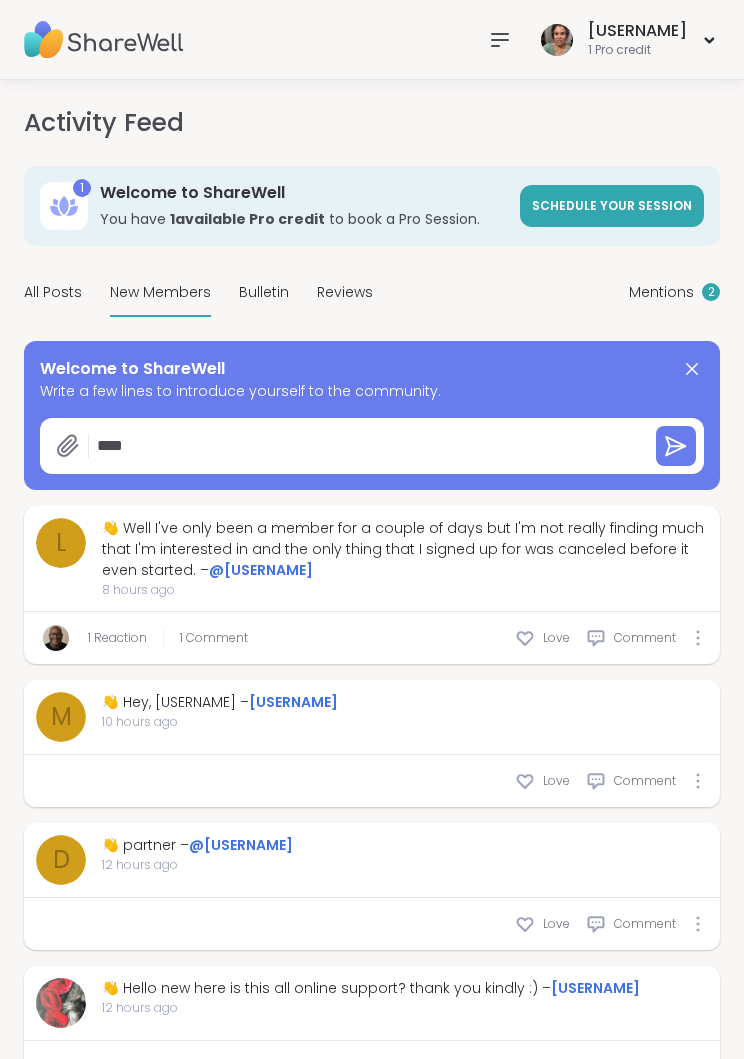 type on "*****" 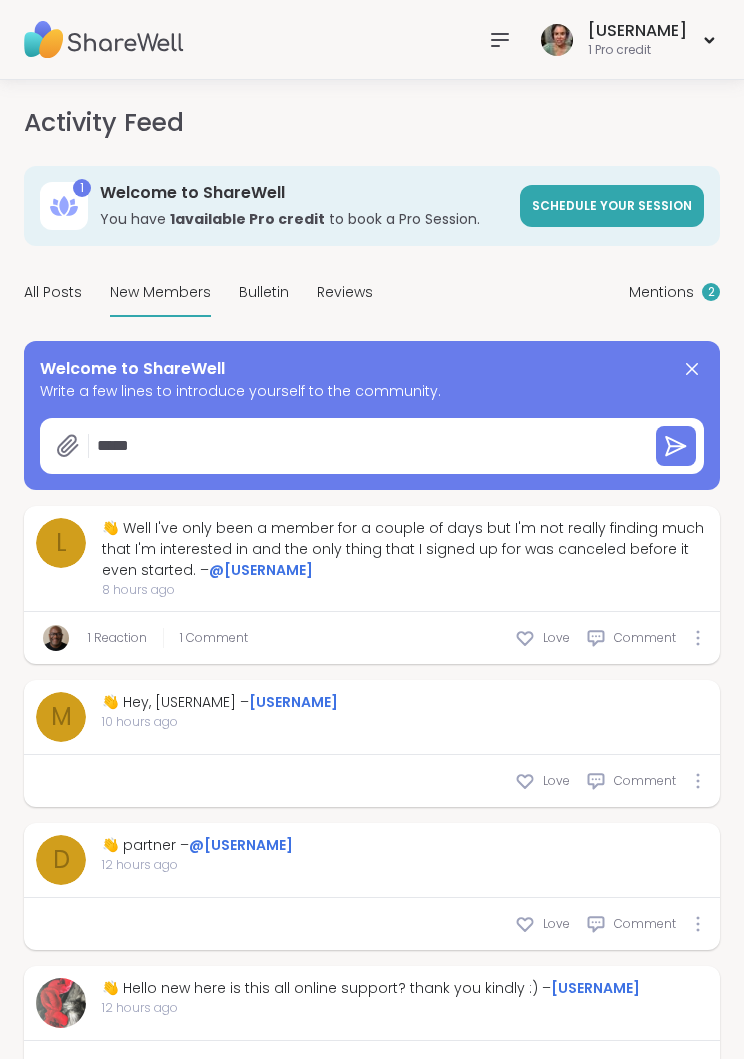 type on "*" 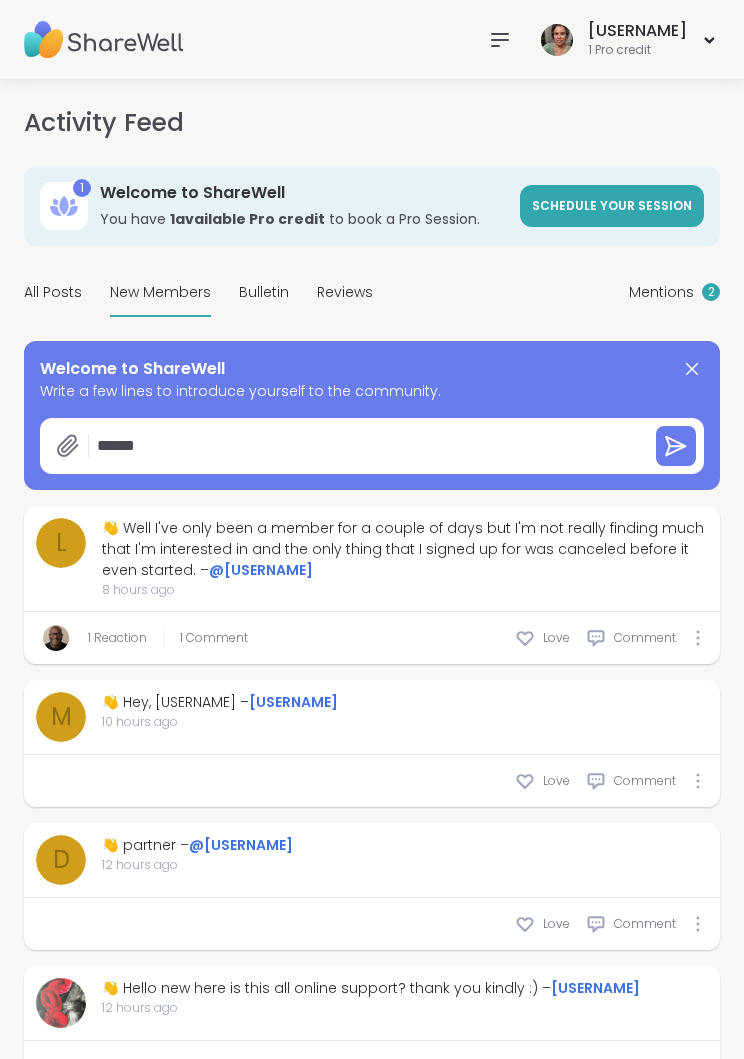 type on "*" 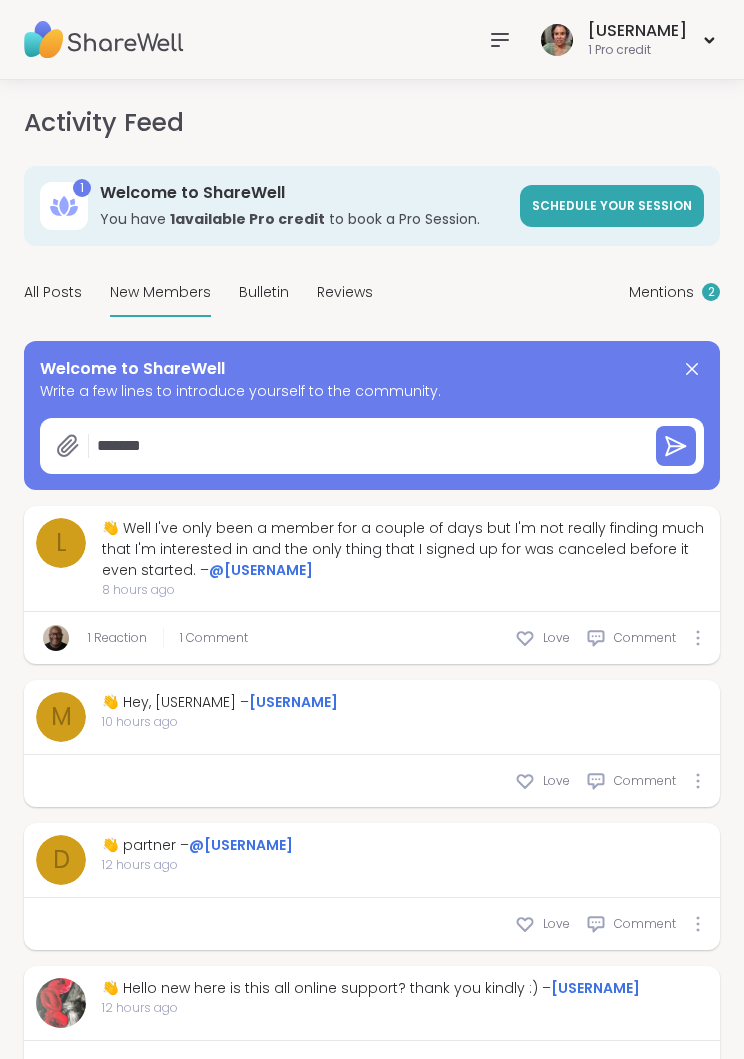 type on "*" 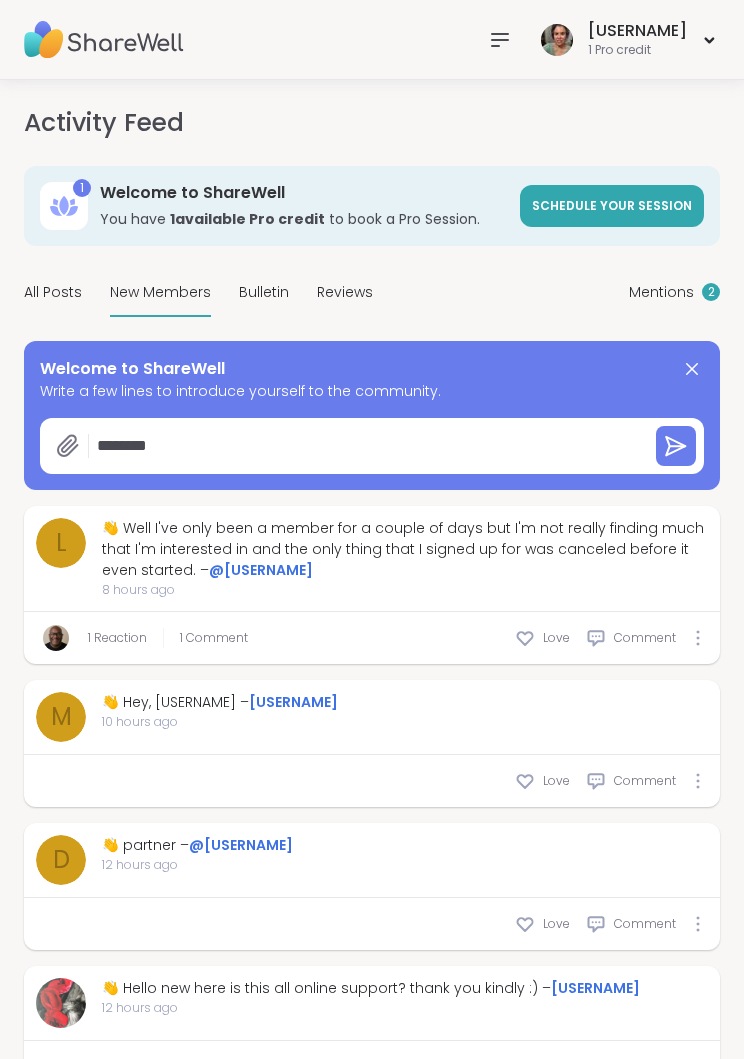 type on "*" 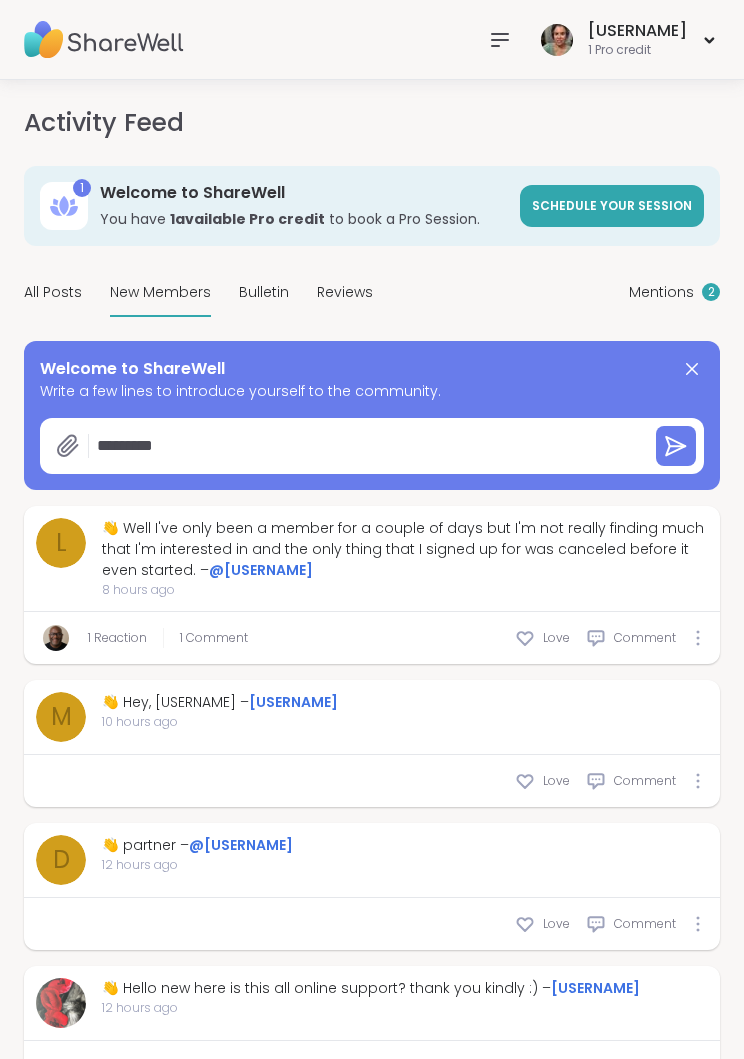 type on "*" 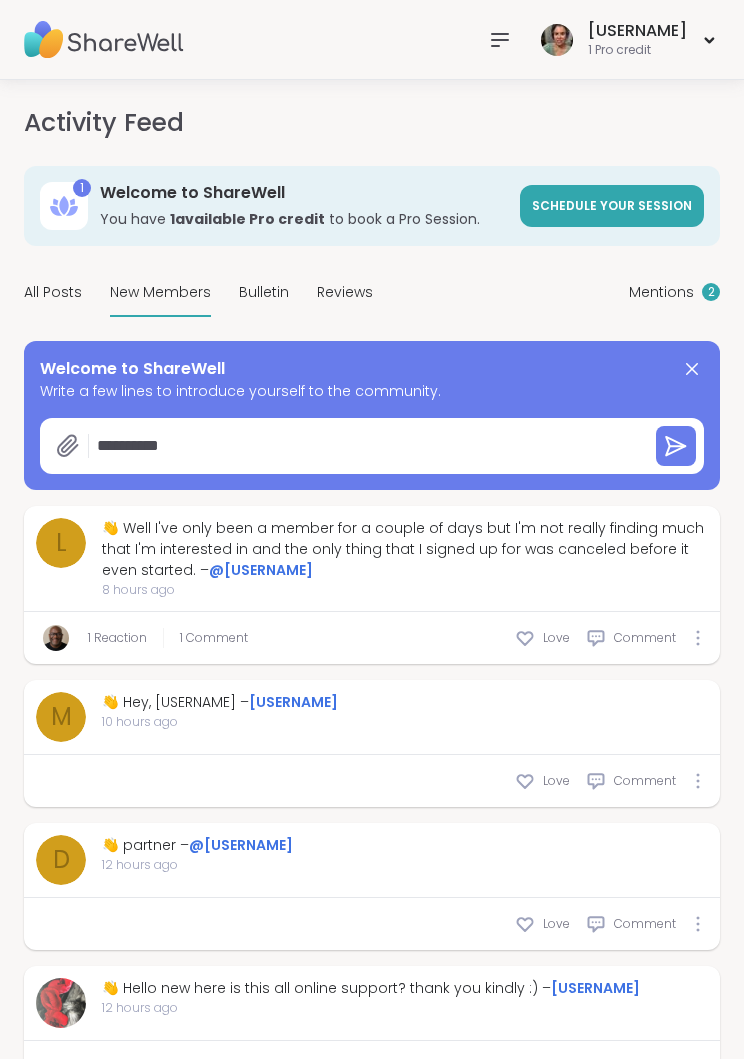 type on "*" 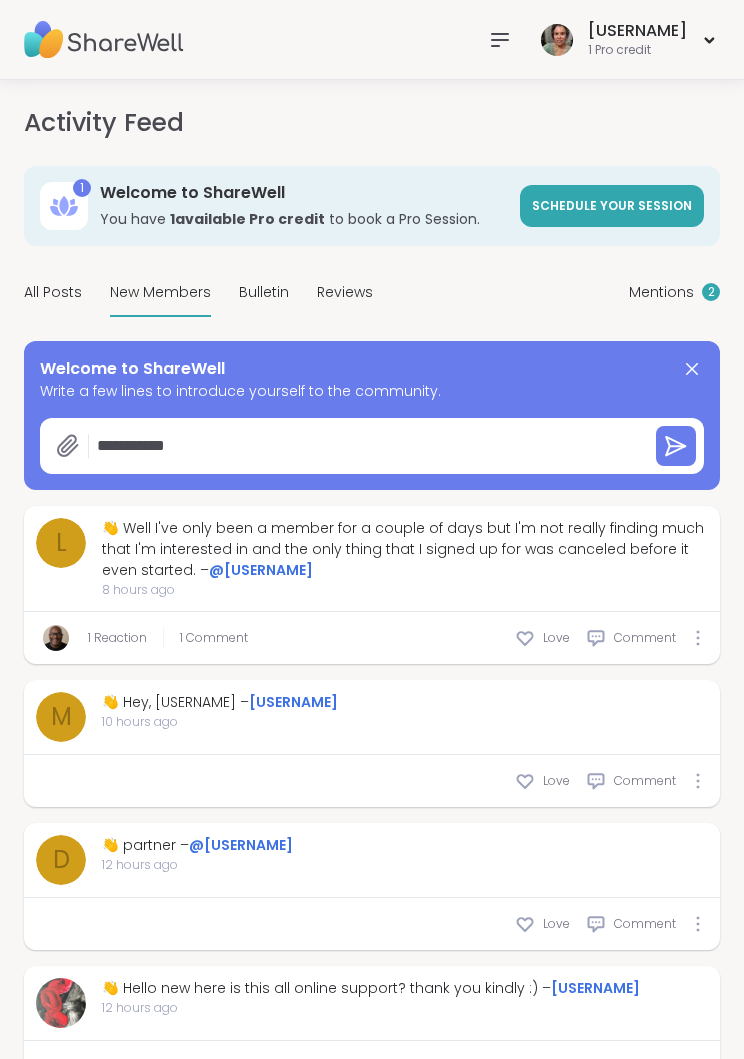 type on "*" 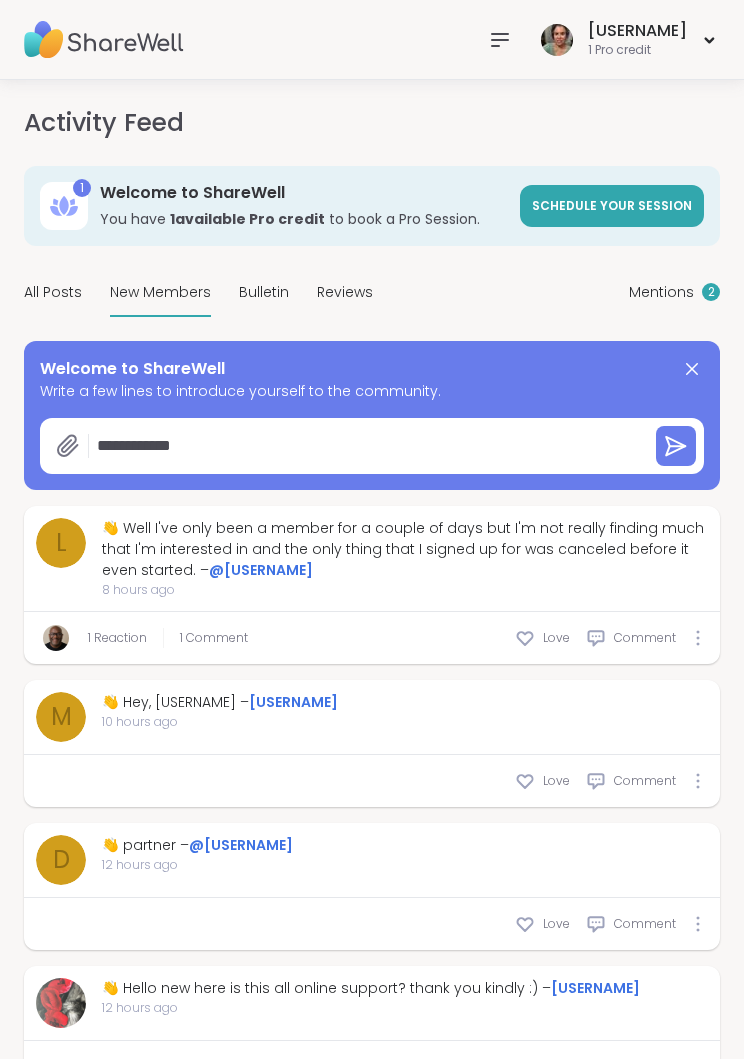 type on "*" 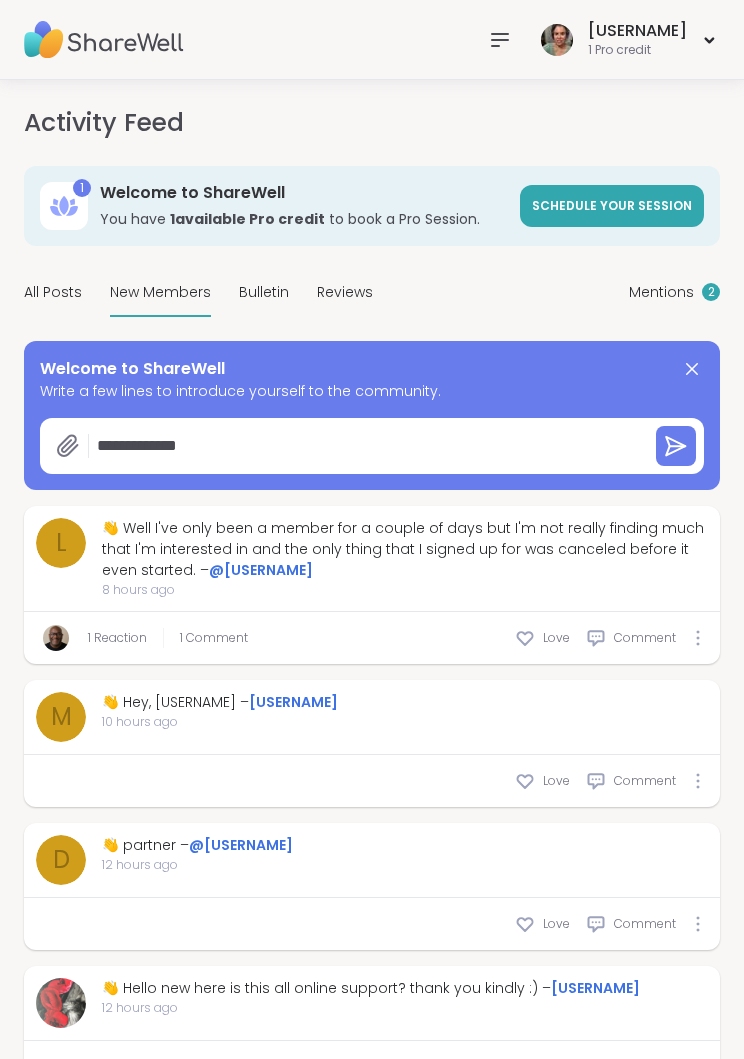 type on "*" 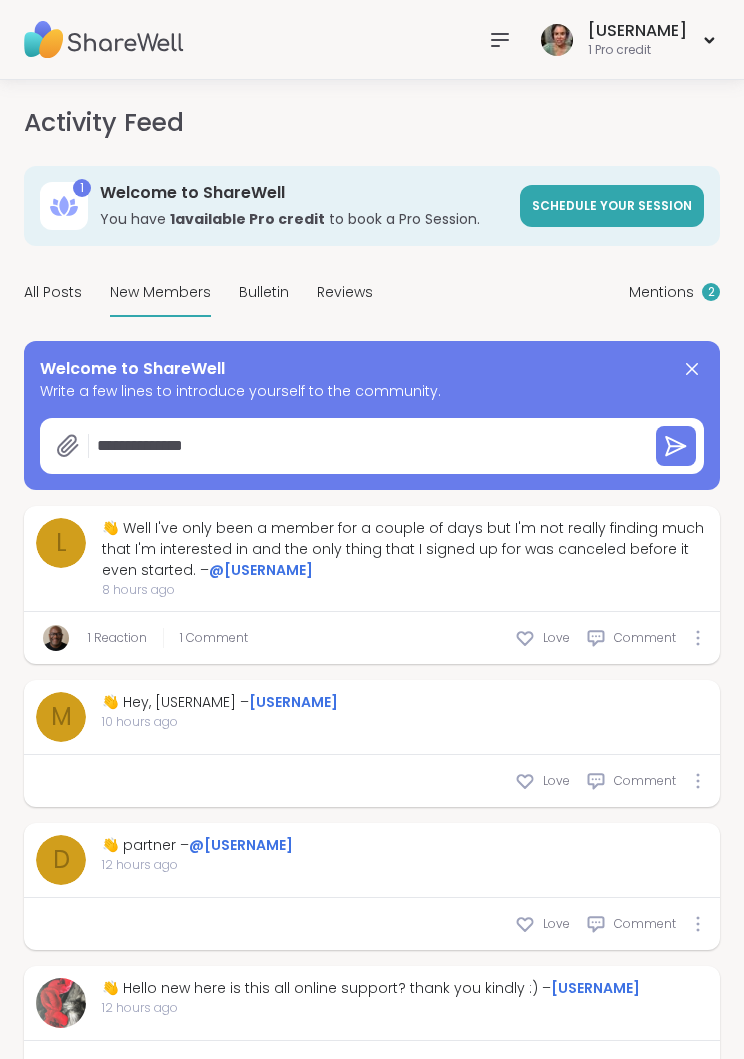 type on "*" 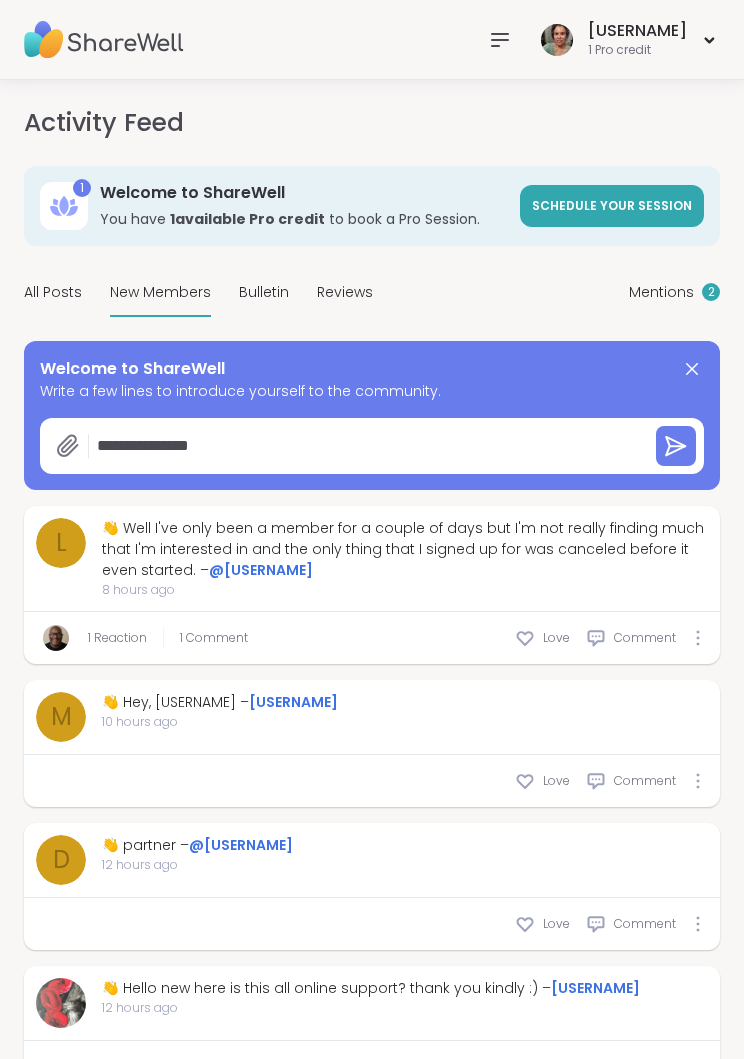 type on "*" 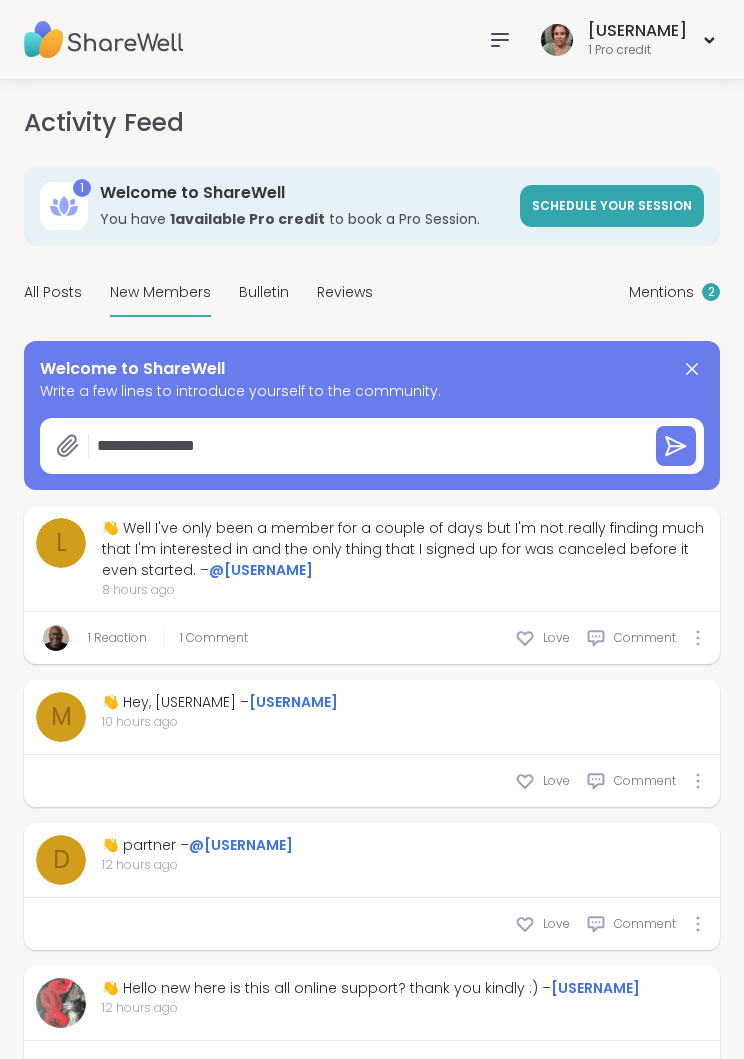 type on "*" 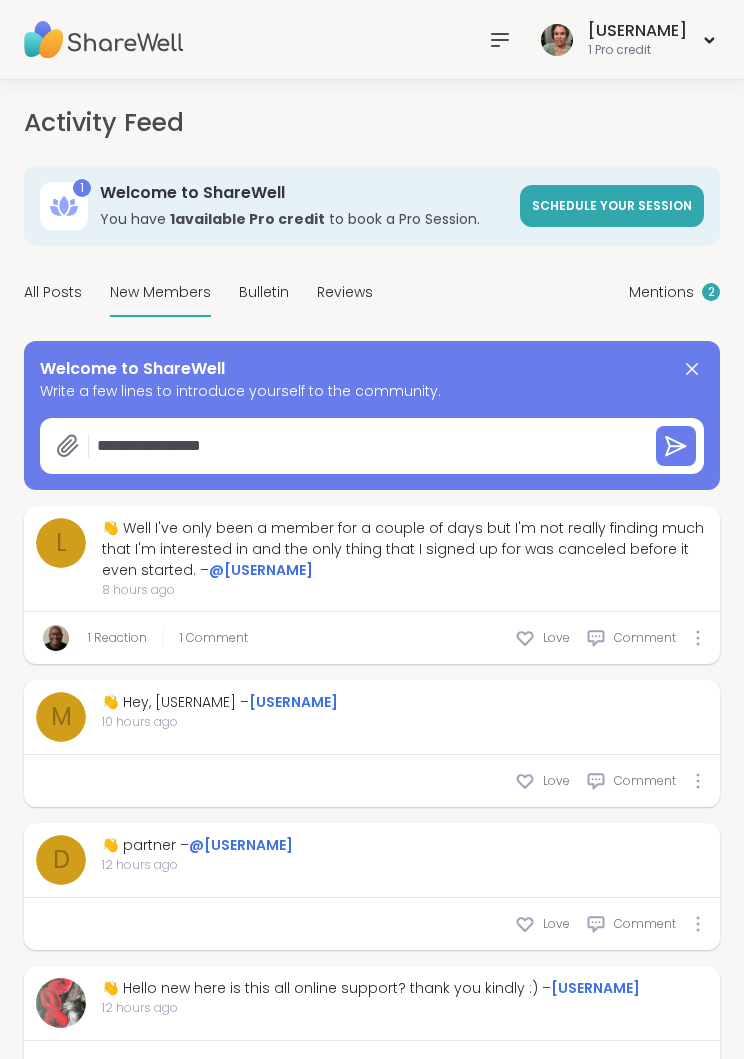 type on "*" 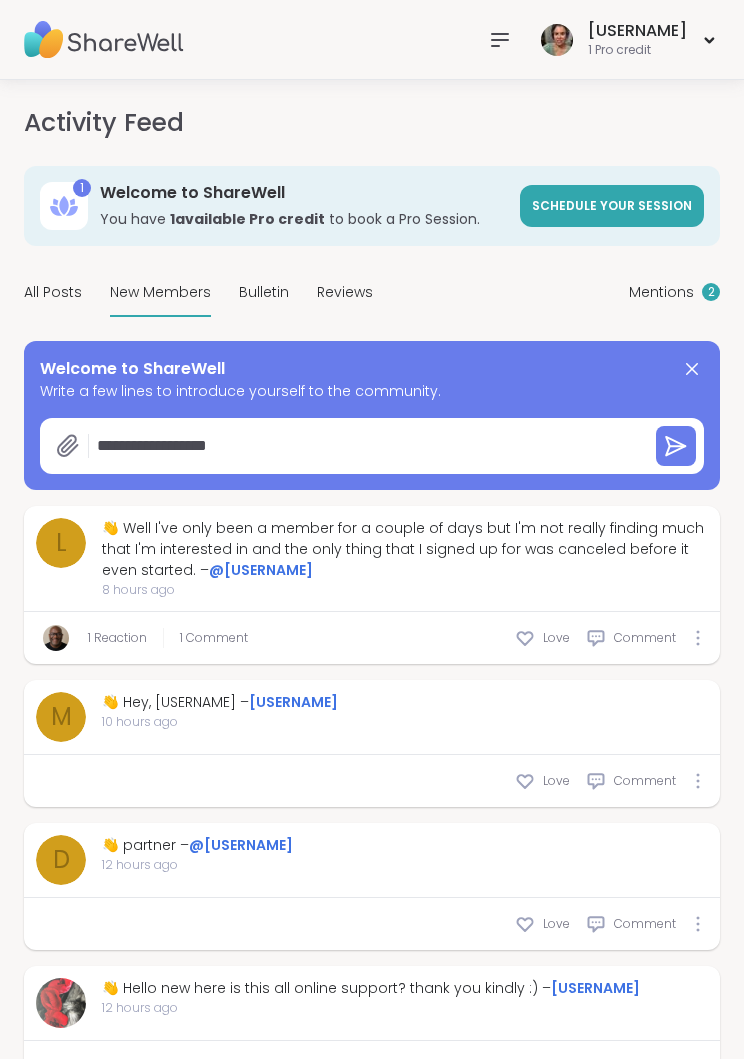 type on "*" 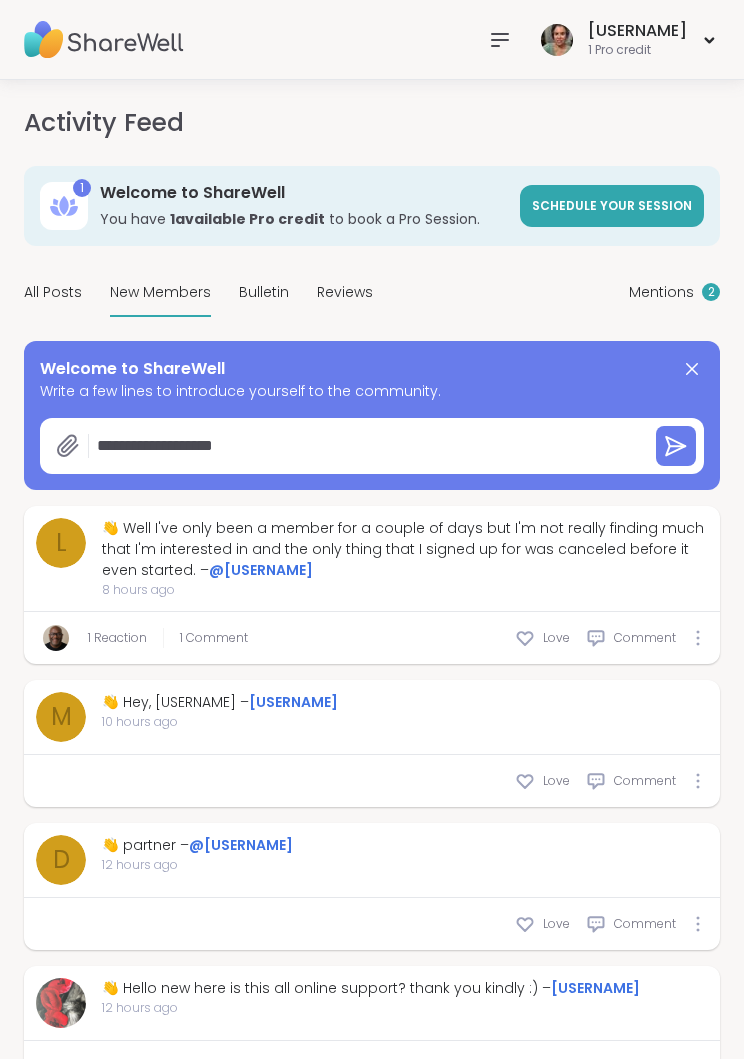 type on "**********" 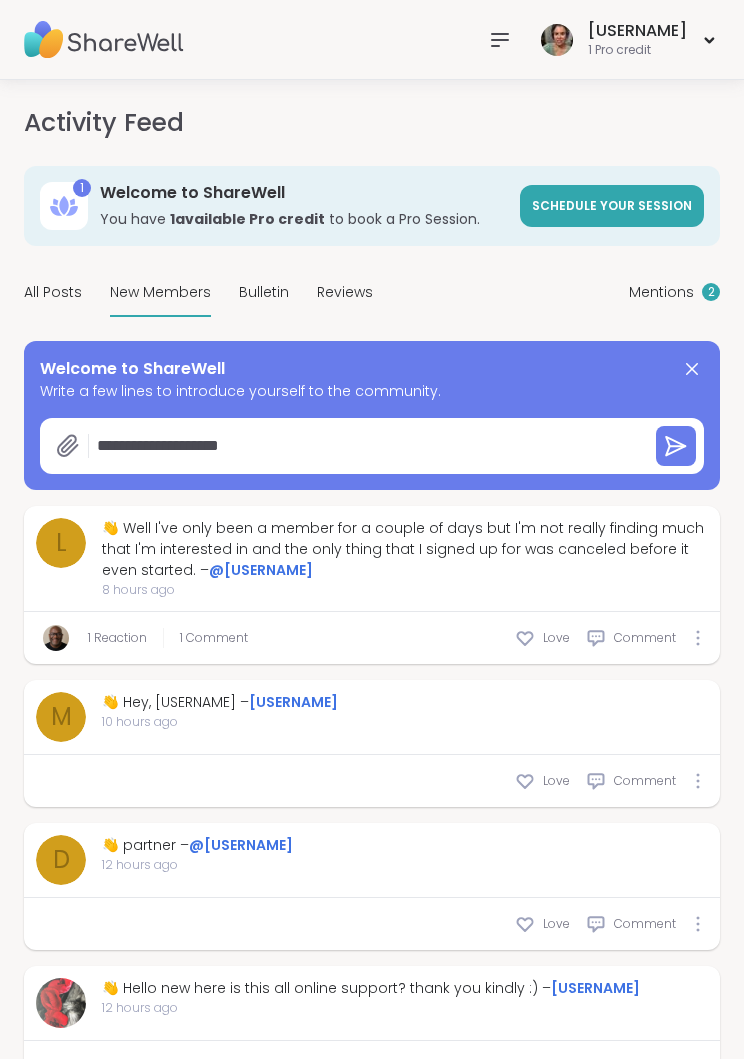 type on "*" 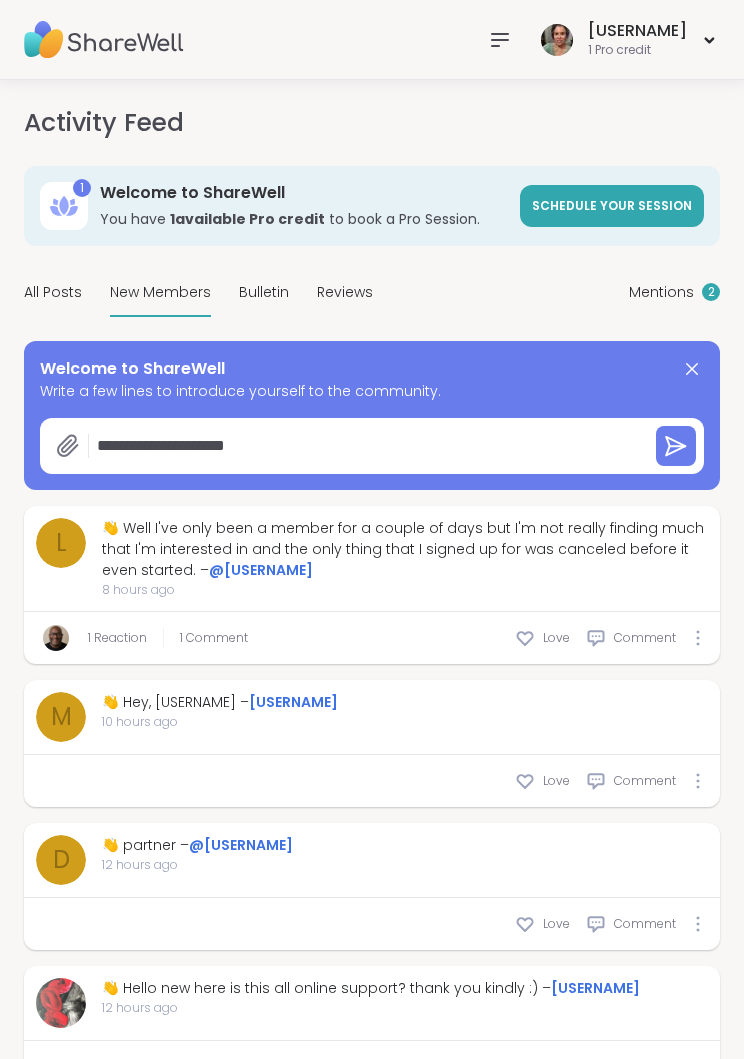 type on "*" 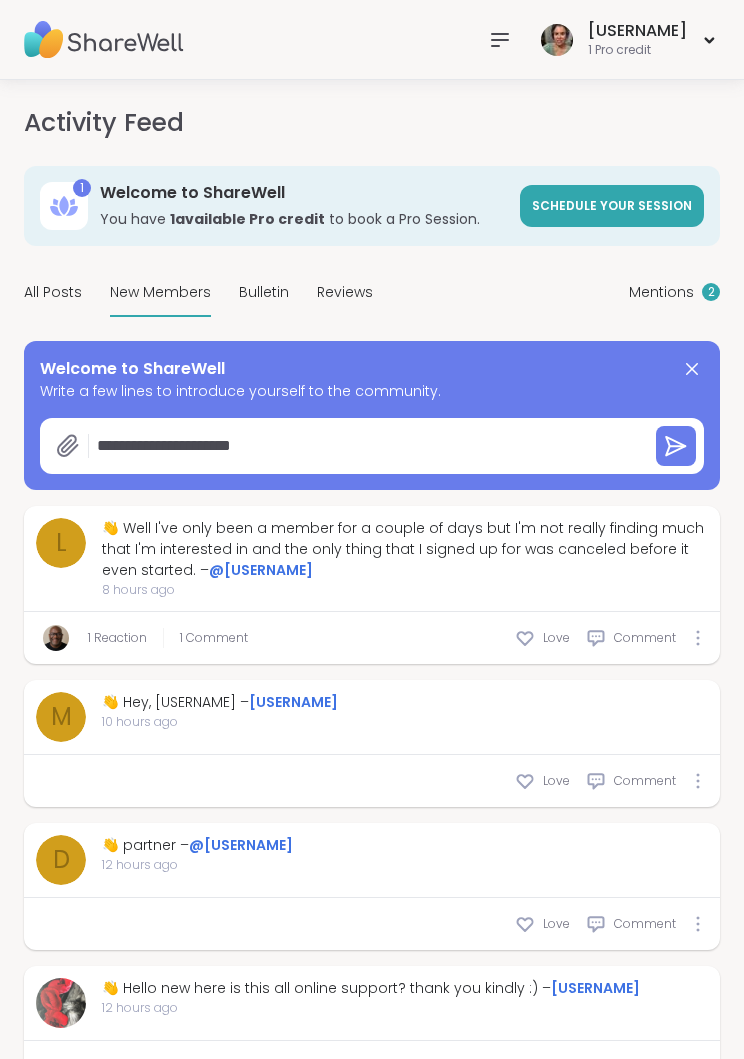 type on "*" 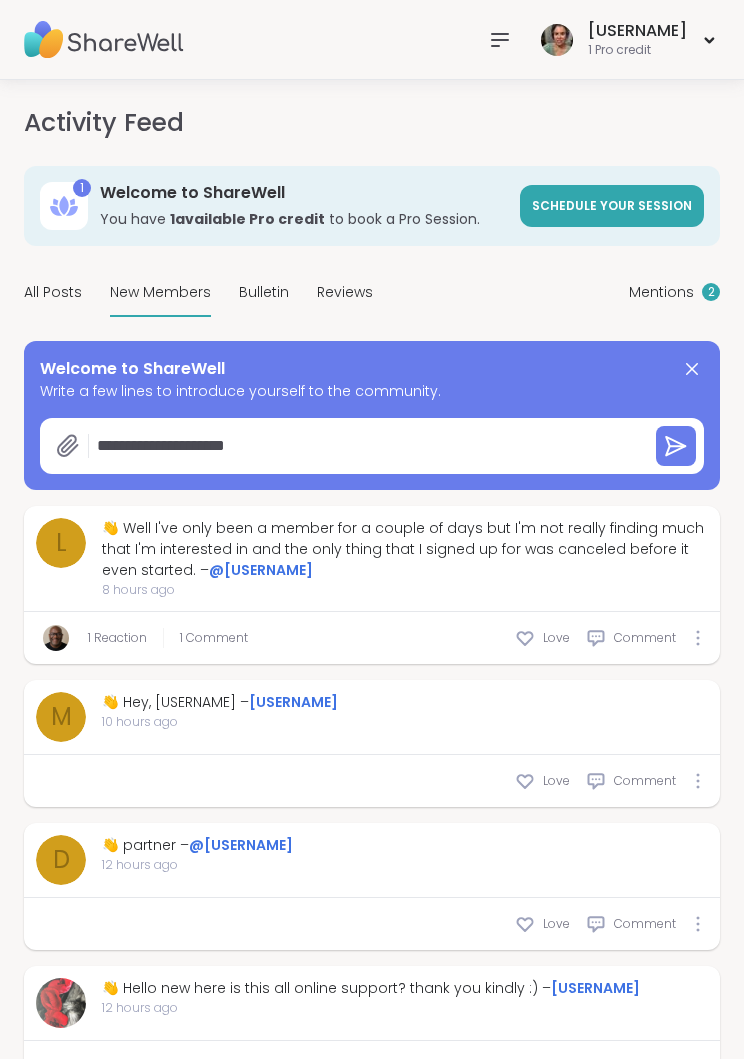 type on "*" 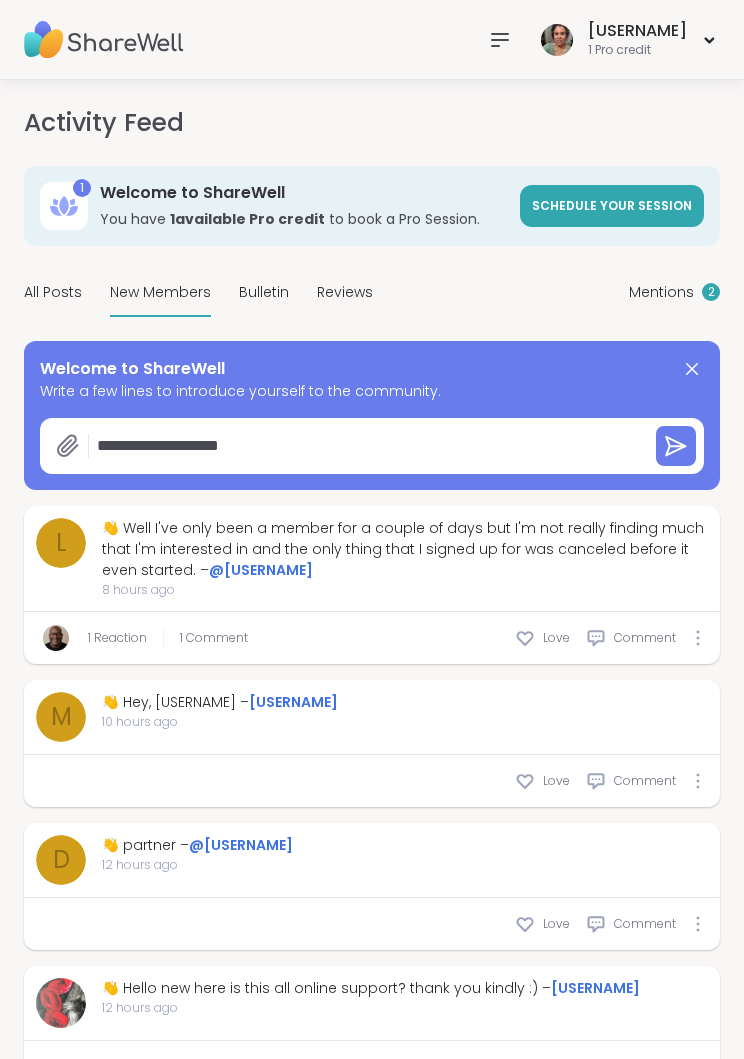 type on "**********" 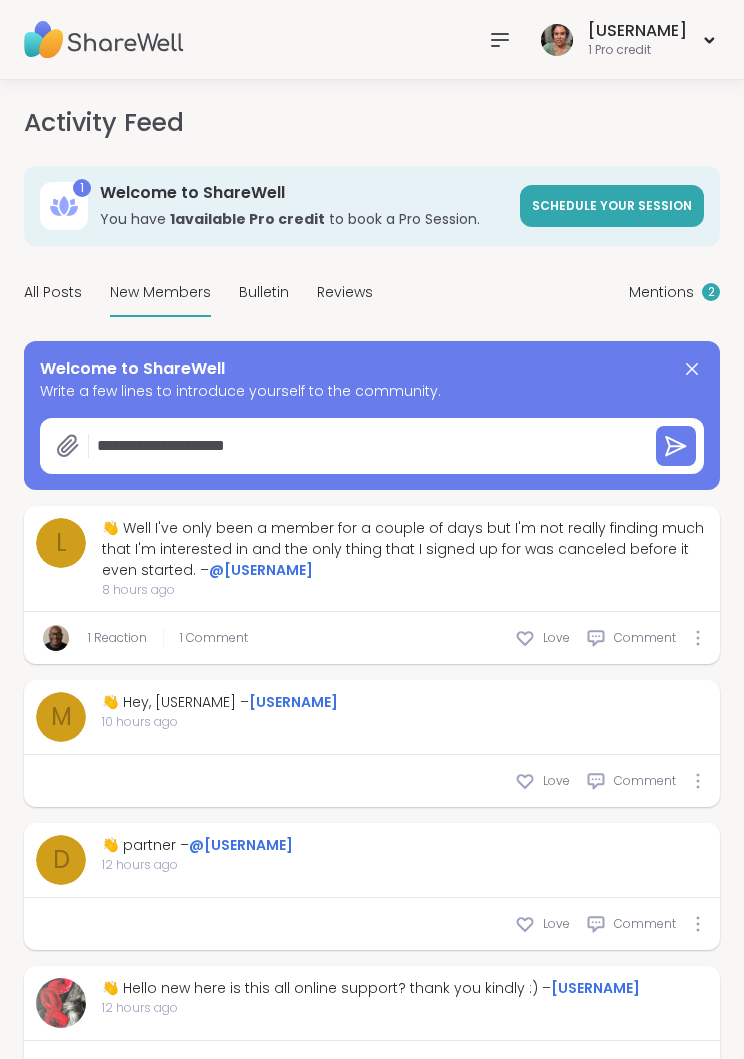 type on "*" 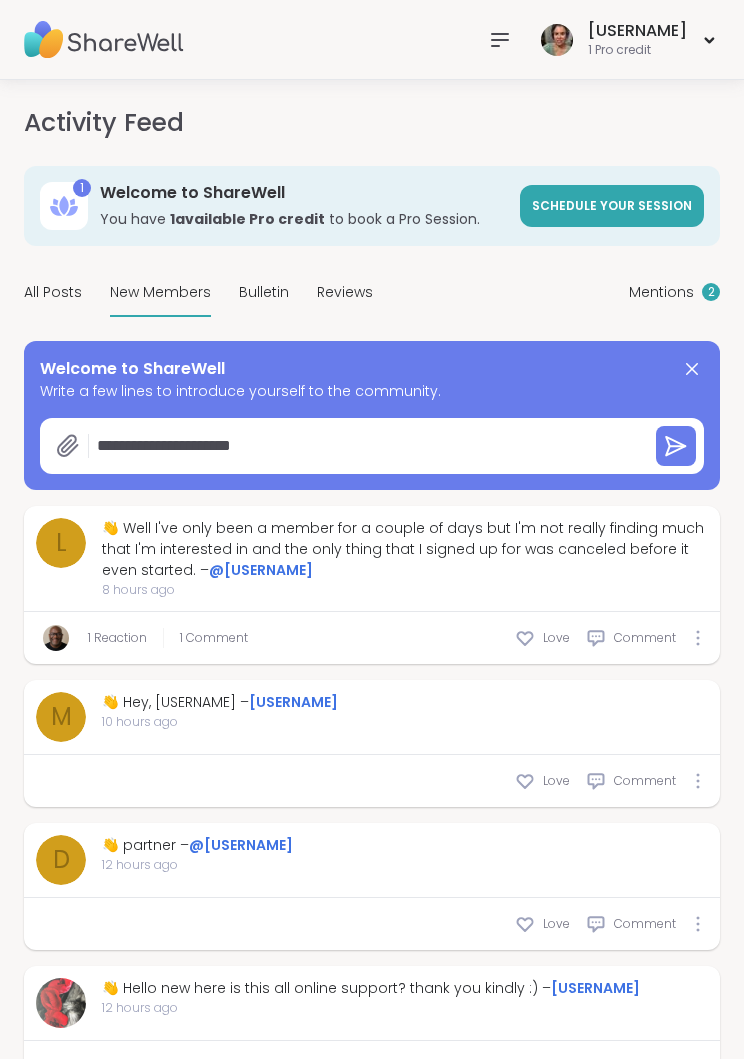 type on "*" 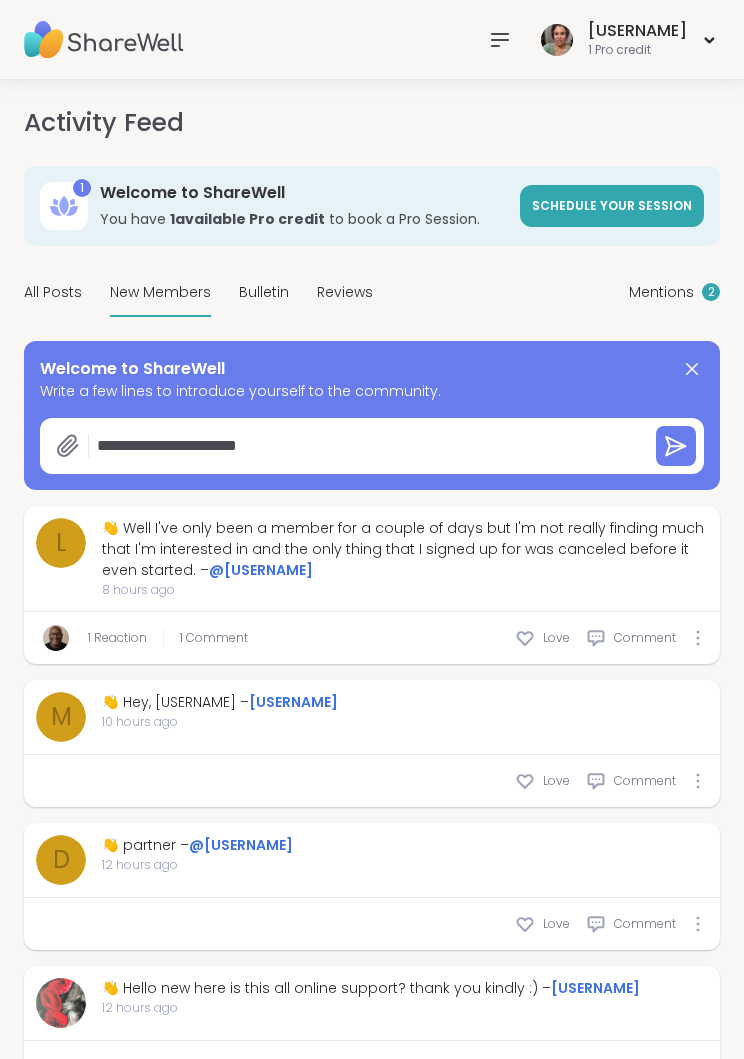 type on "*" 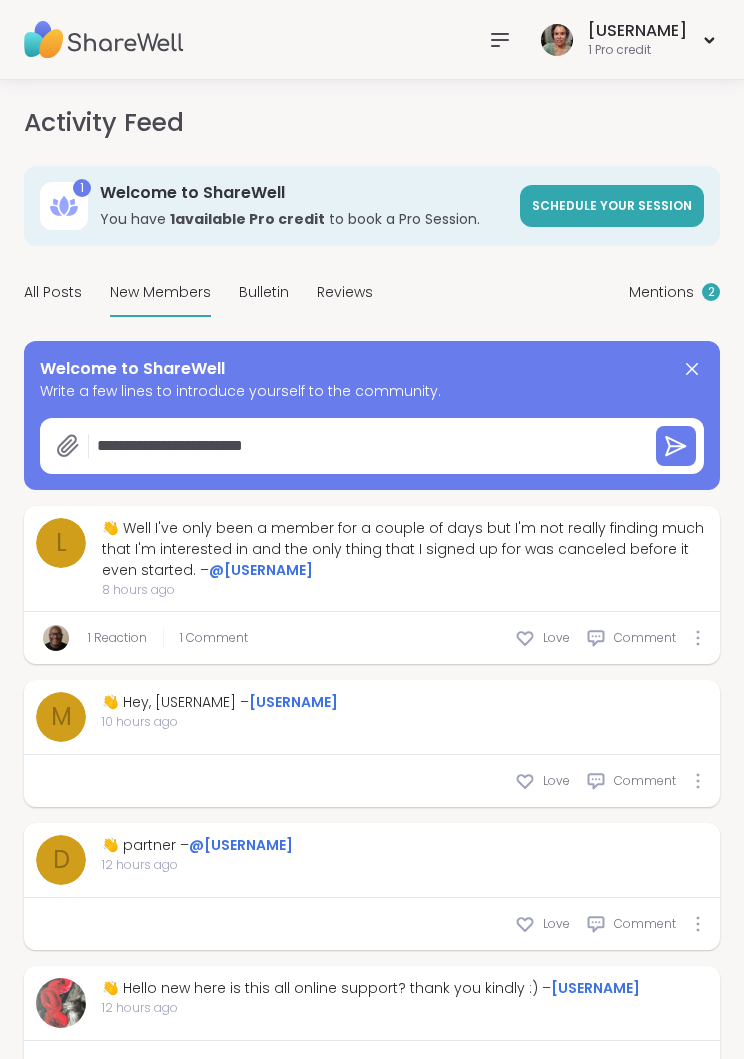 type on "*" 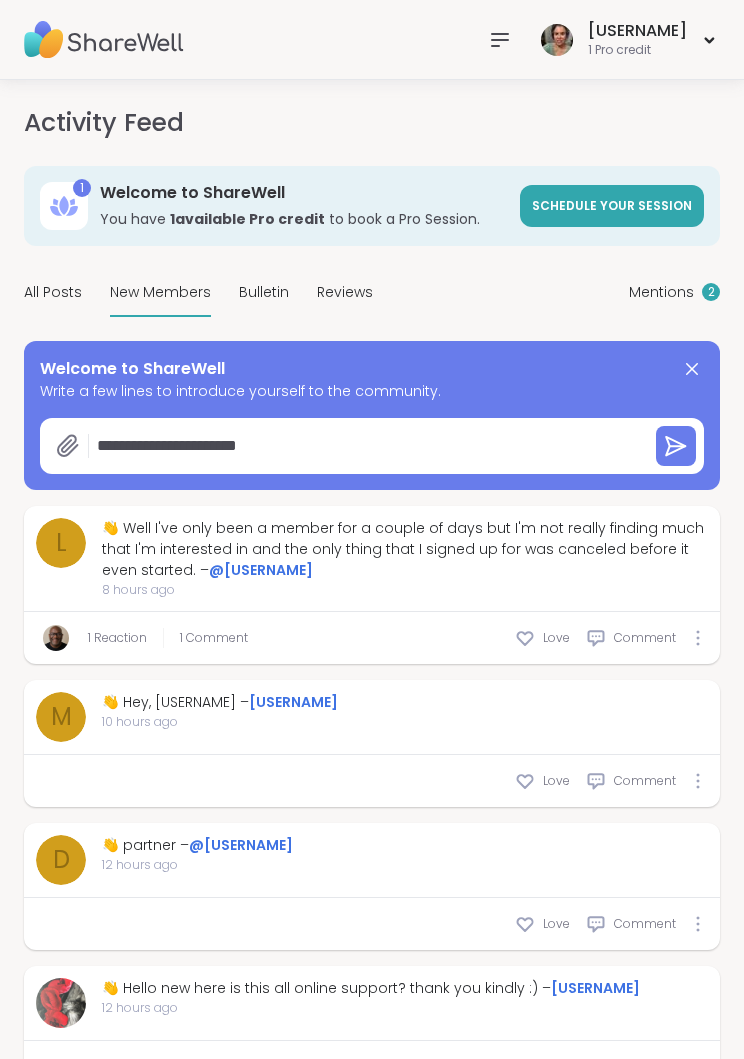 type on "**********" 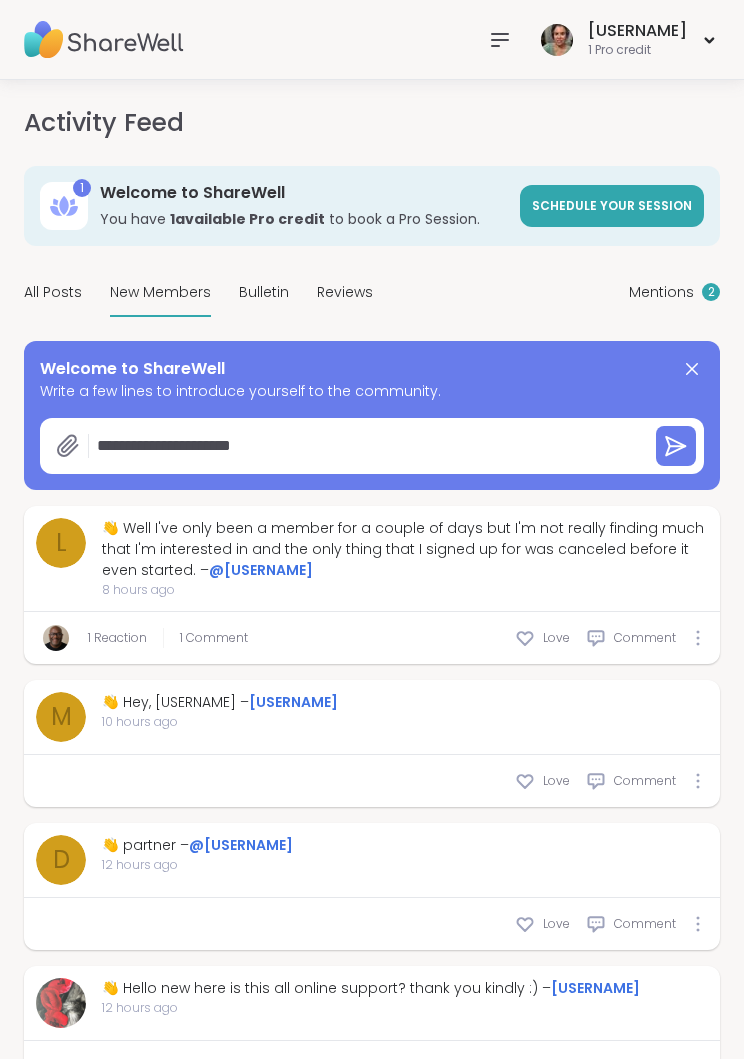 type on "*" 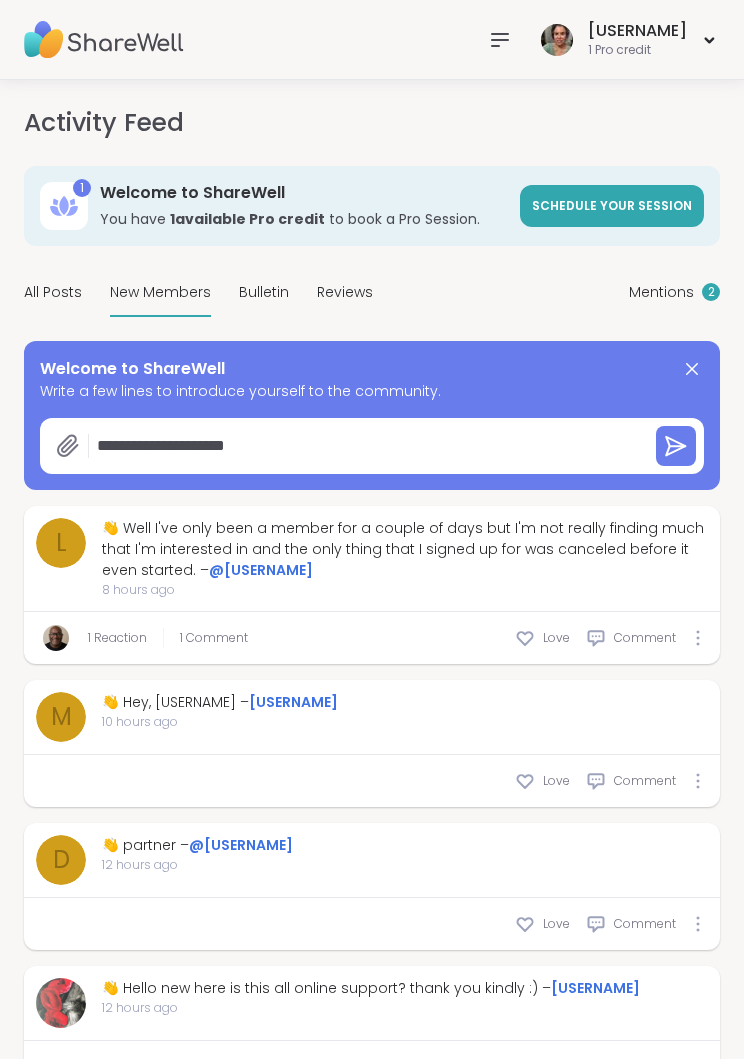 type on "*" 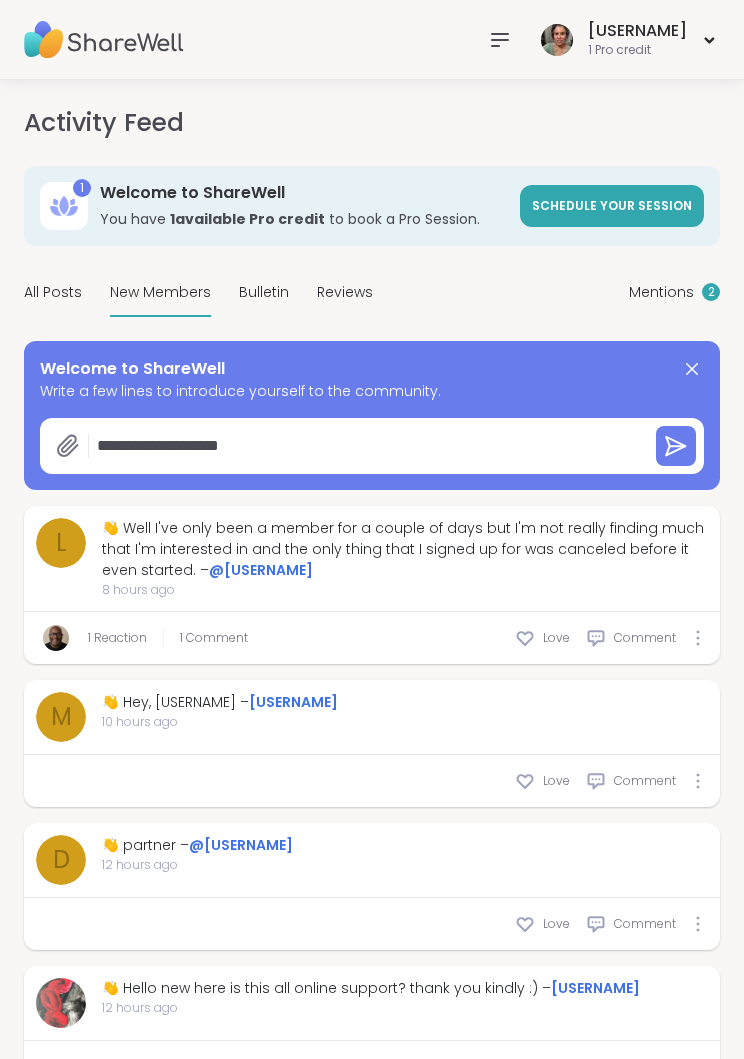 type on "*" 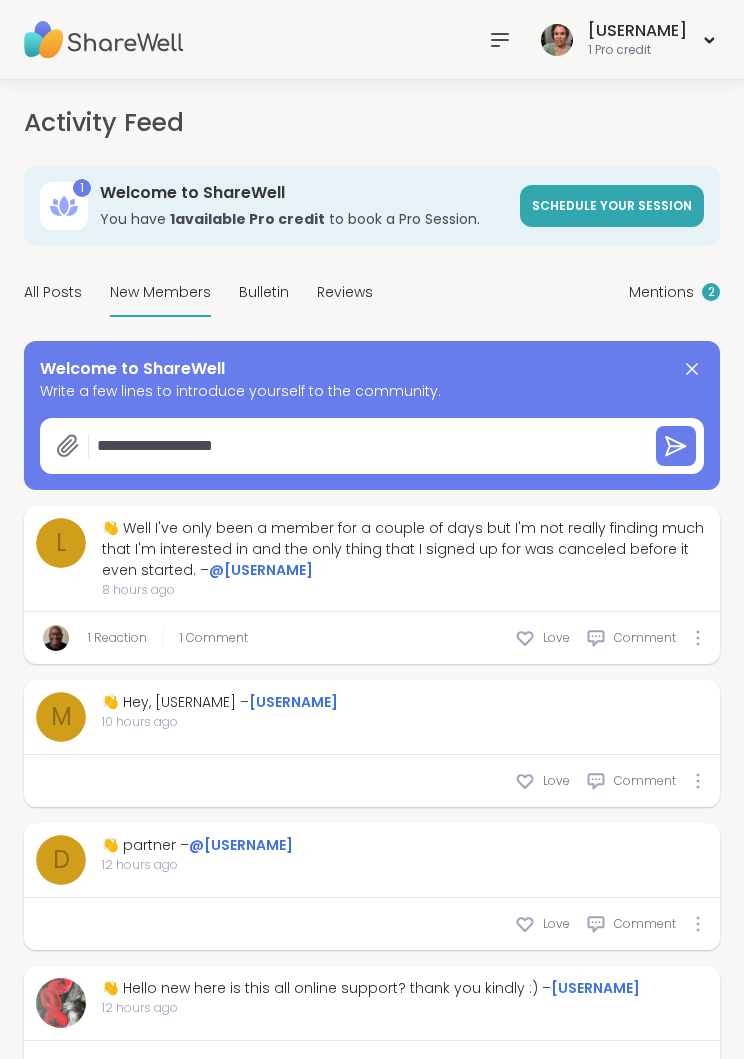 type on "*" 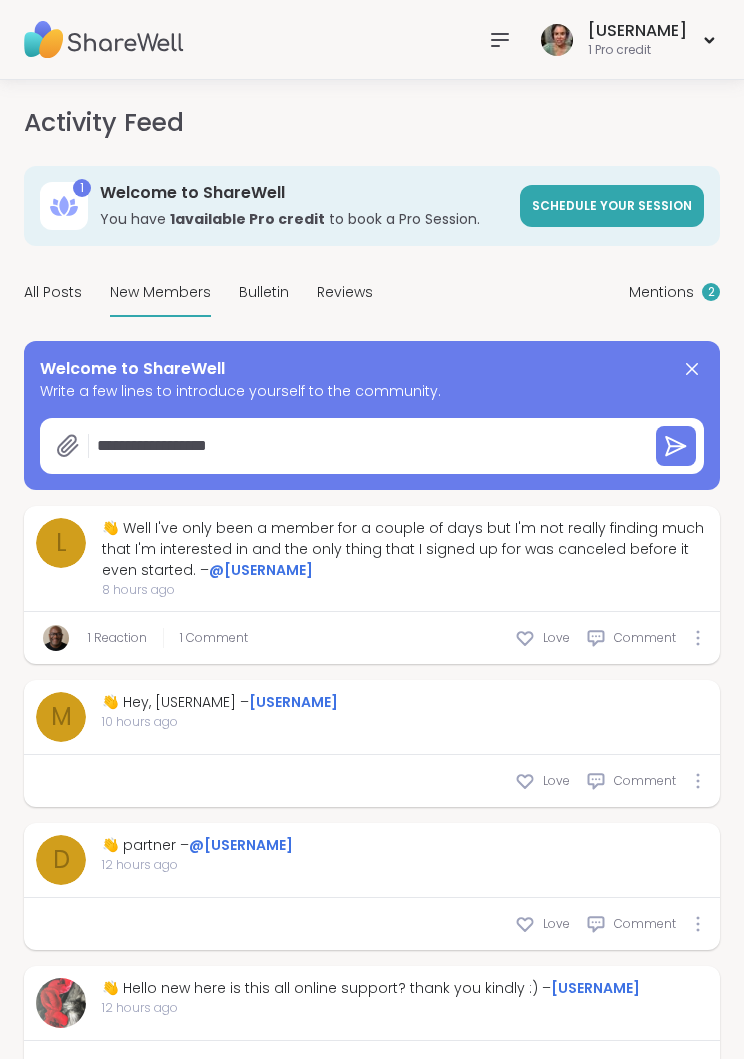 type on "*" 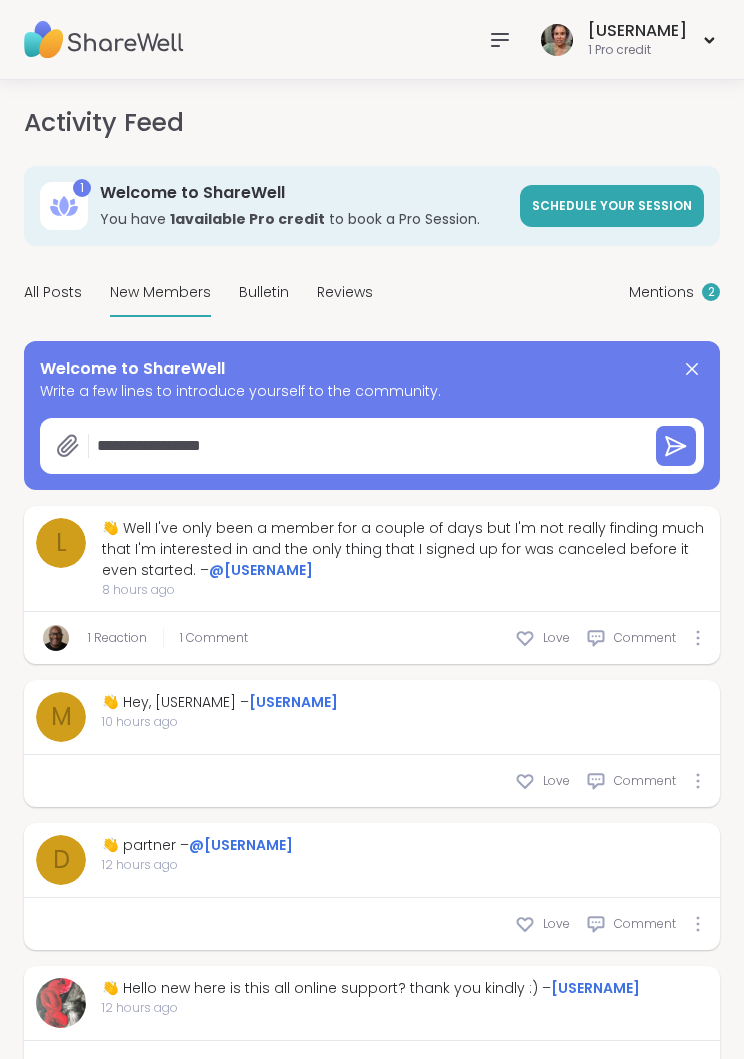 type on "*" 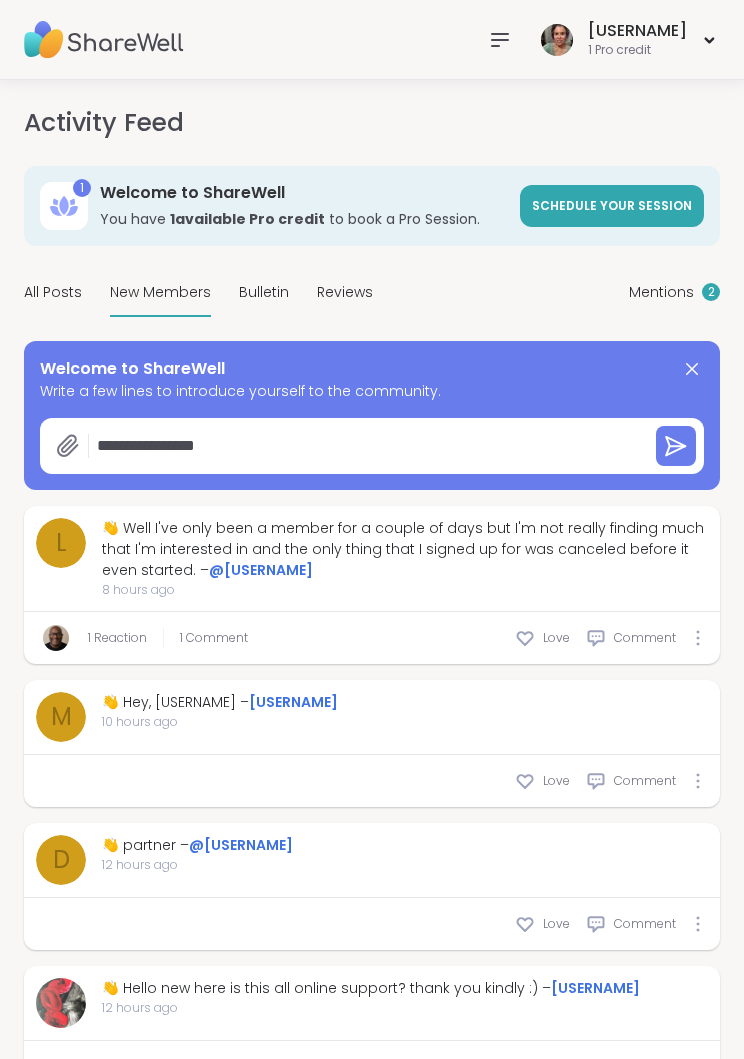 type on "*" 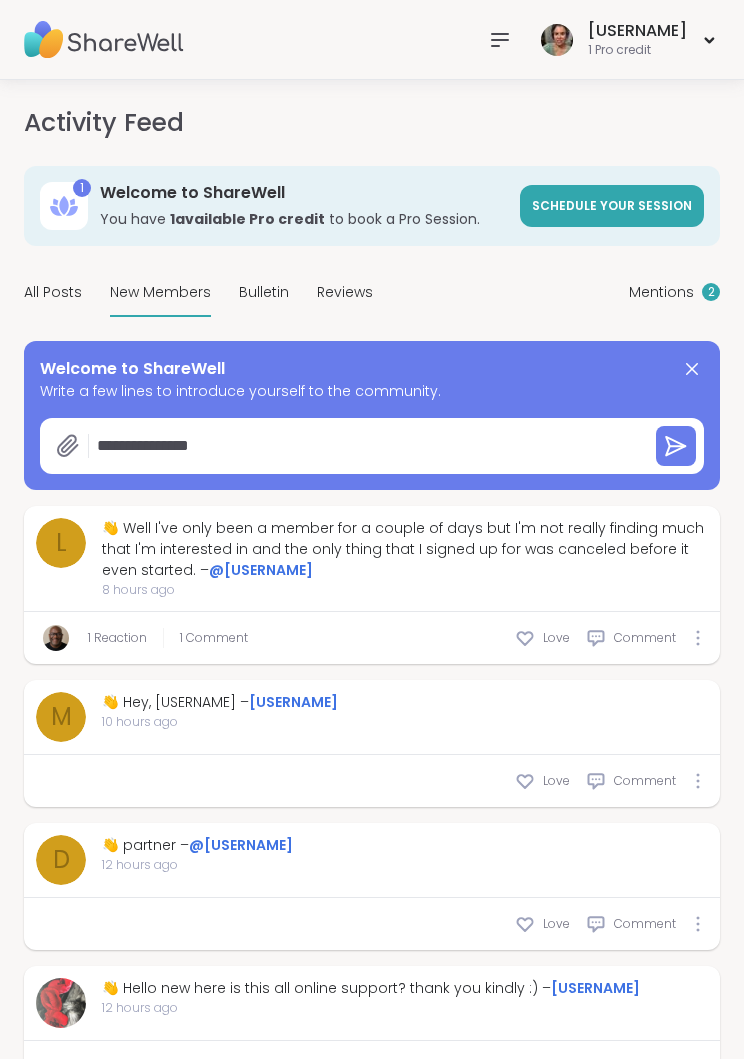 type on "**********" 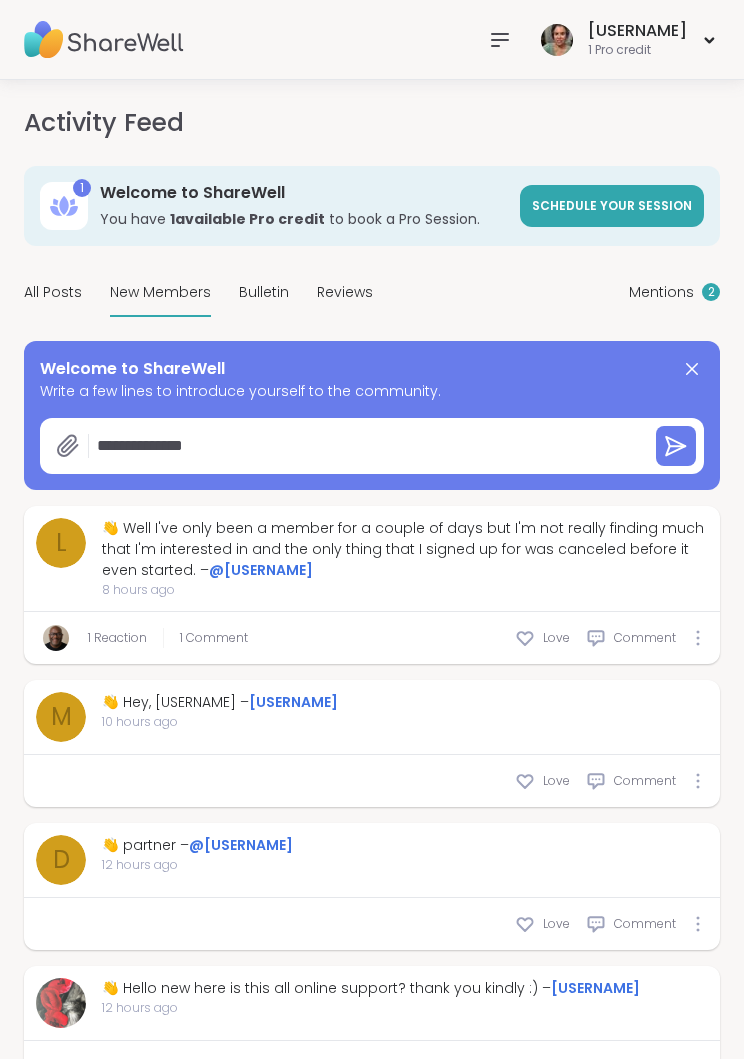 type on "*" 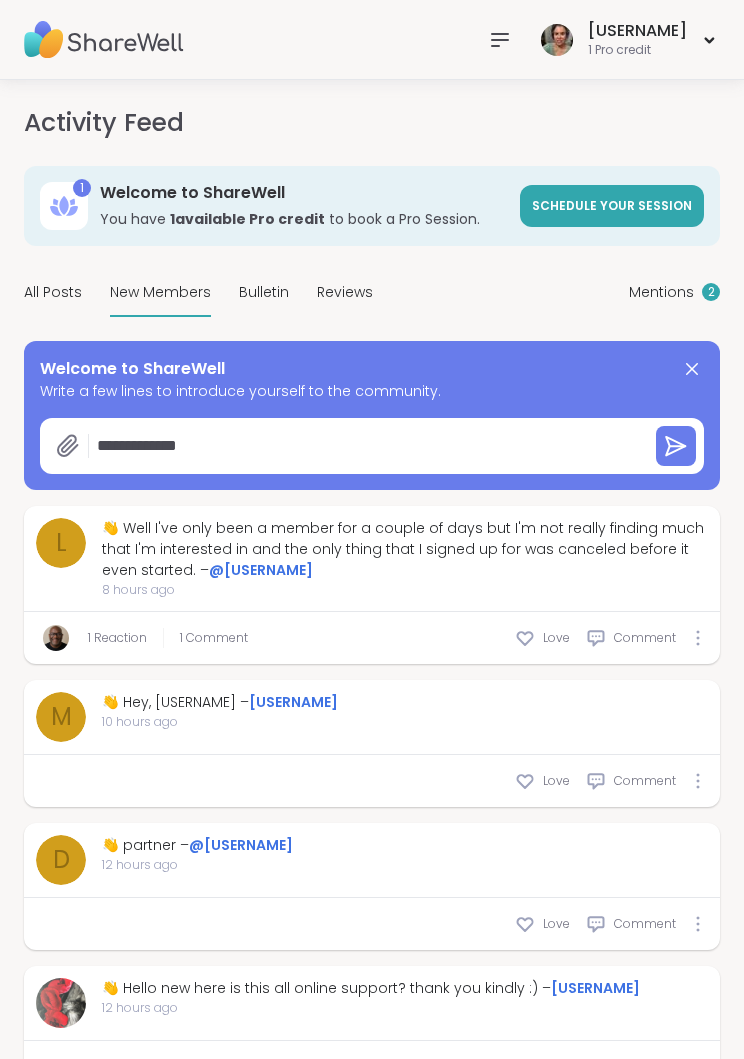 type on "*" 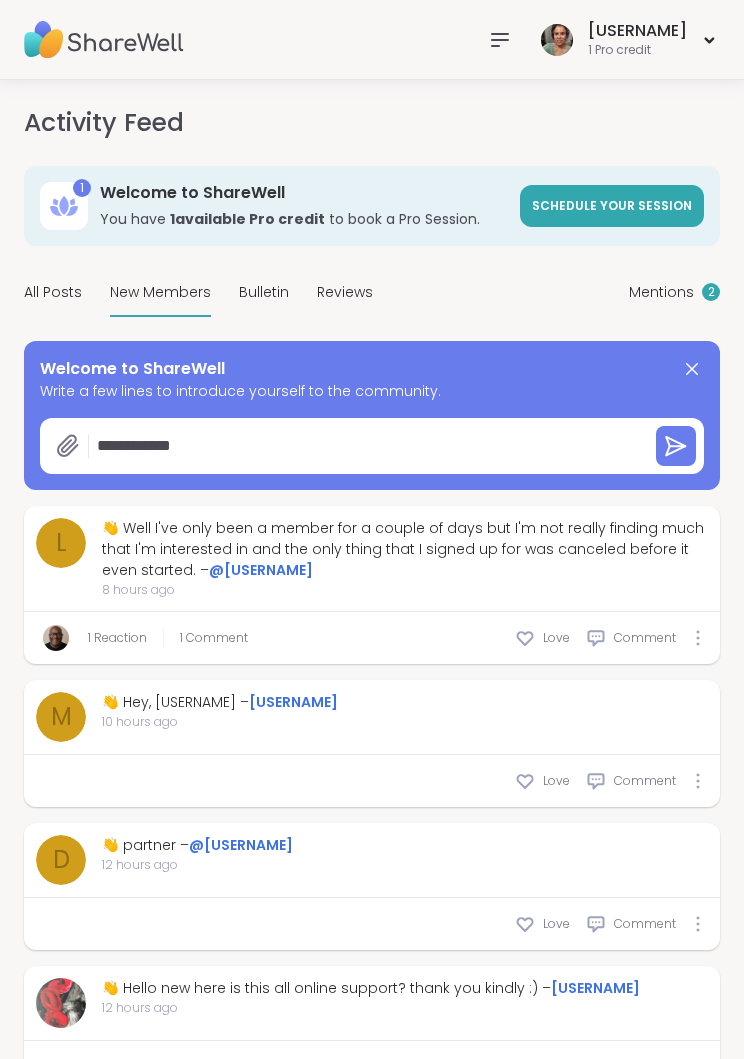 type on "**********" 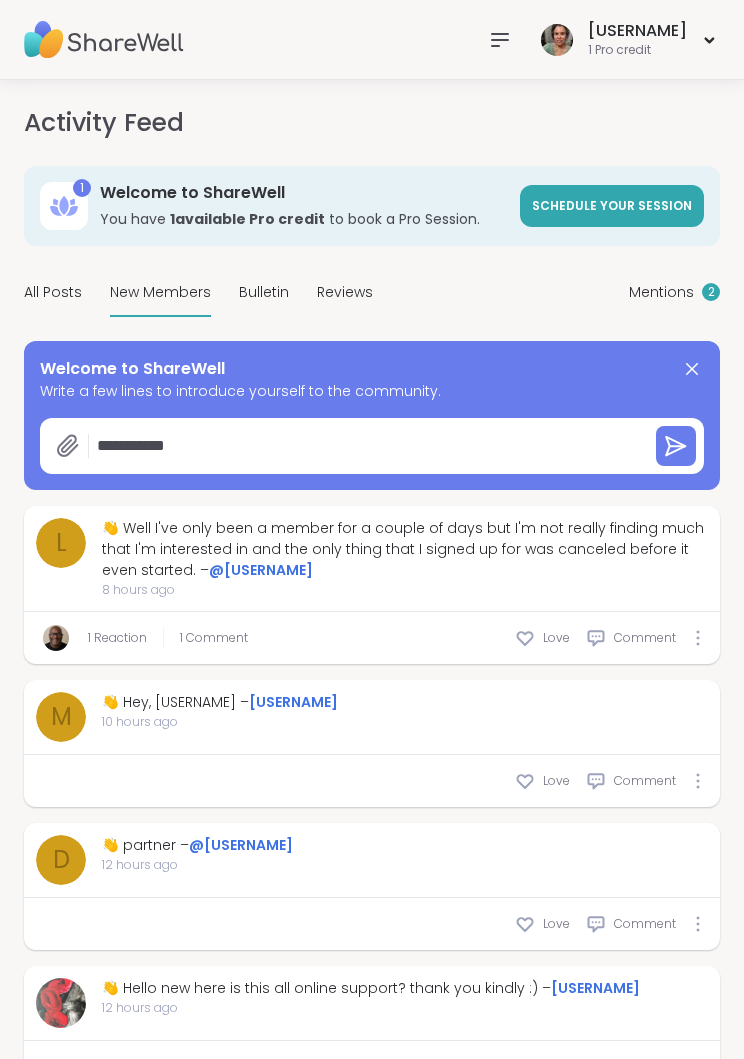 type on "*" 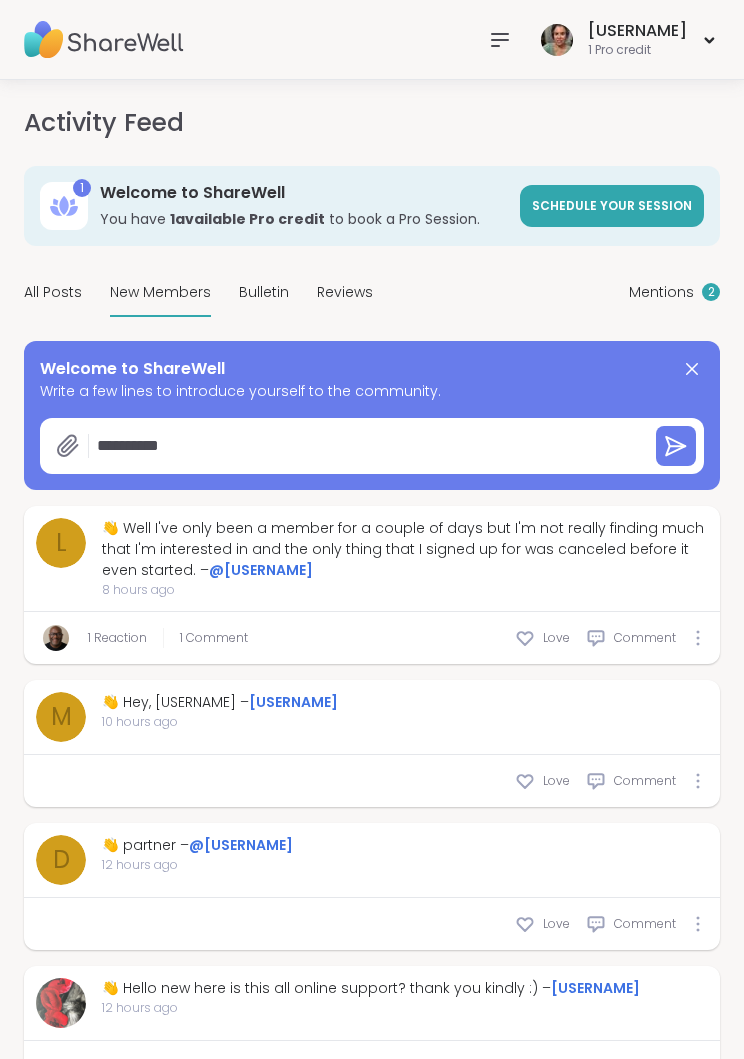 type on "*" 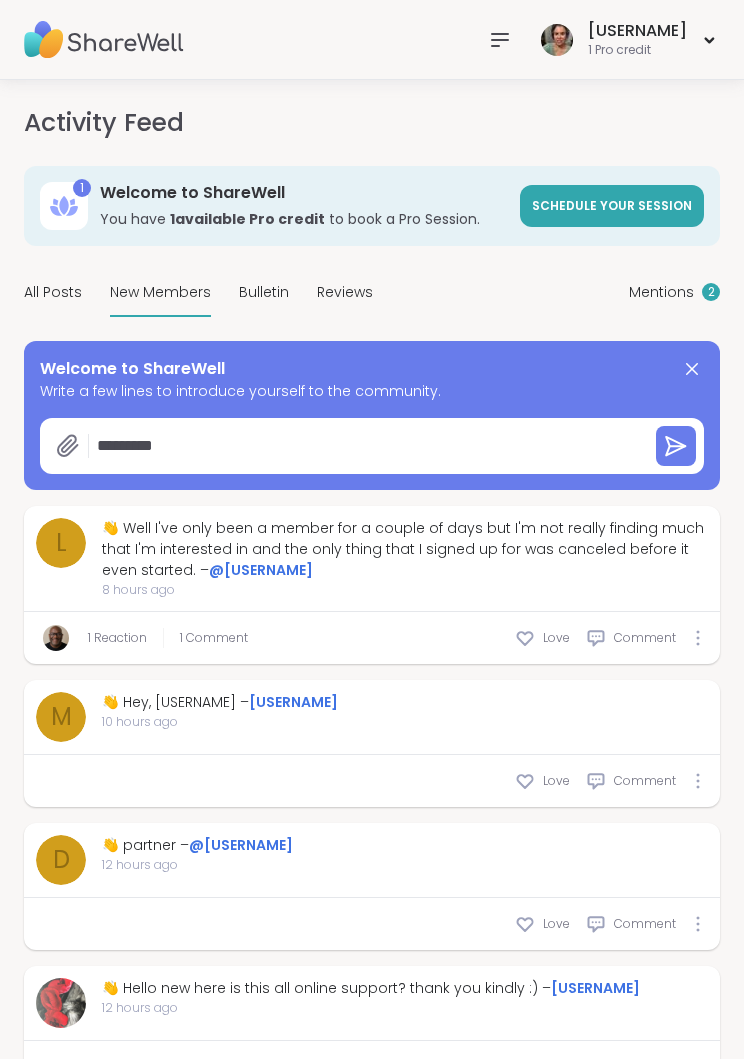 type on "*" 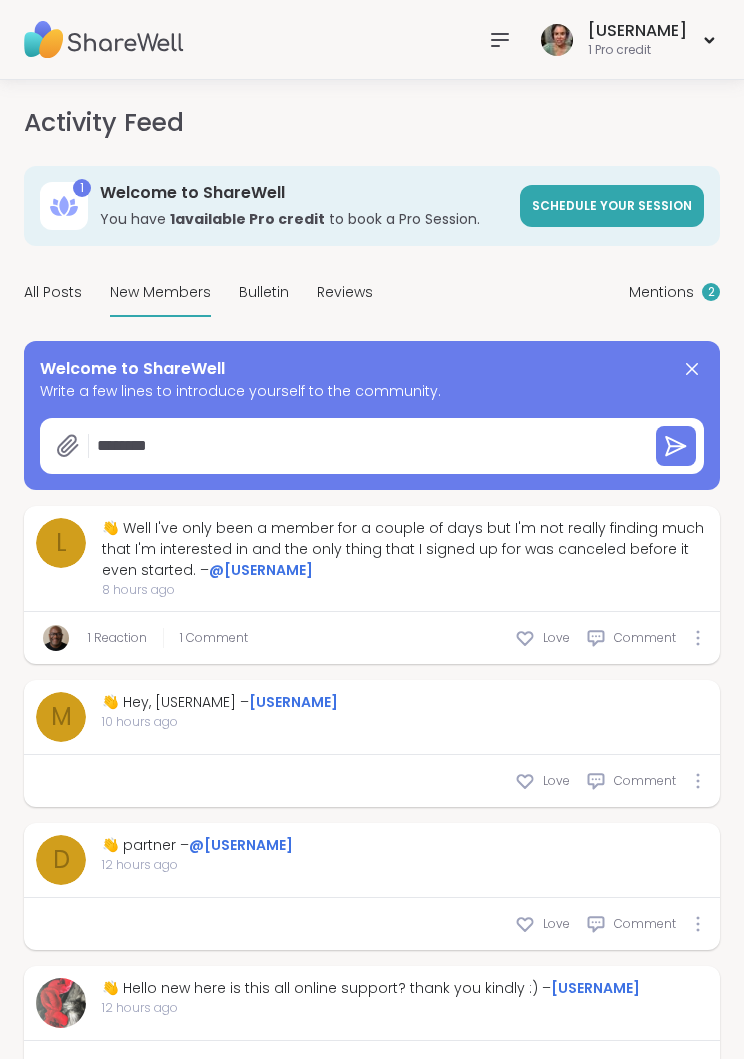 type on "*" 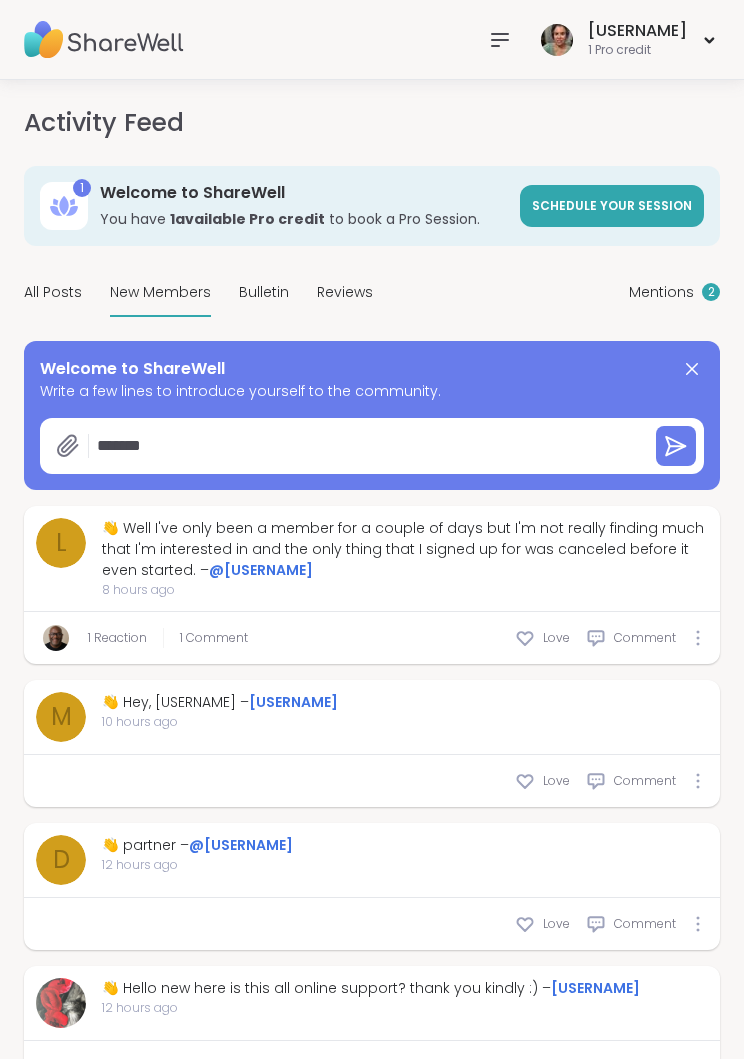 type on "*" 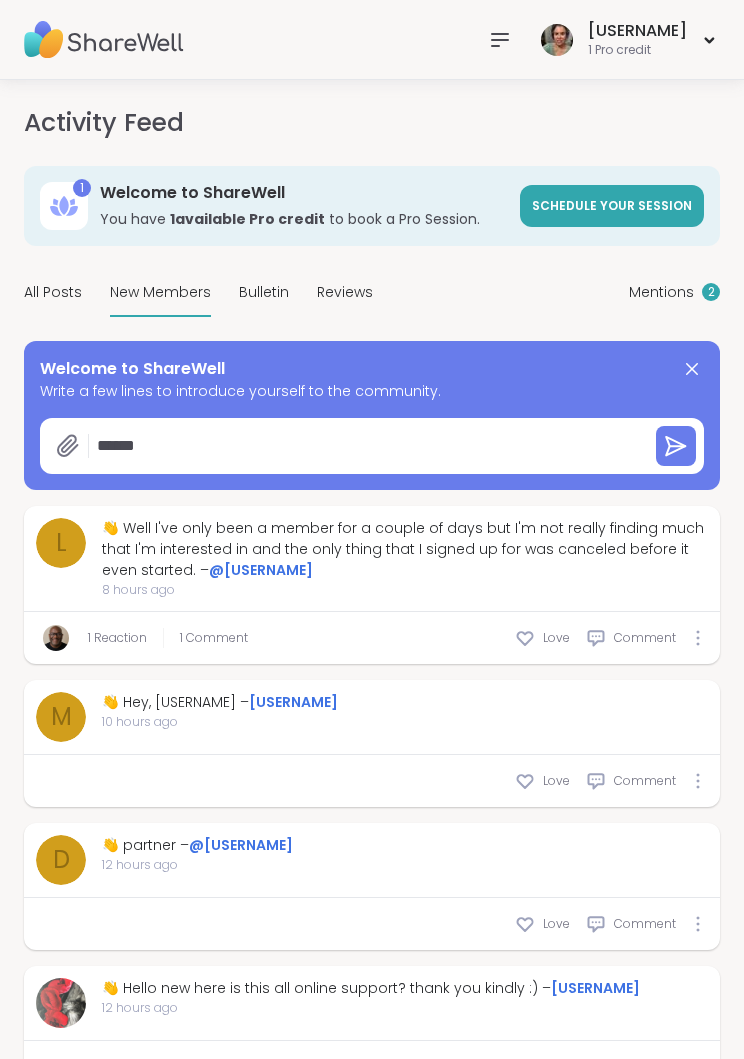 type on "*" 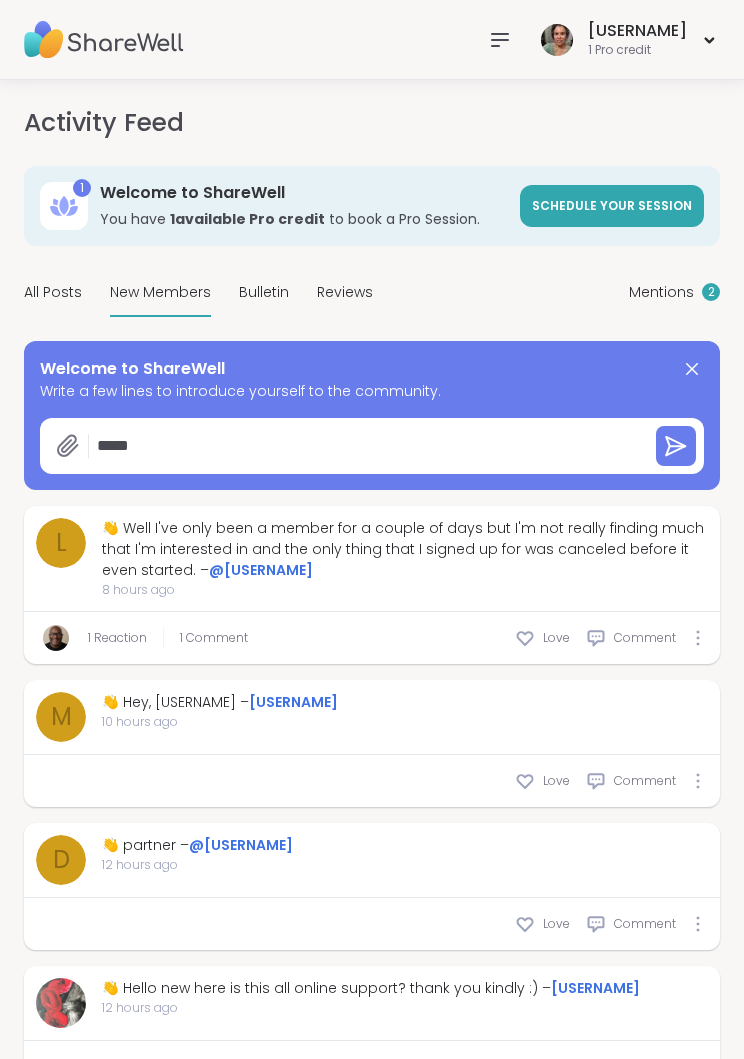 type on "*" 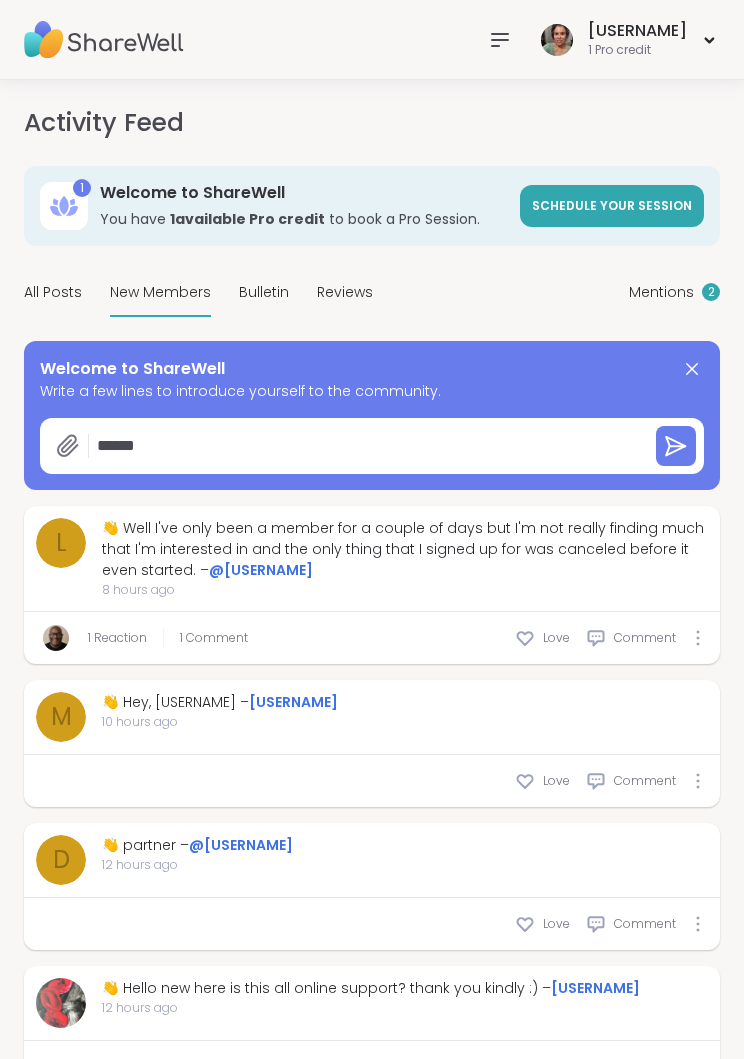 type on "******" 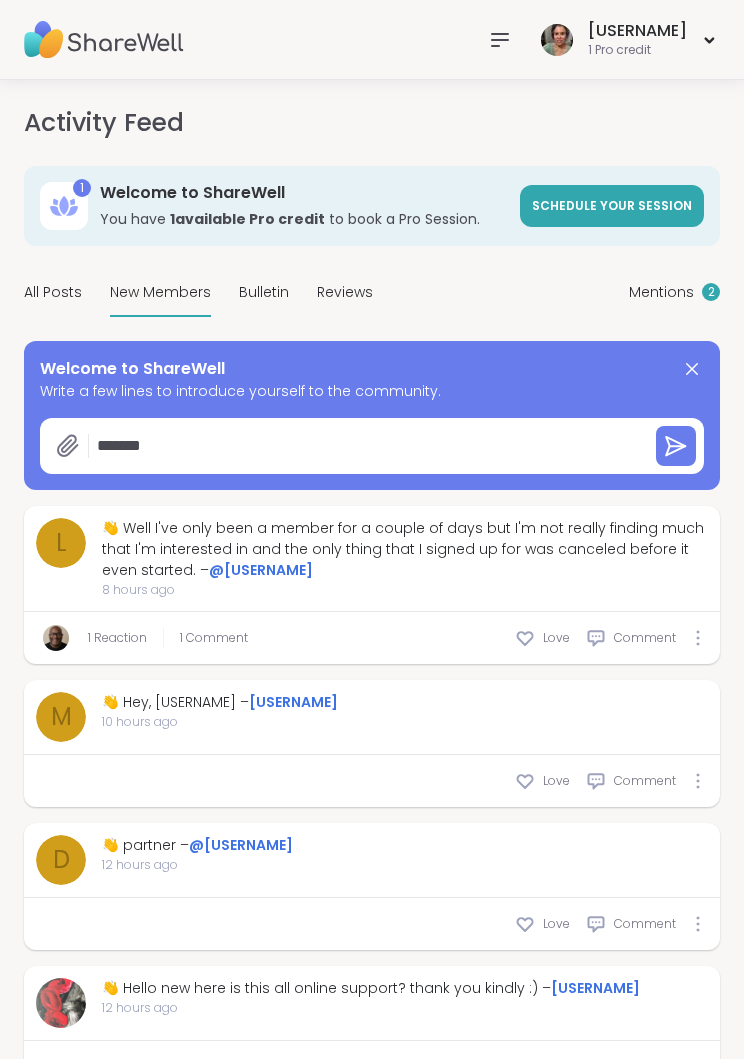 type on "*" 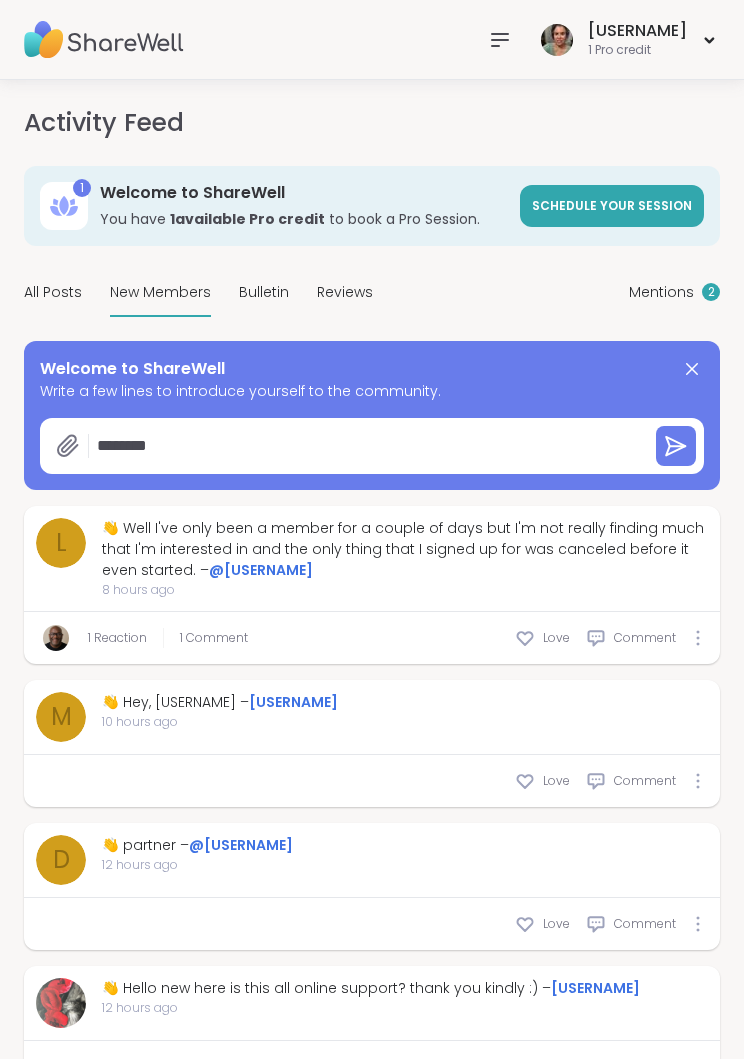 type on "*" 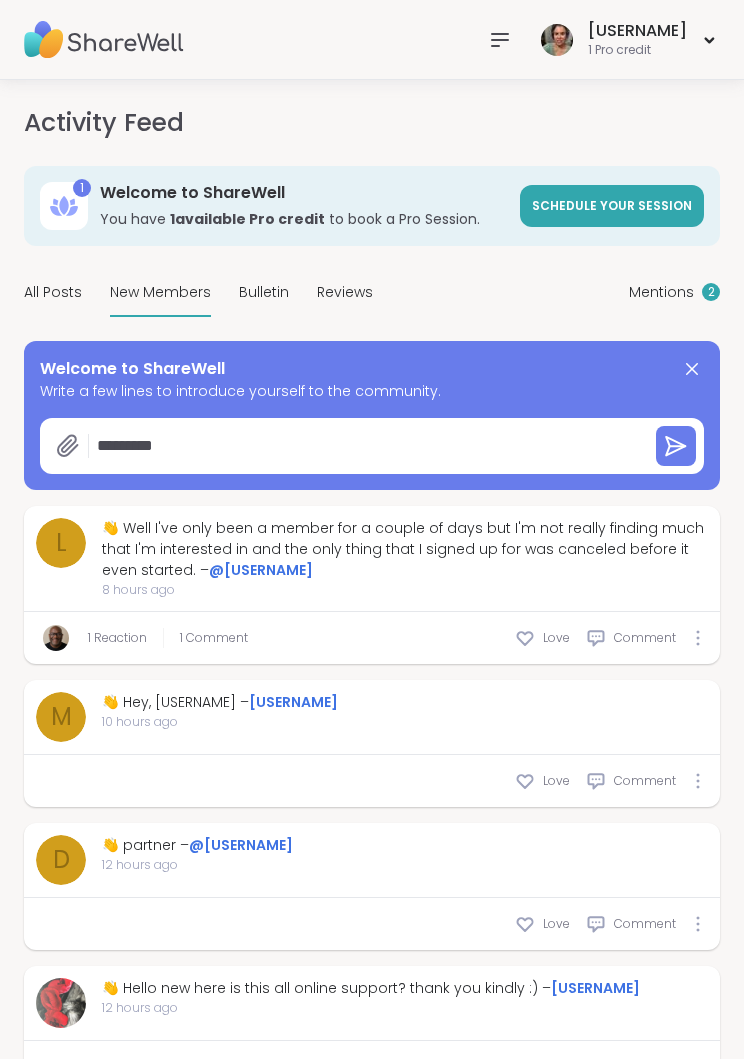 type on "*" 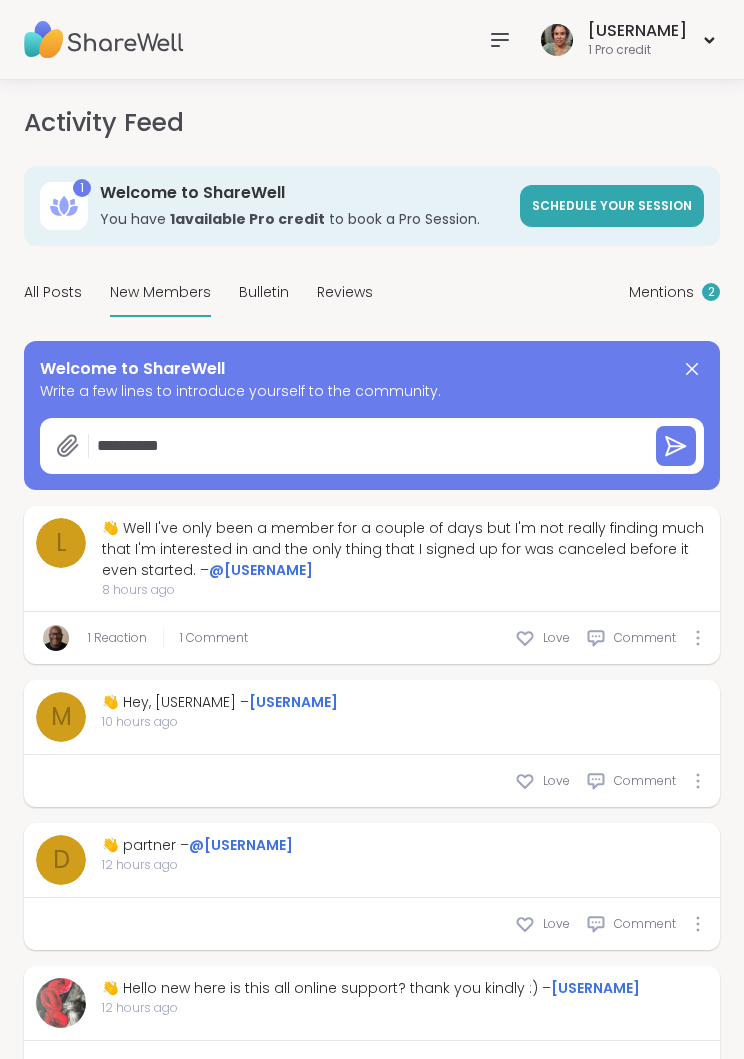 type on "**********" 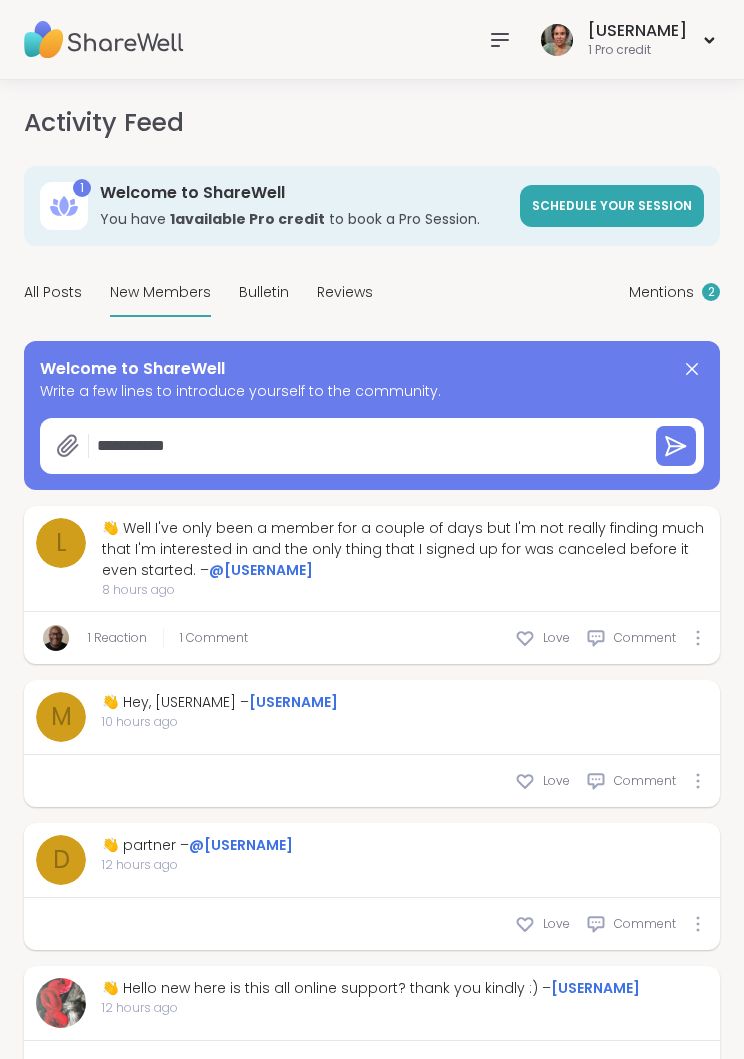 type on "*" 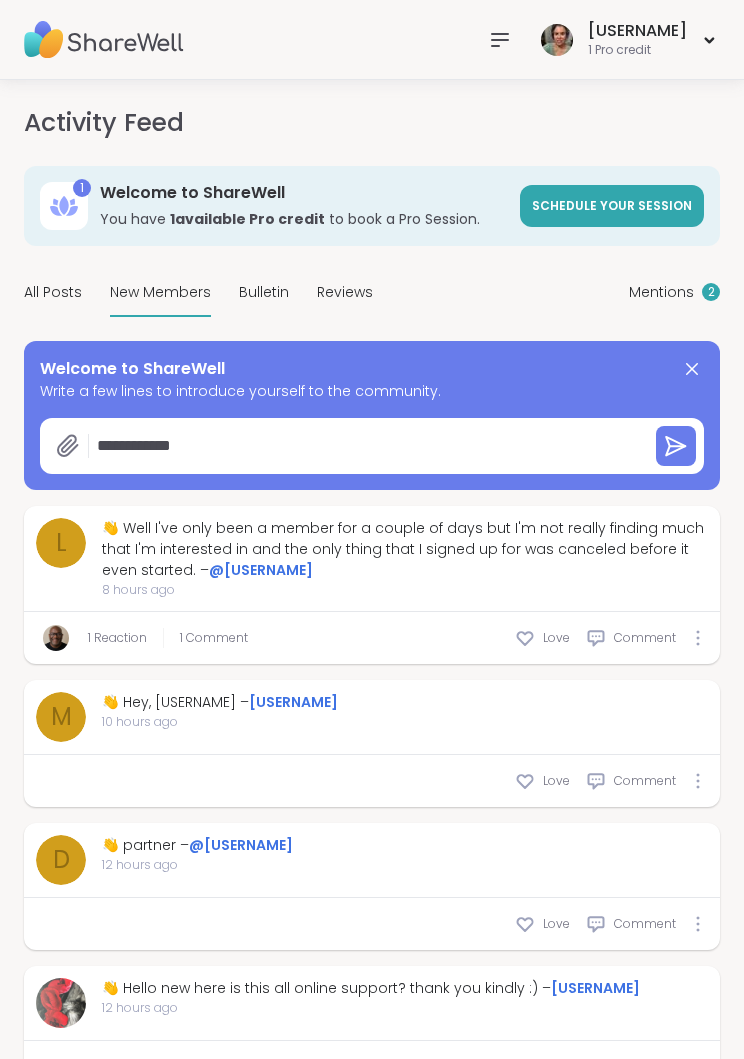 type on "*" 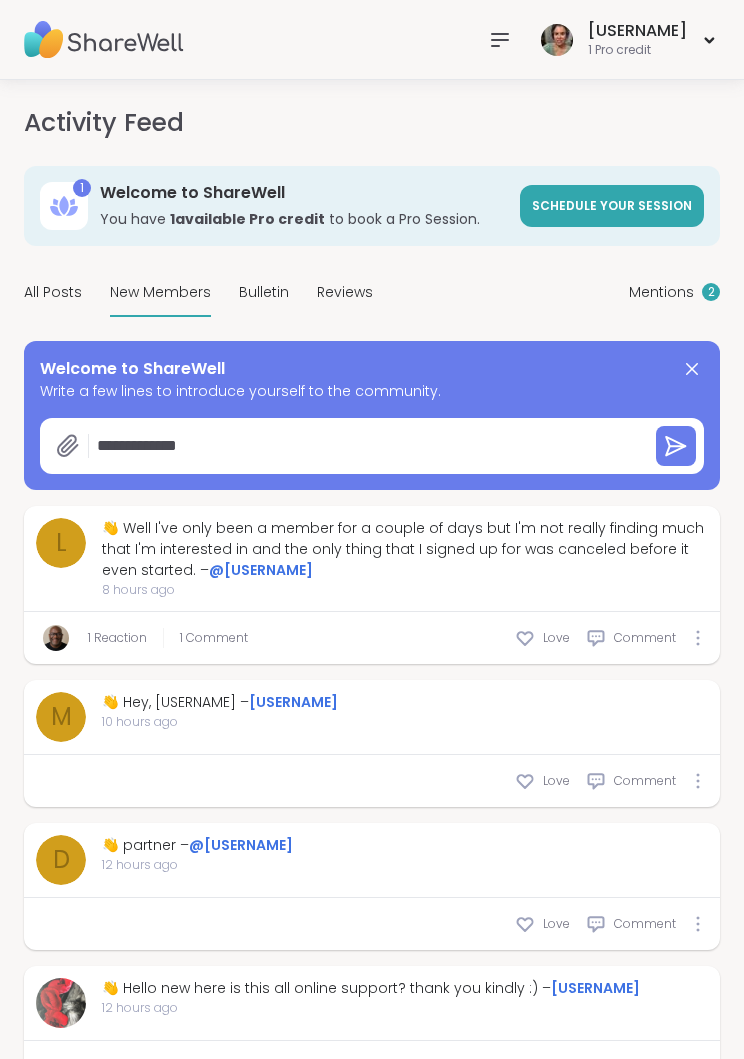 type on "*" 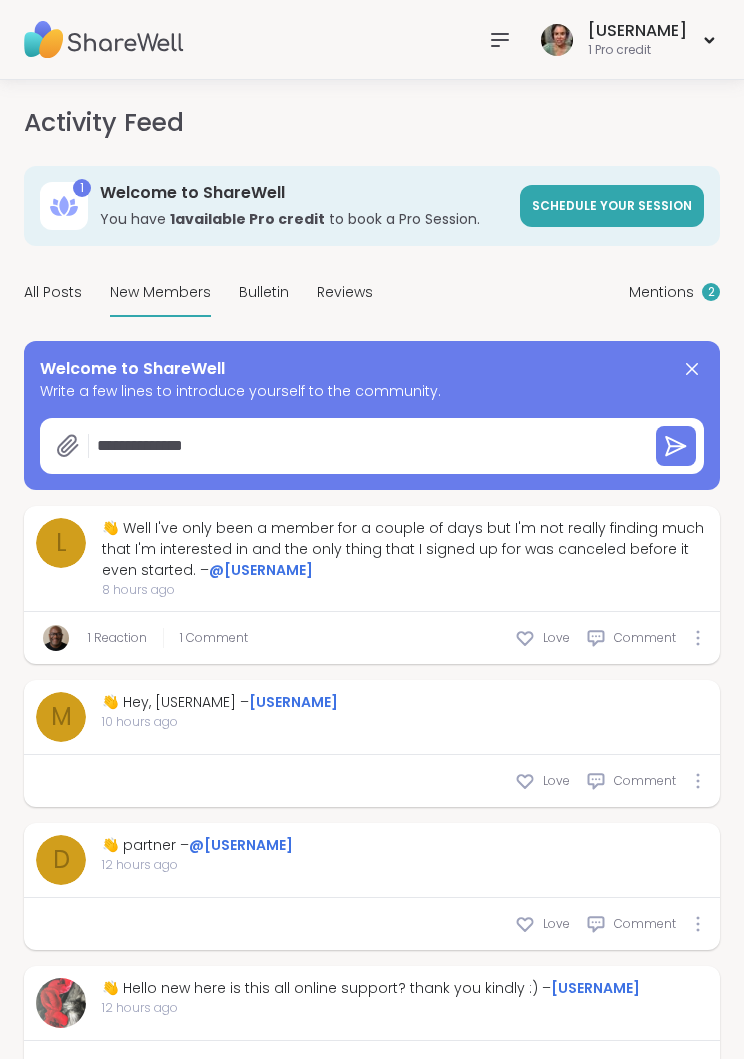 type on "*" 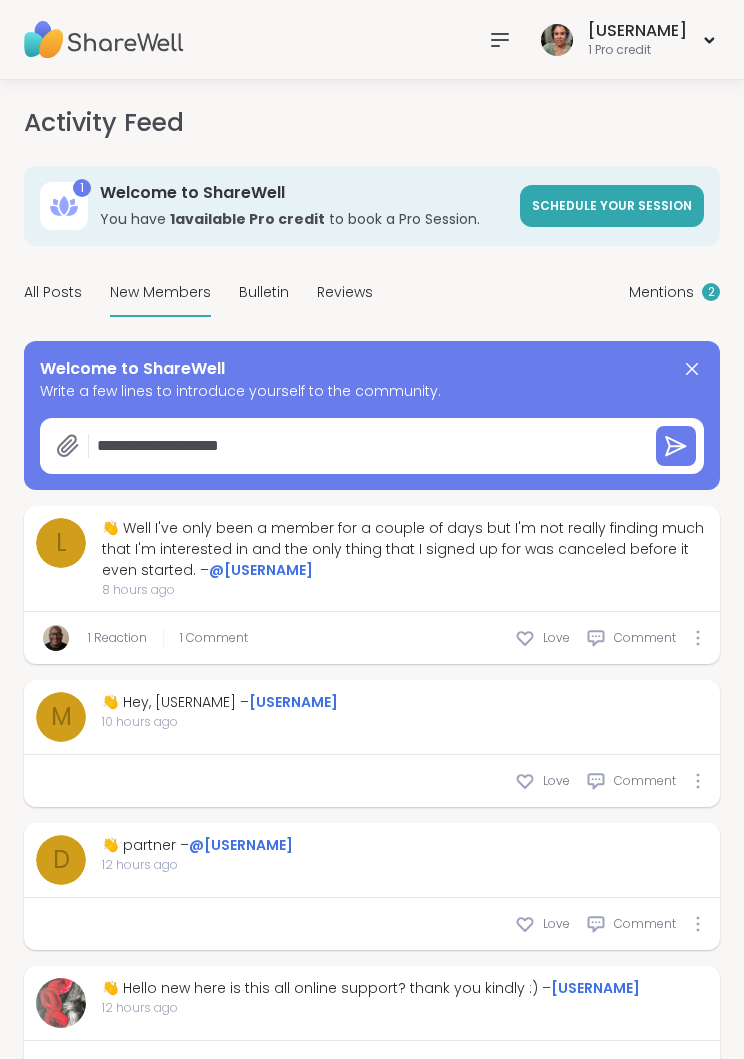 type on "*" 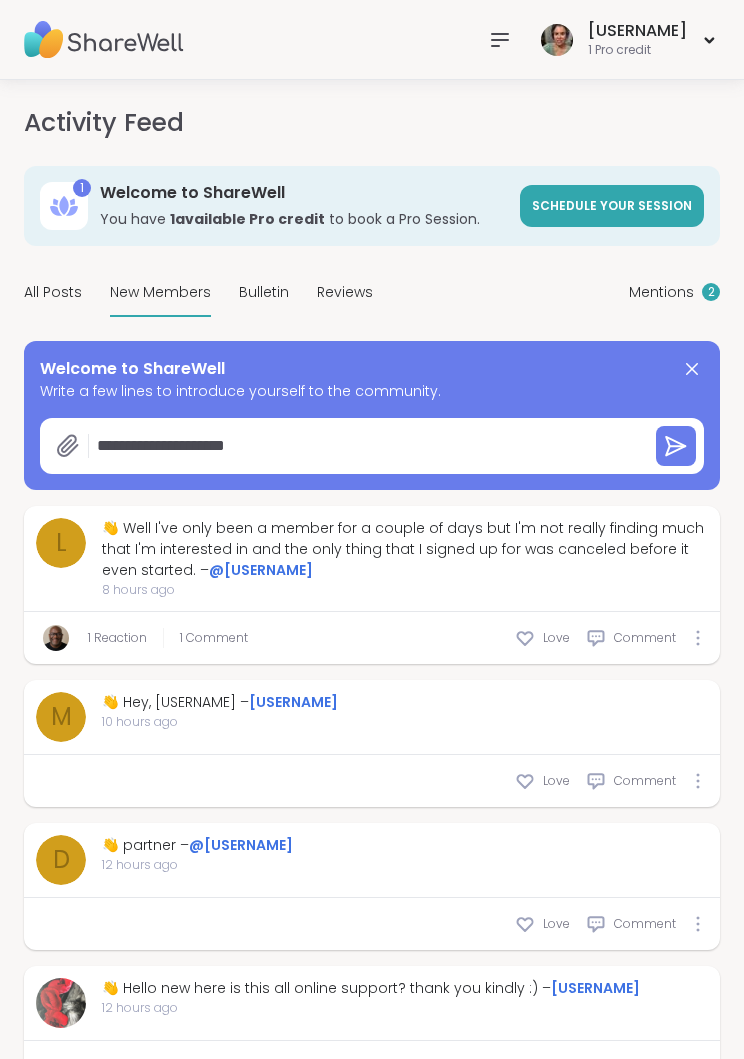 type on "**********" 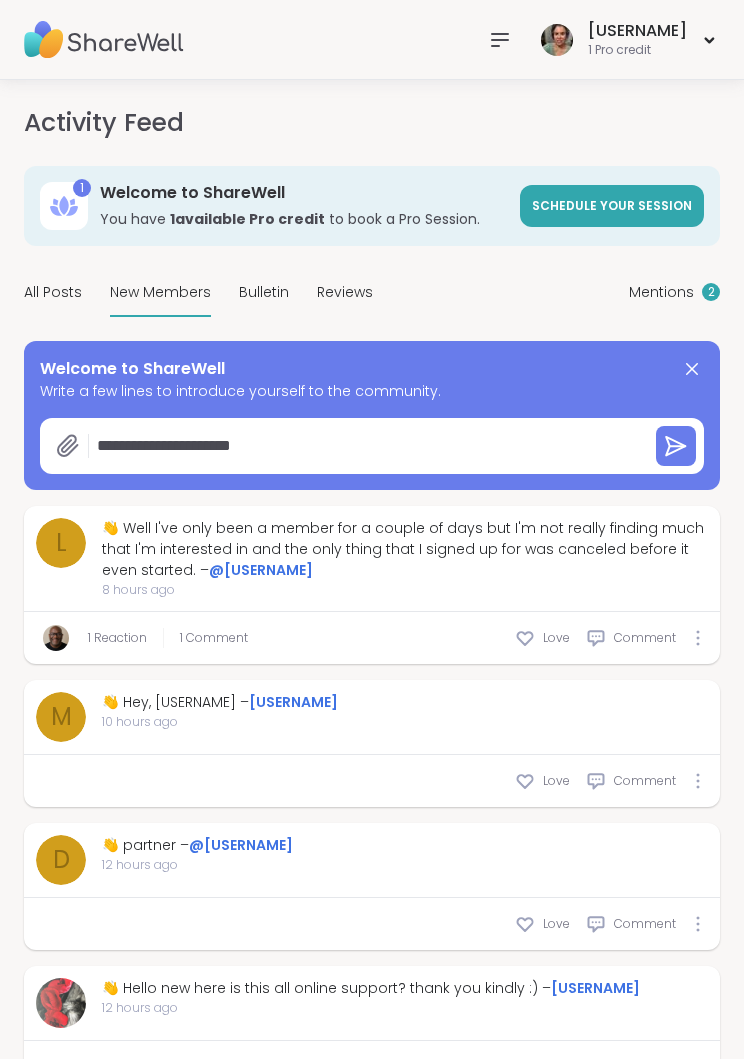 type on "*" 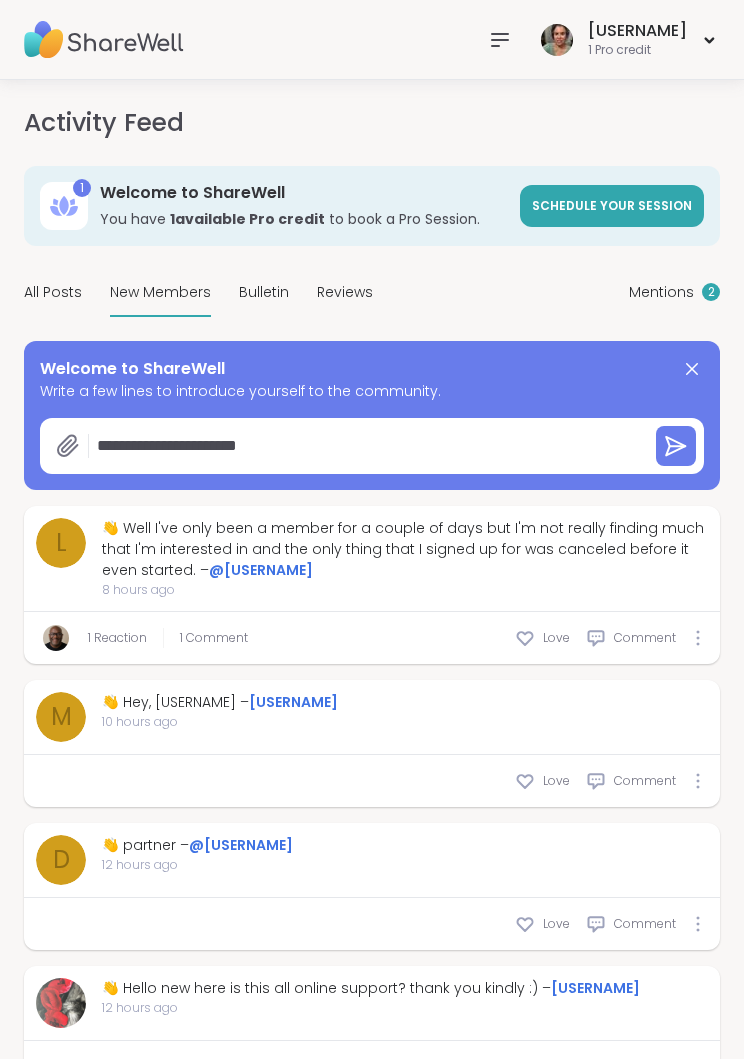 type on "**********" 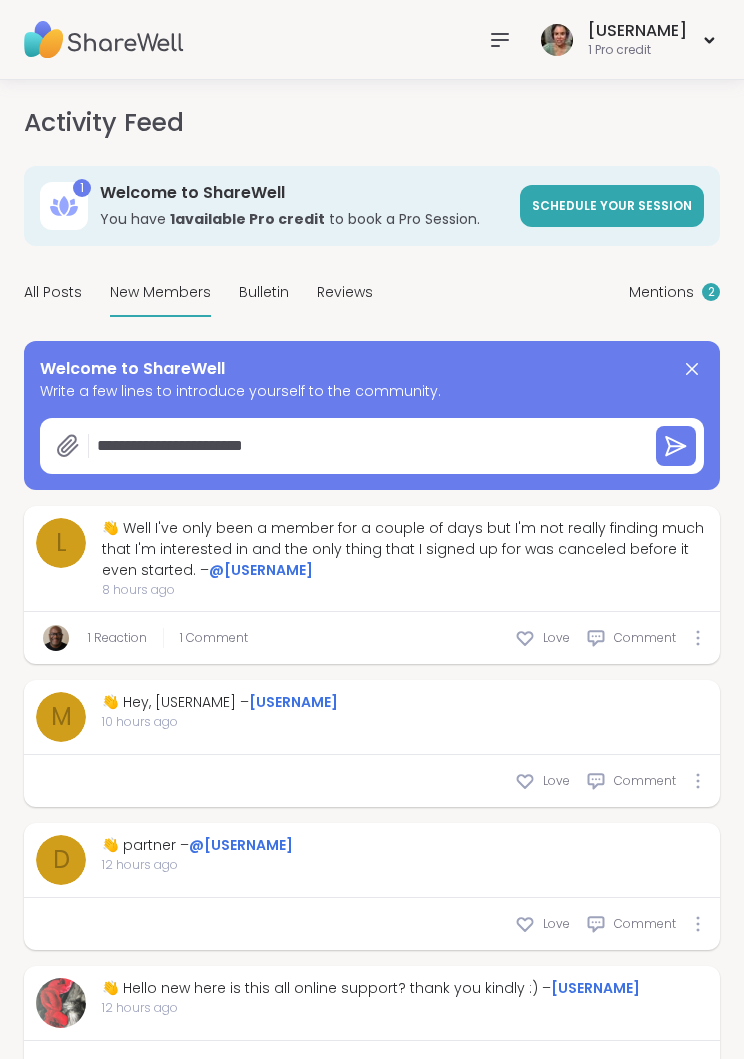 type on "*" 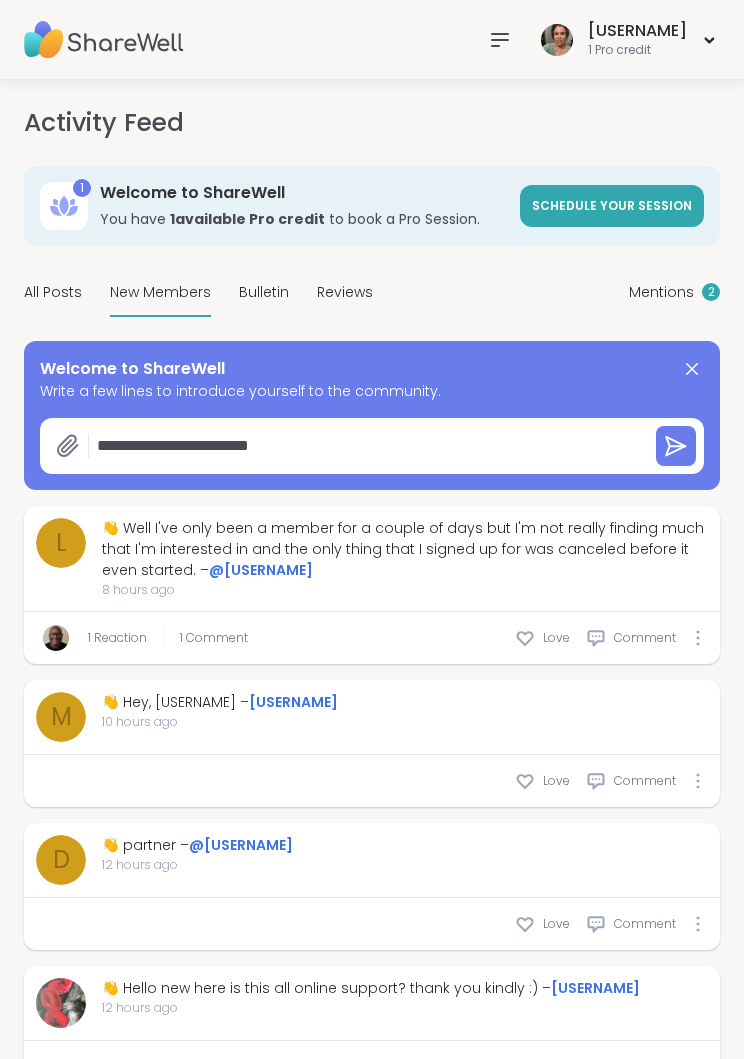 type on "*" 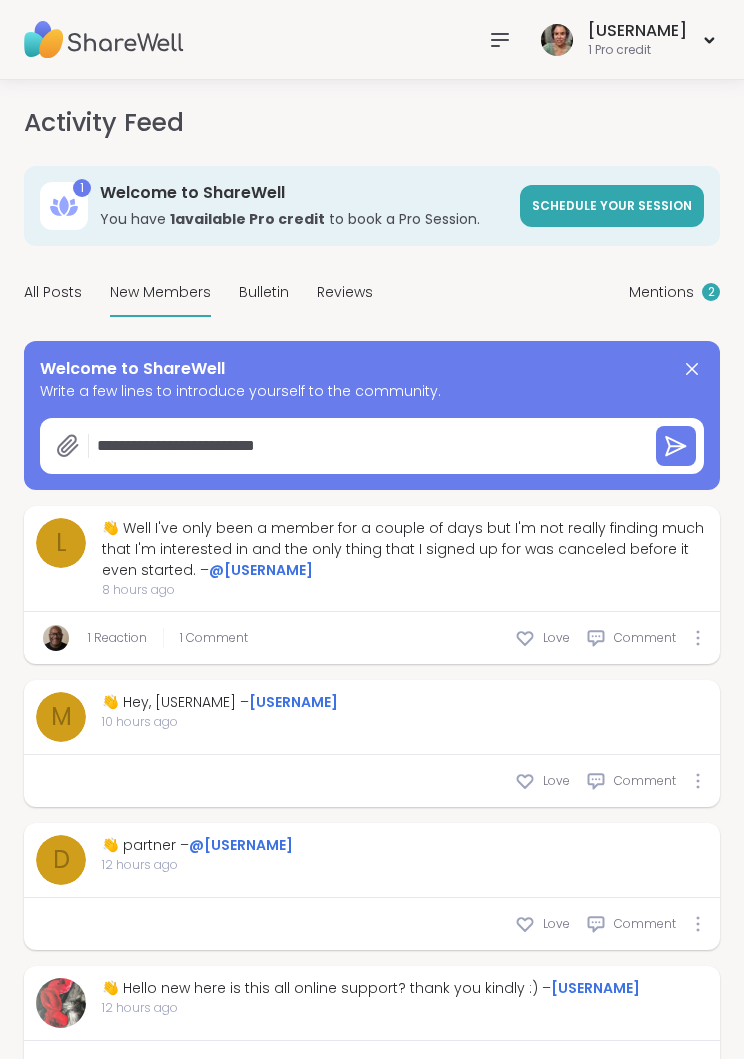 type on "**********" 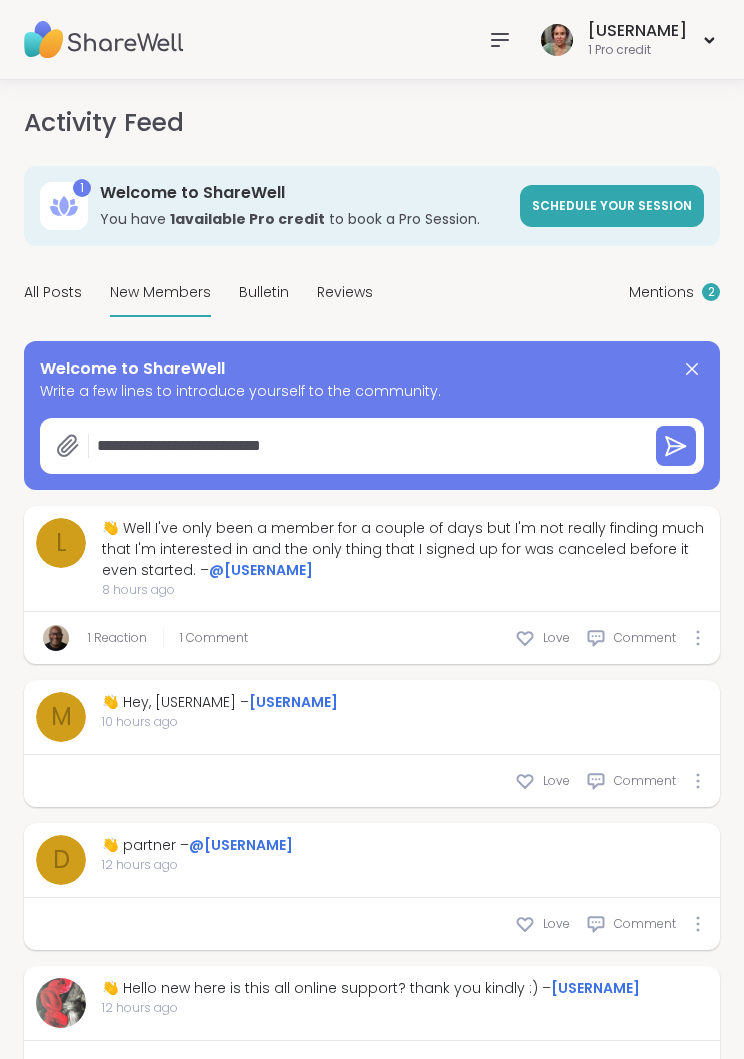 type on "*" 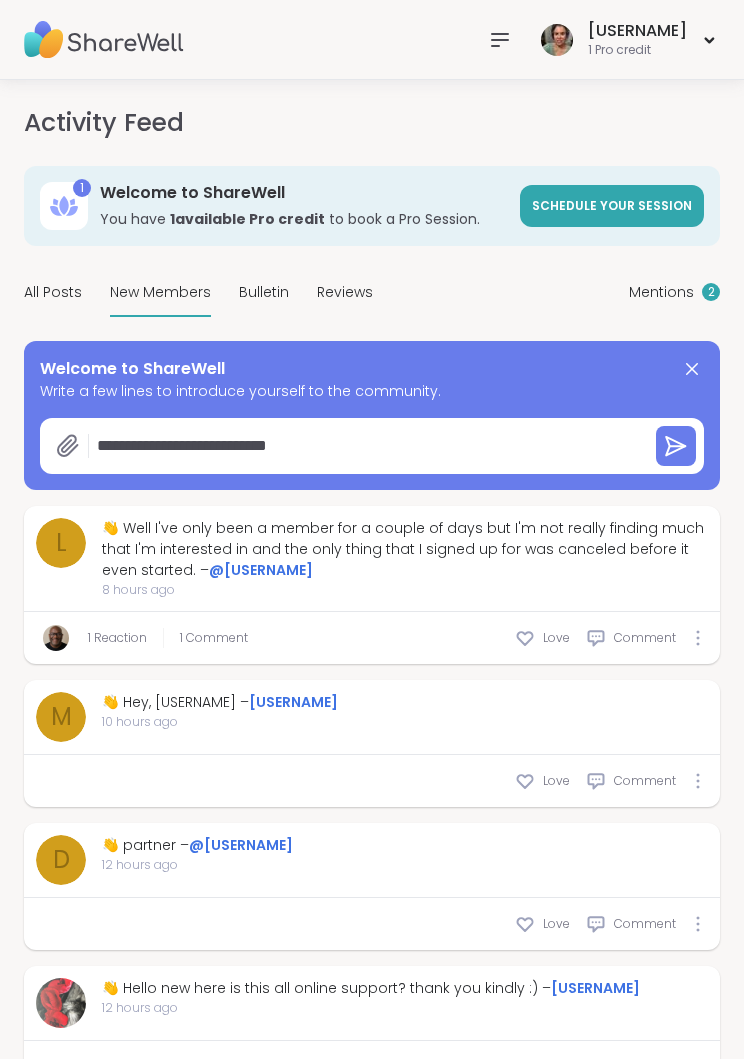 type on "*" 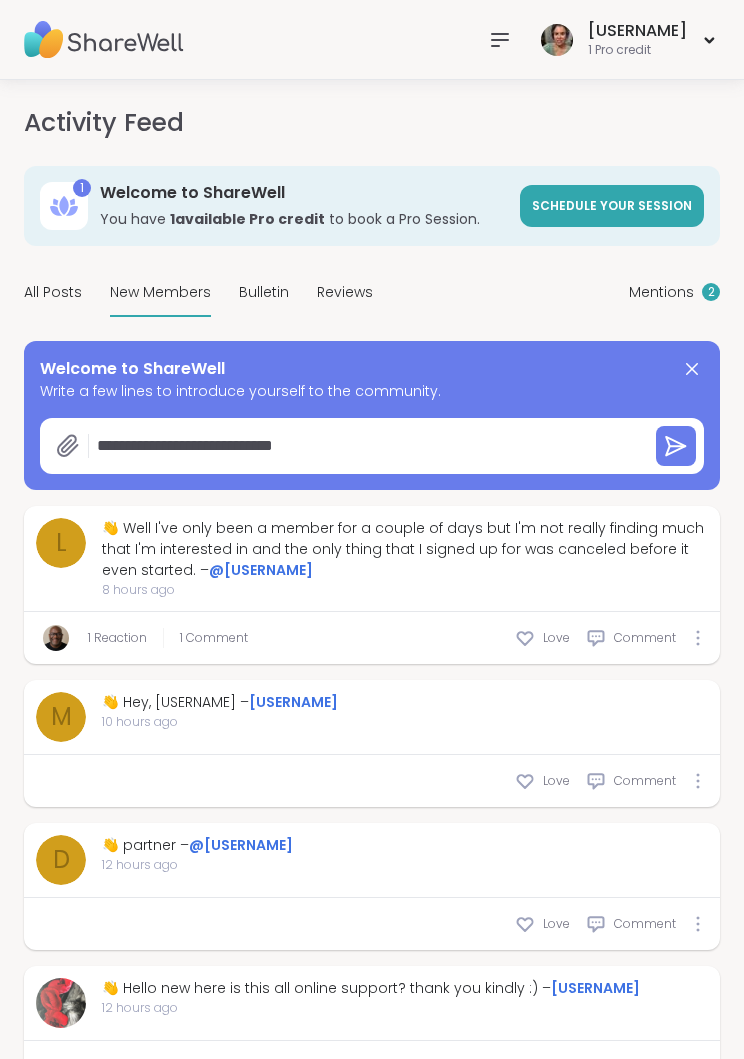 type on "*" 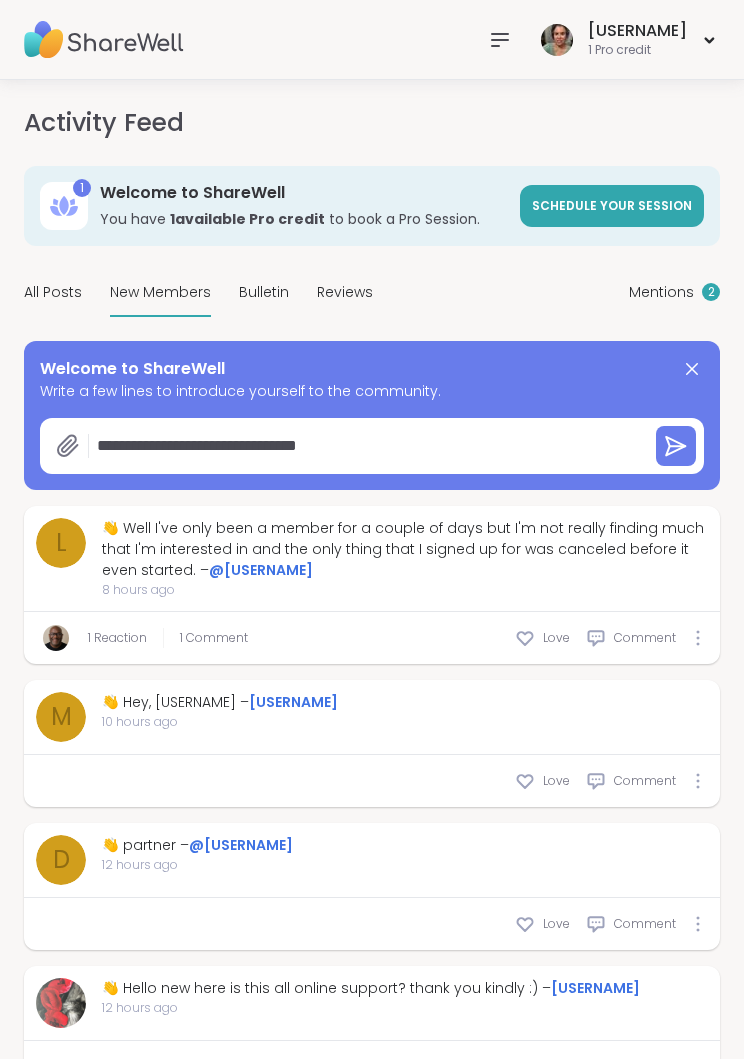 type on "*" 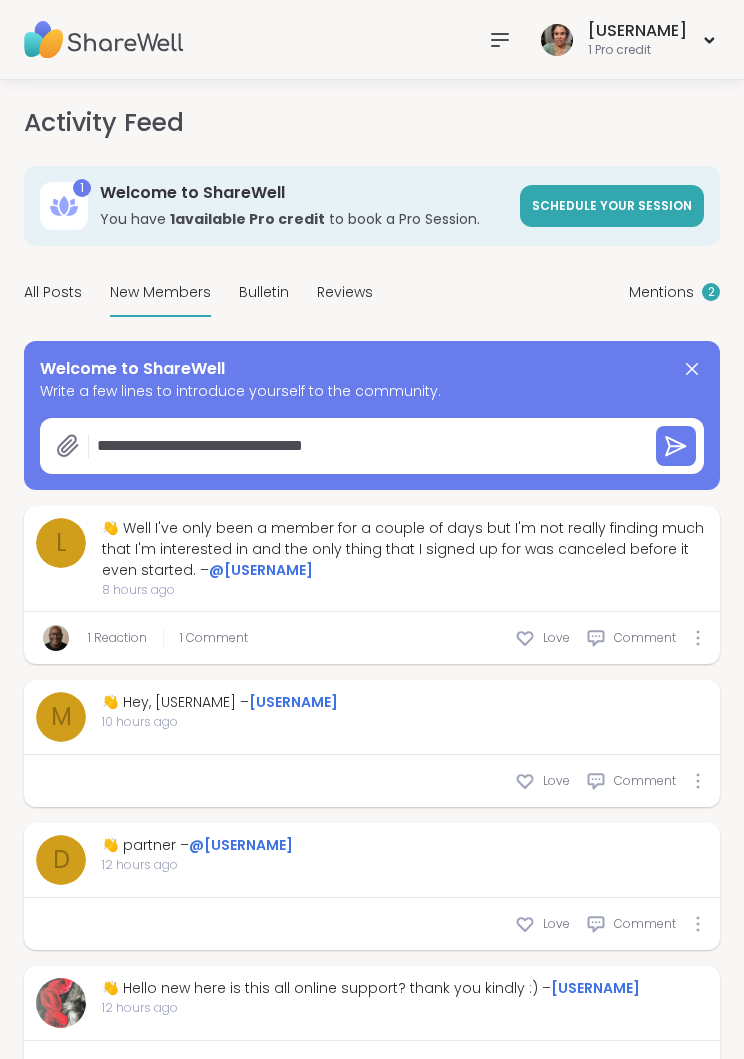 type on "*" 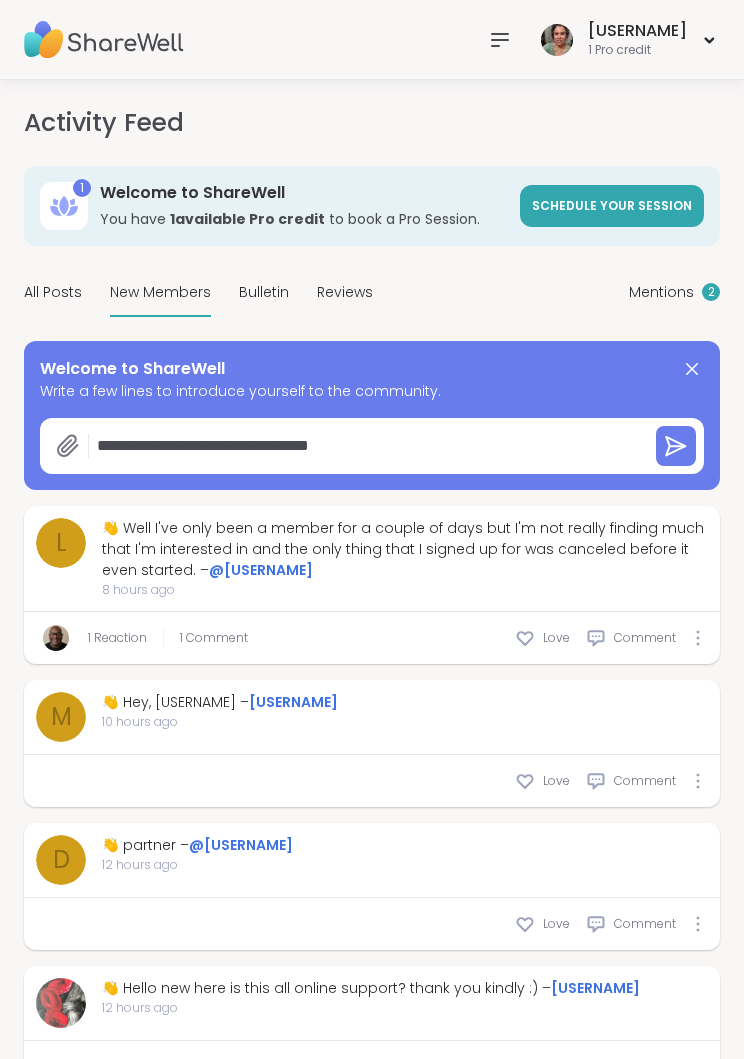 type on "*" 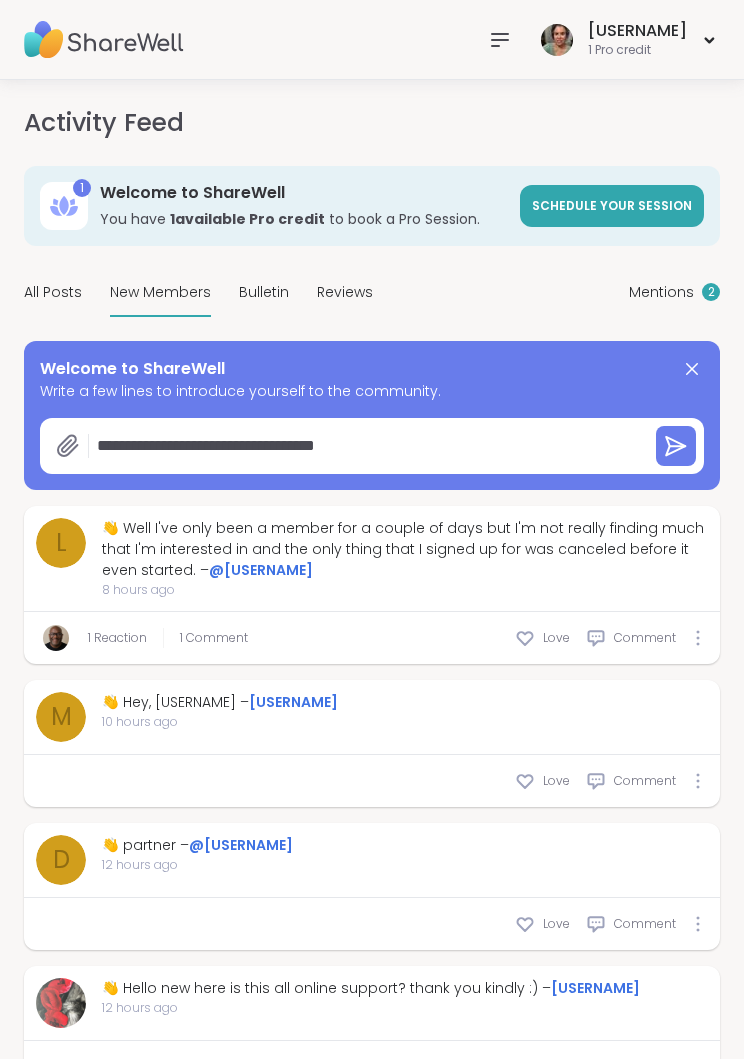 type on "*" 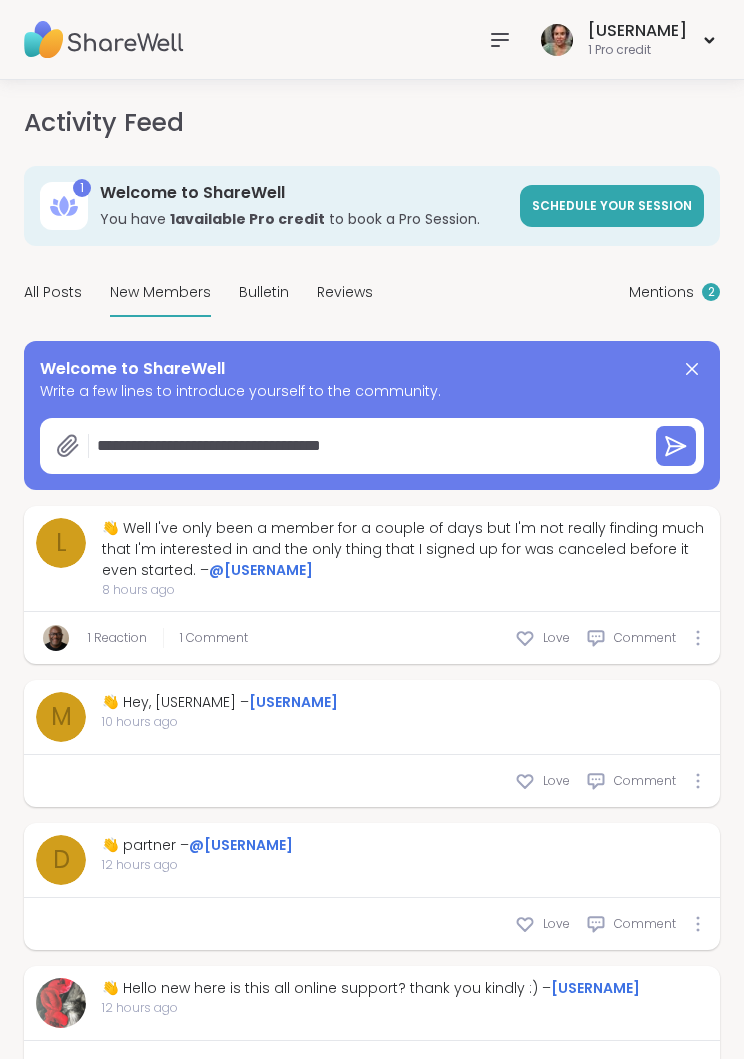 type on "*" 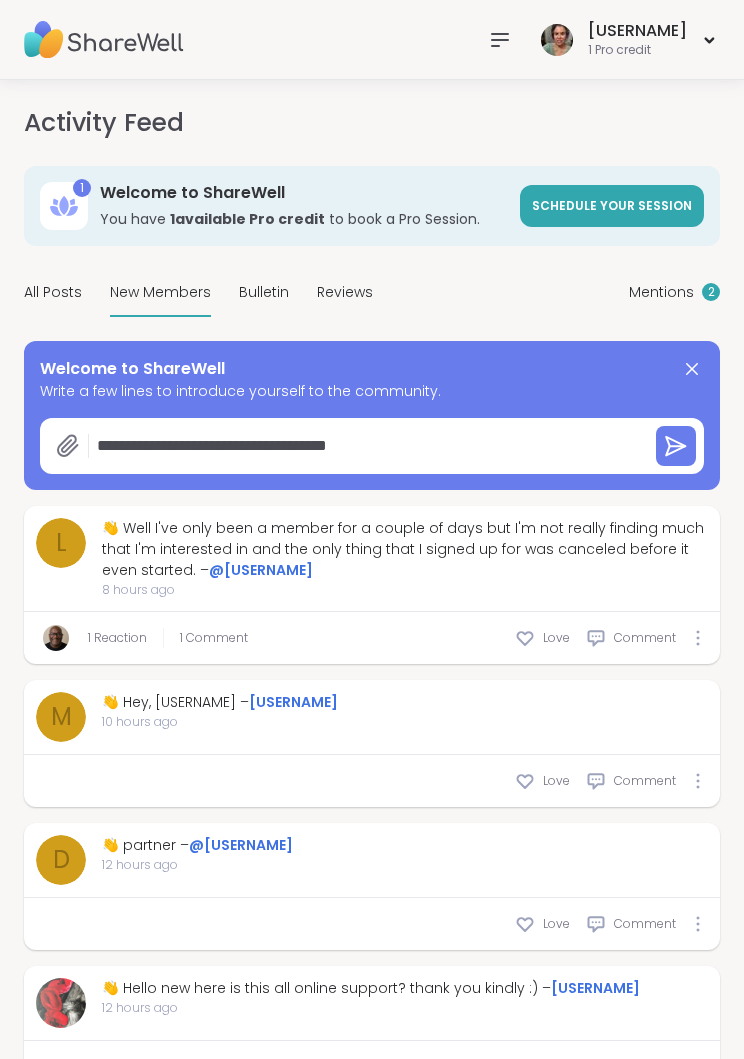 type on "**********" 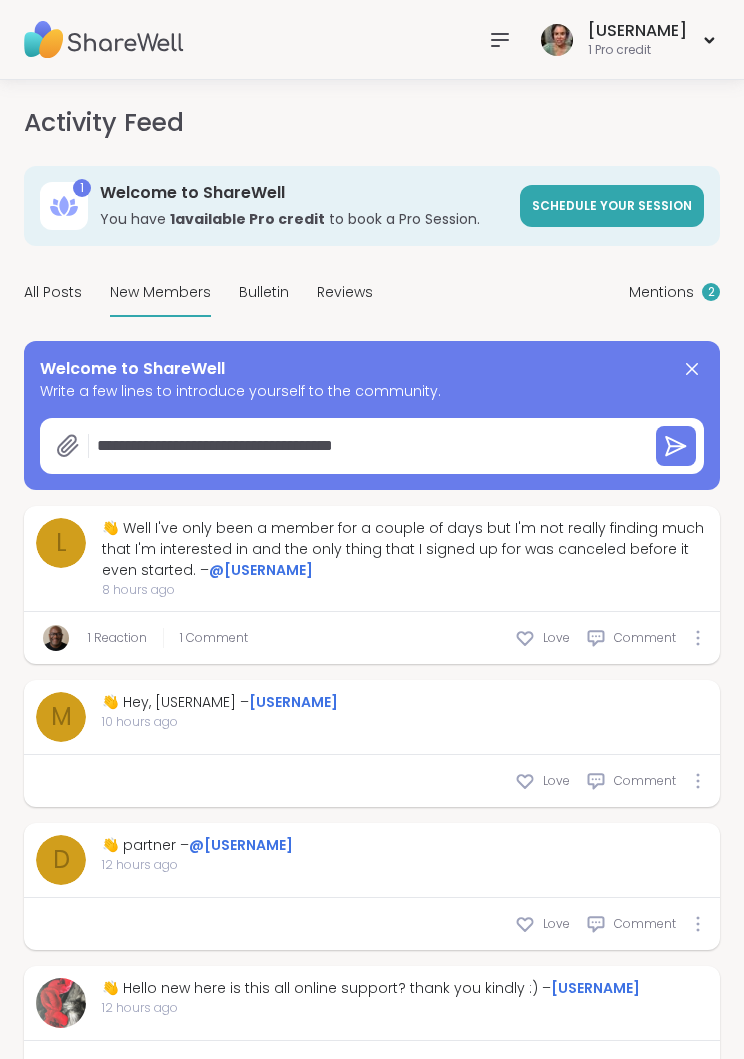 type on "*" 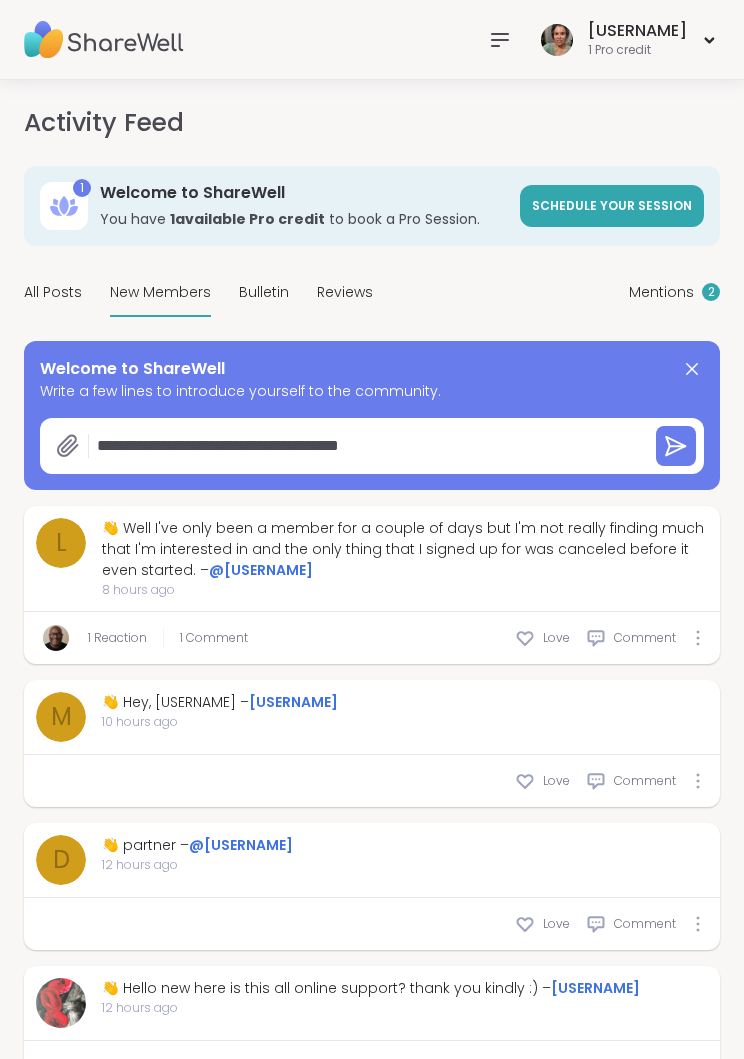 type on "*" 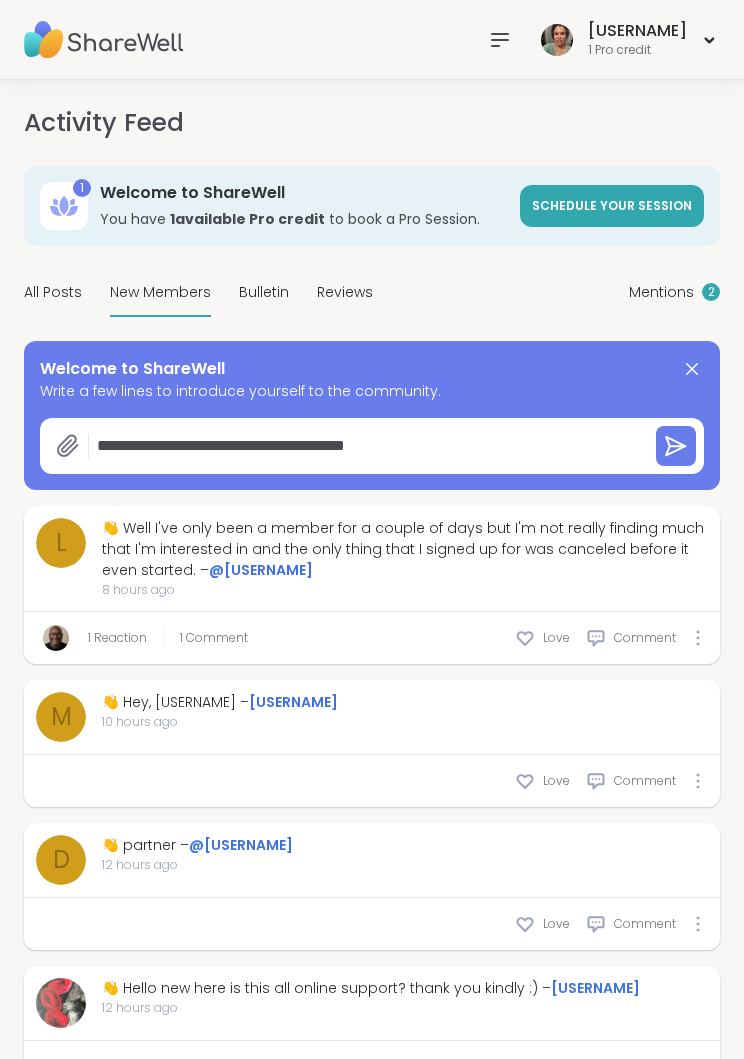 type on "*" 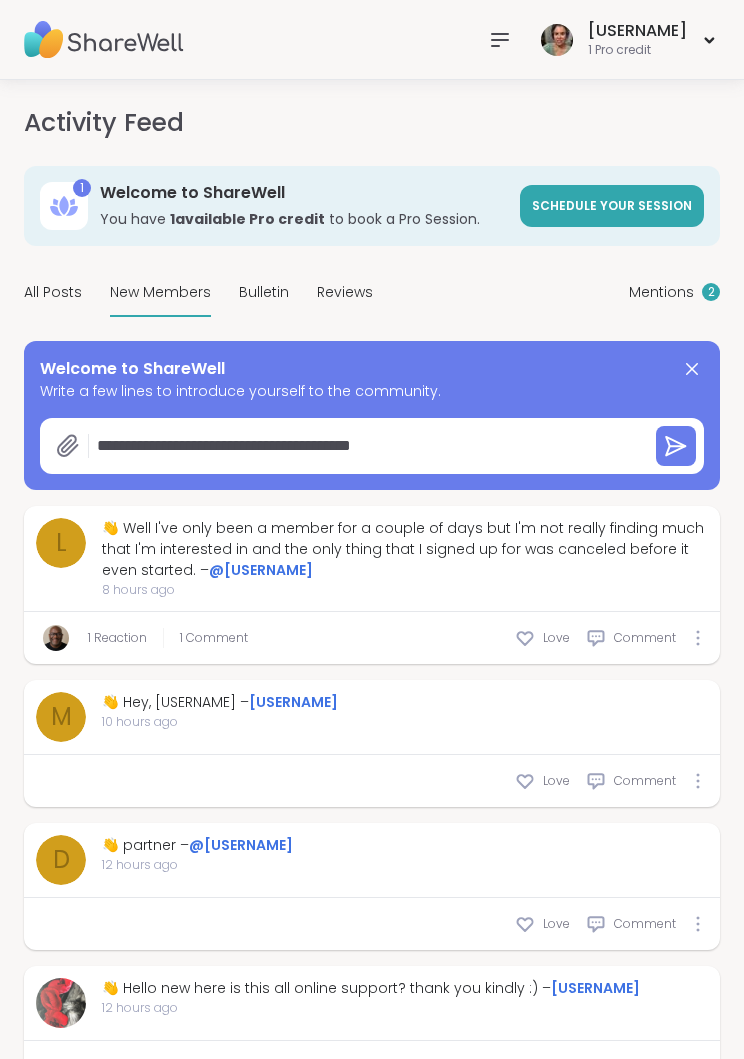 type on "*" 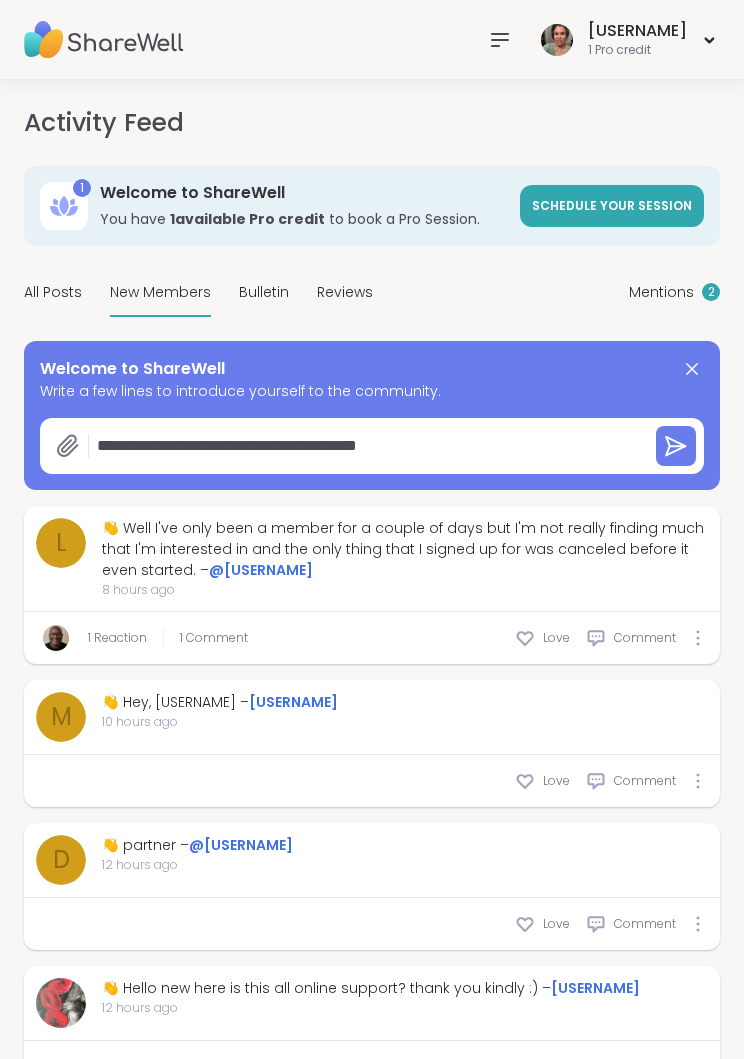 type on "*" 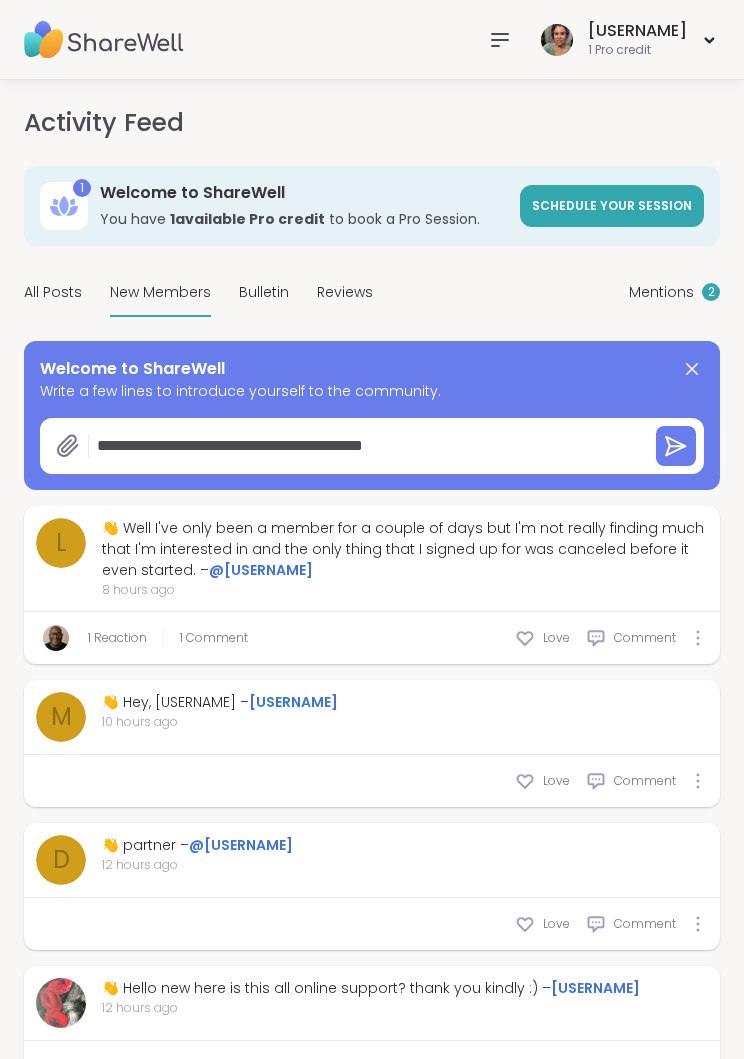 type on "*" 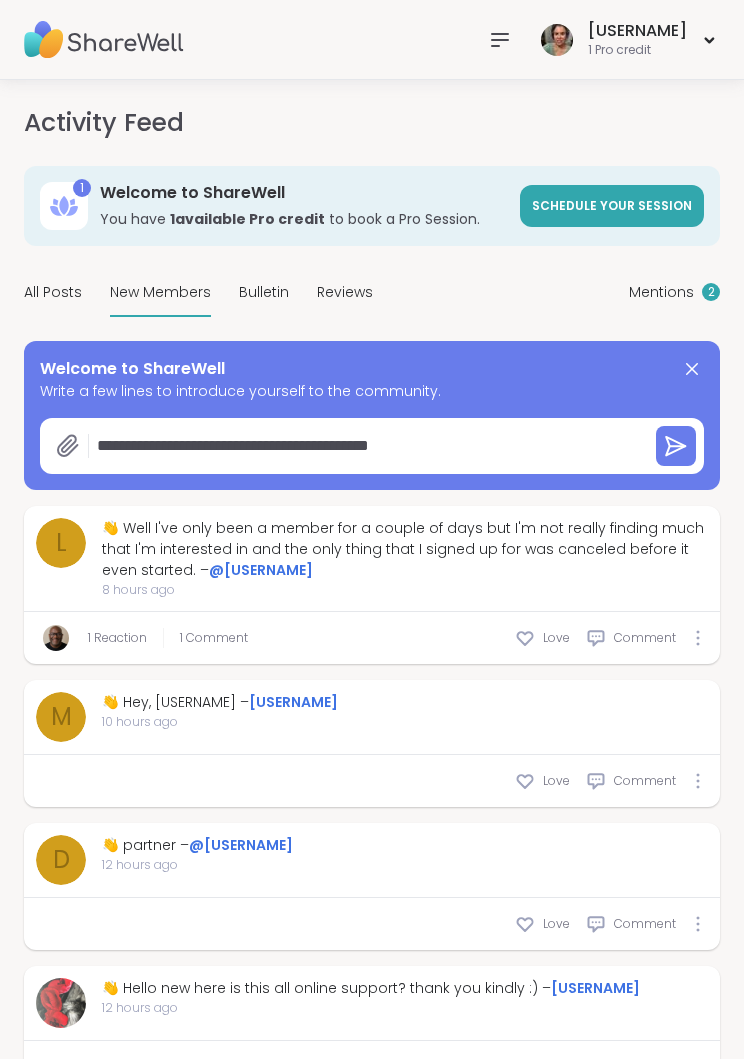 type on "*" 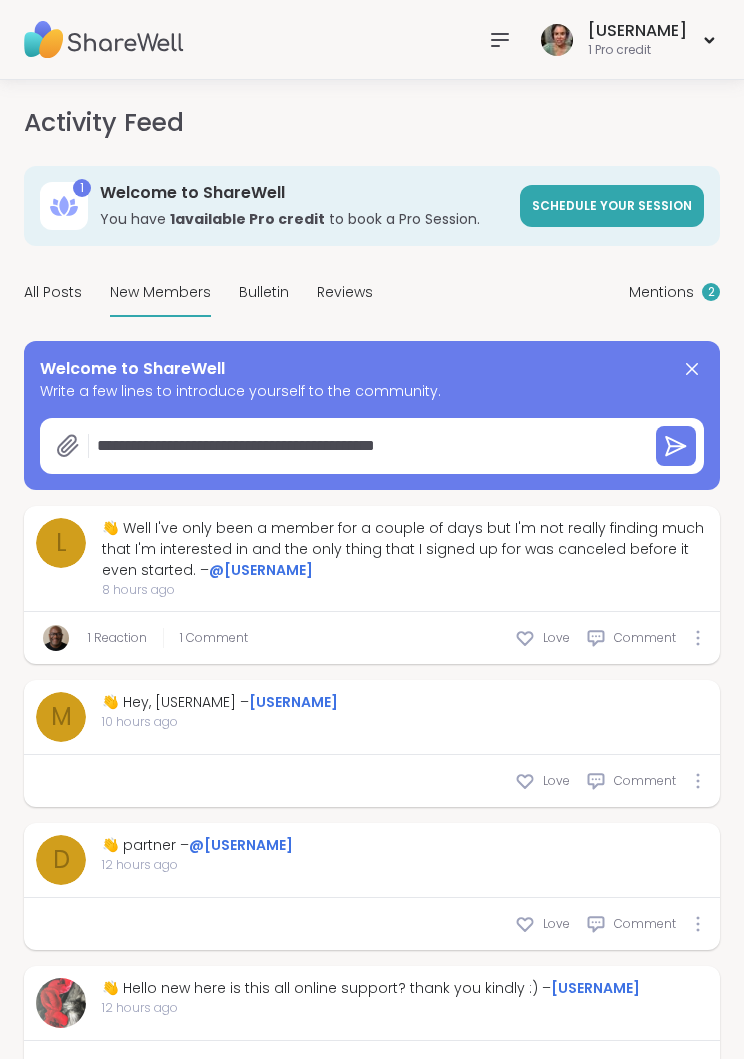 type on "**********" 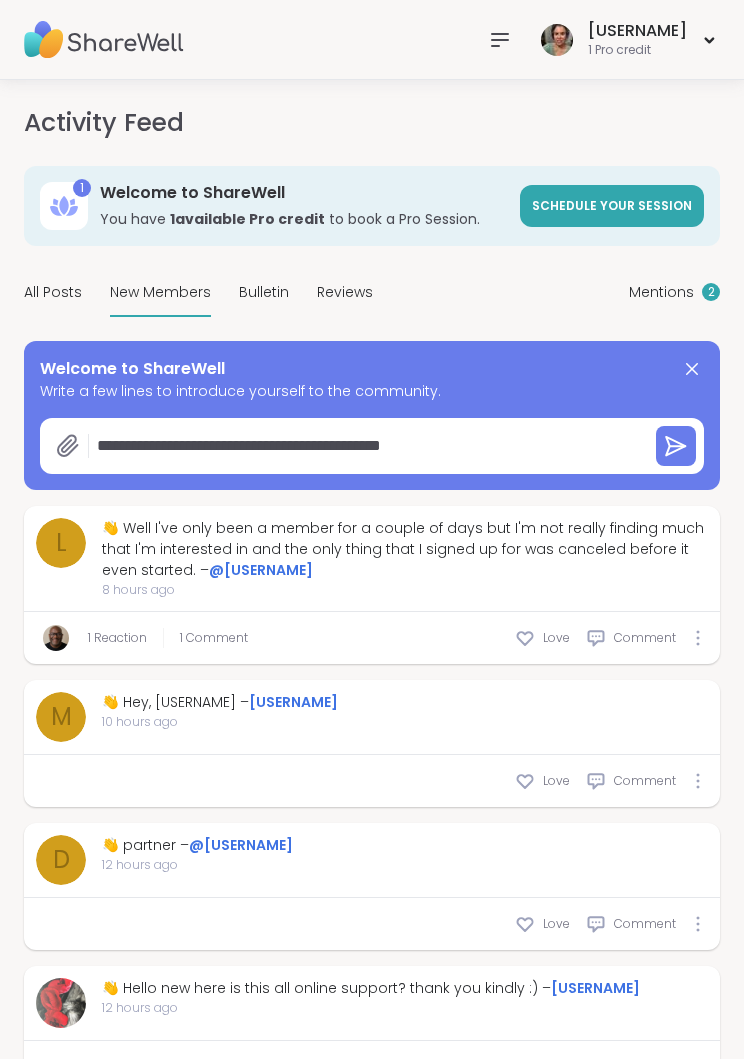 type on "*" 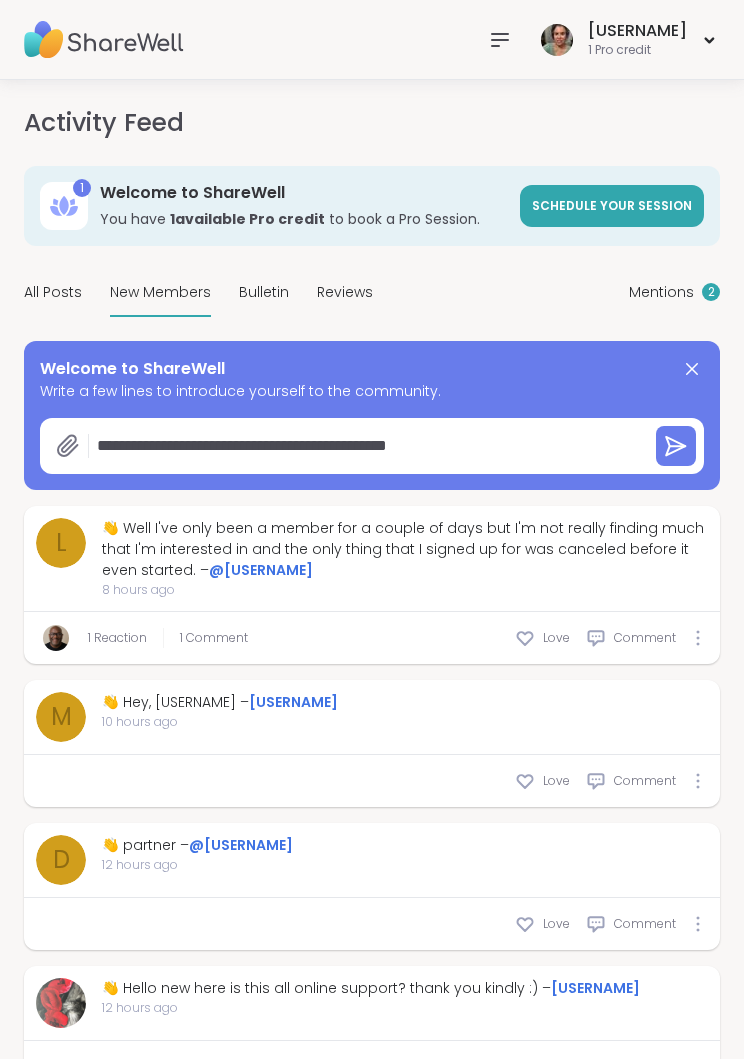 type on "*" 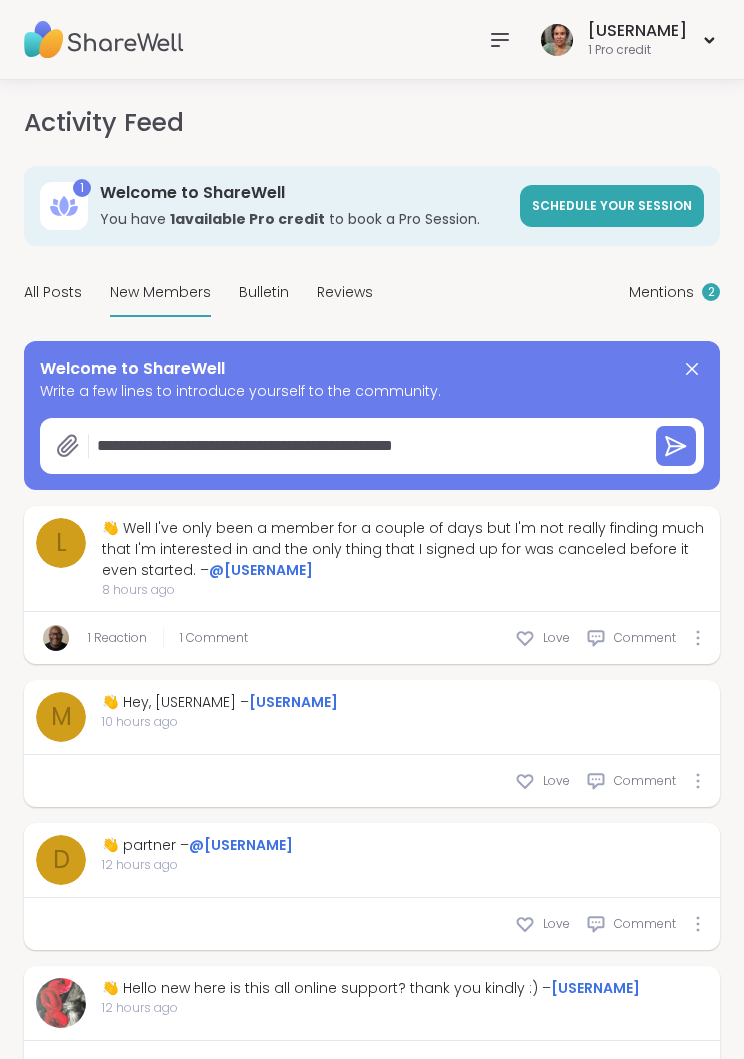 type on "**********" 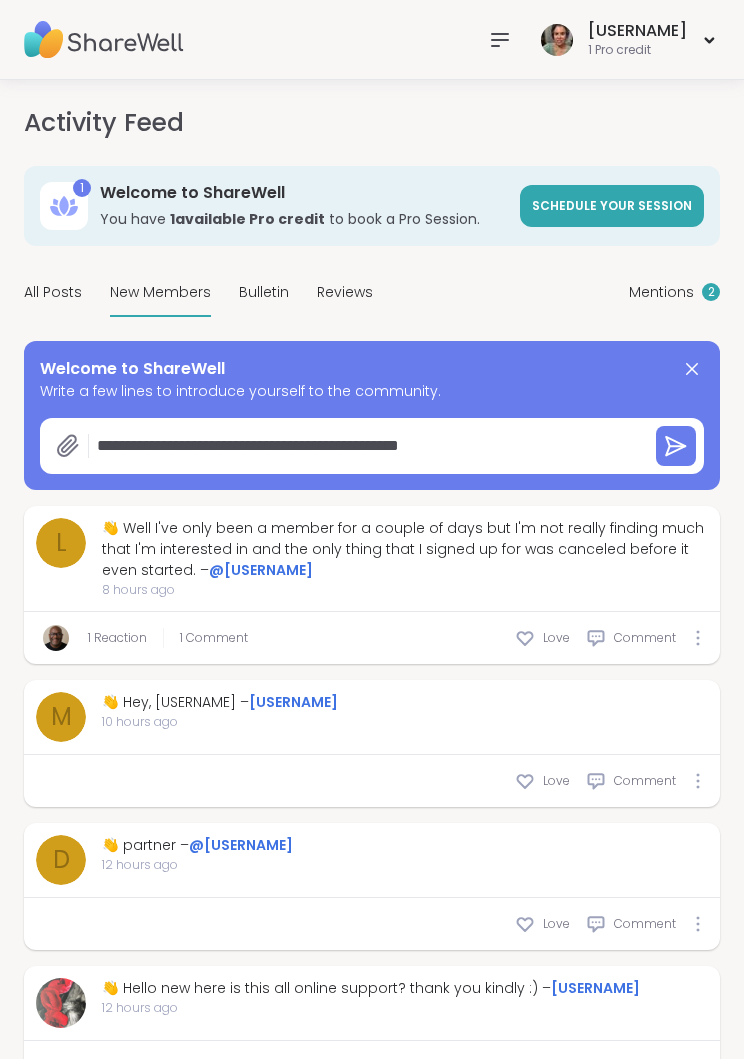 type on "*" 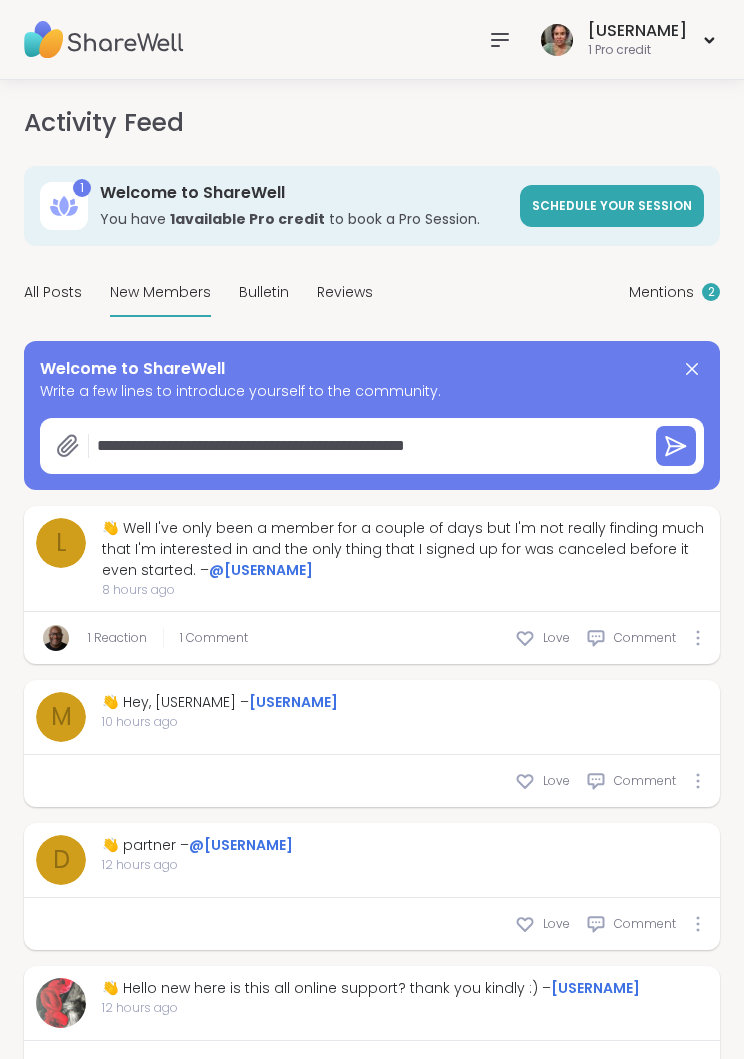 type on "**********" 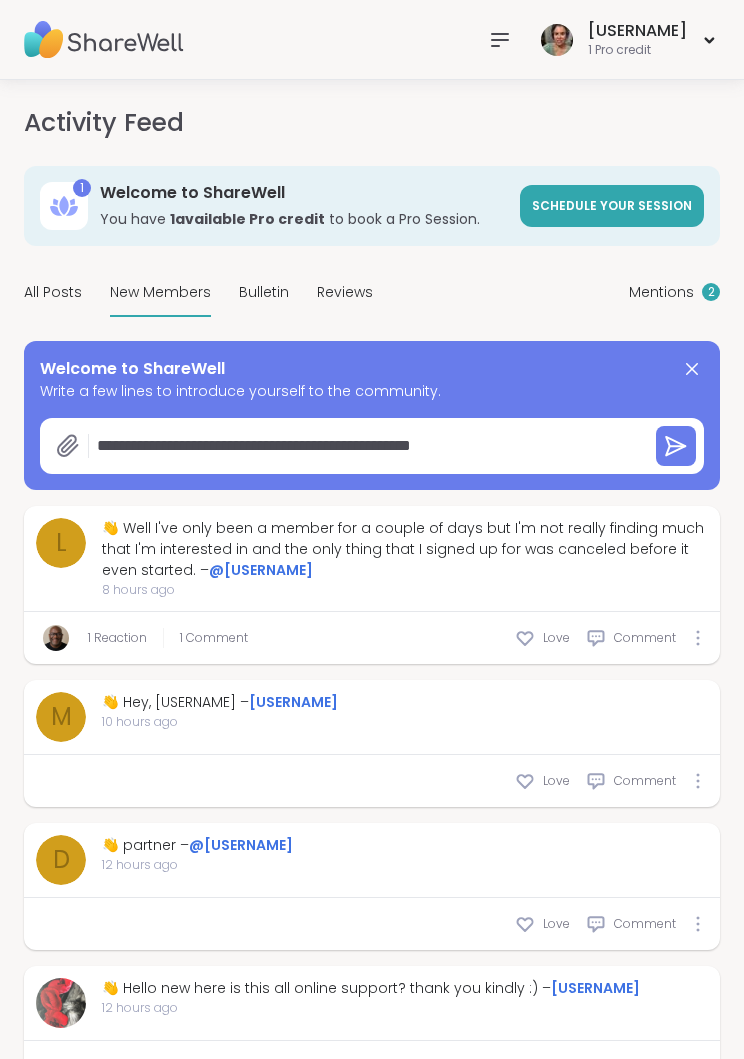 type on "*" 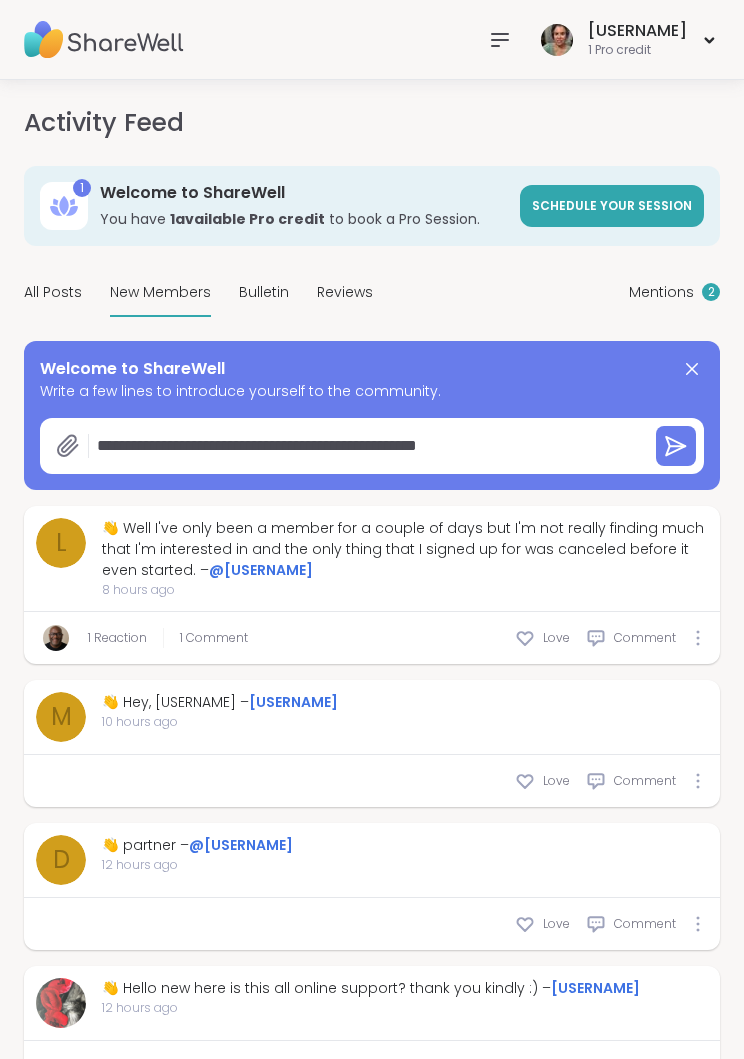 type on "*" 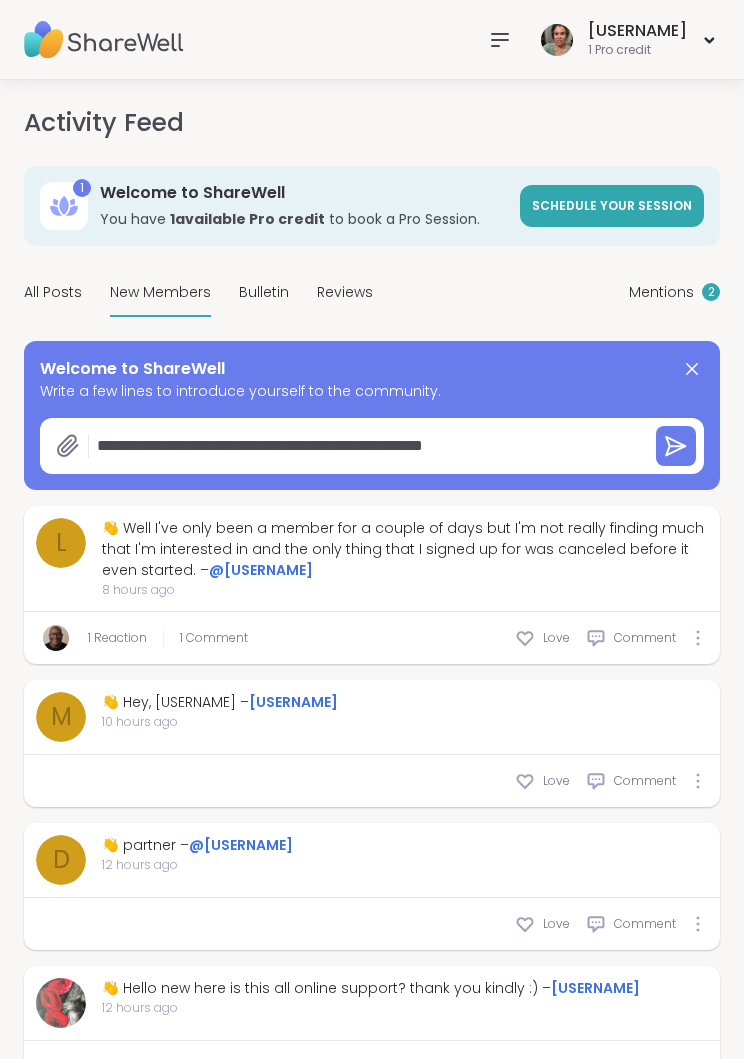 type on "*" 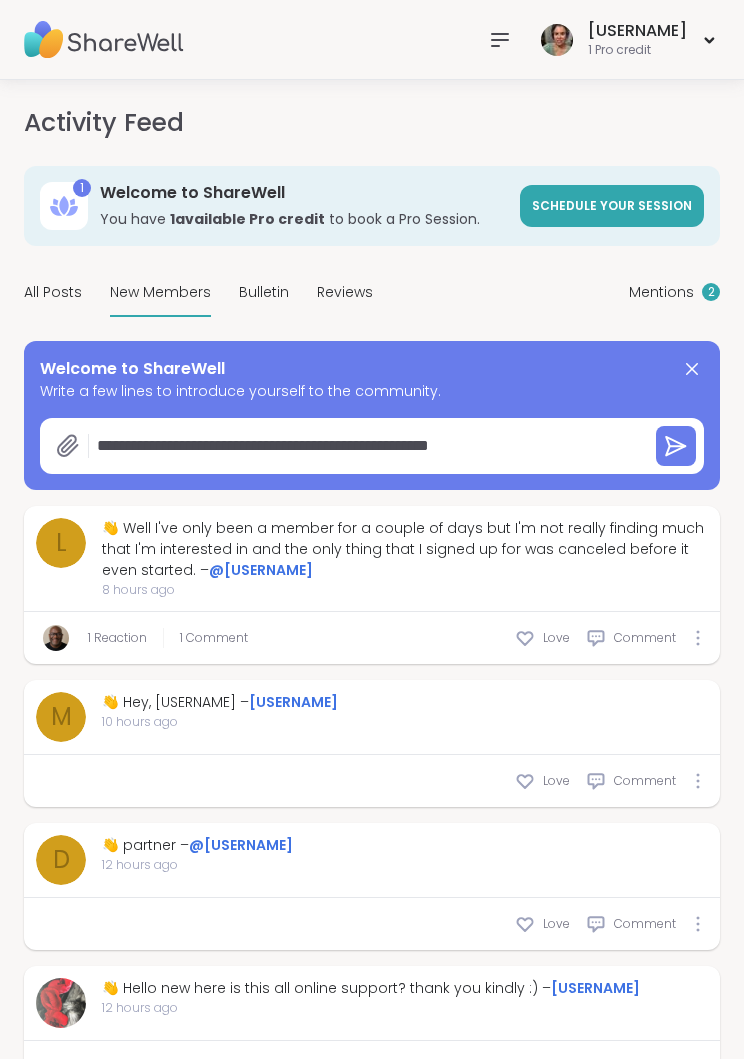 type on "*" 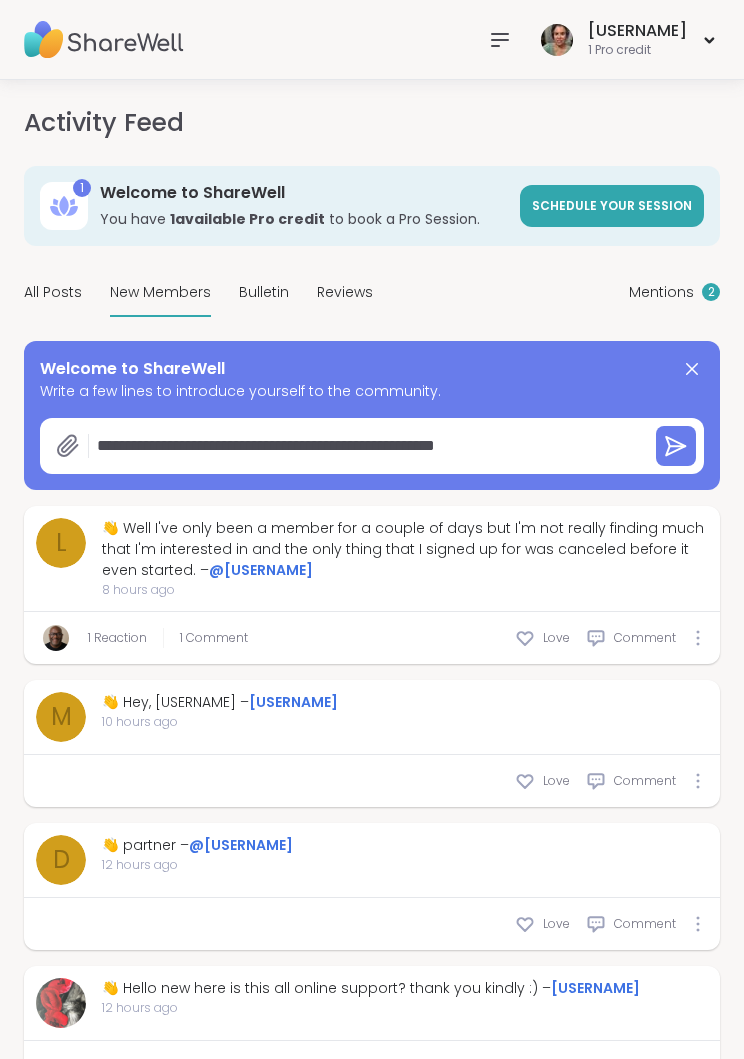 type on "**********" 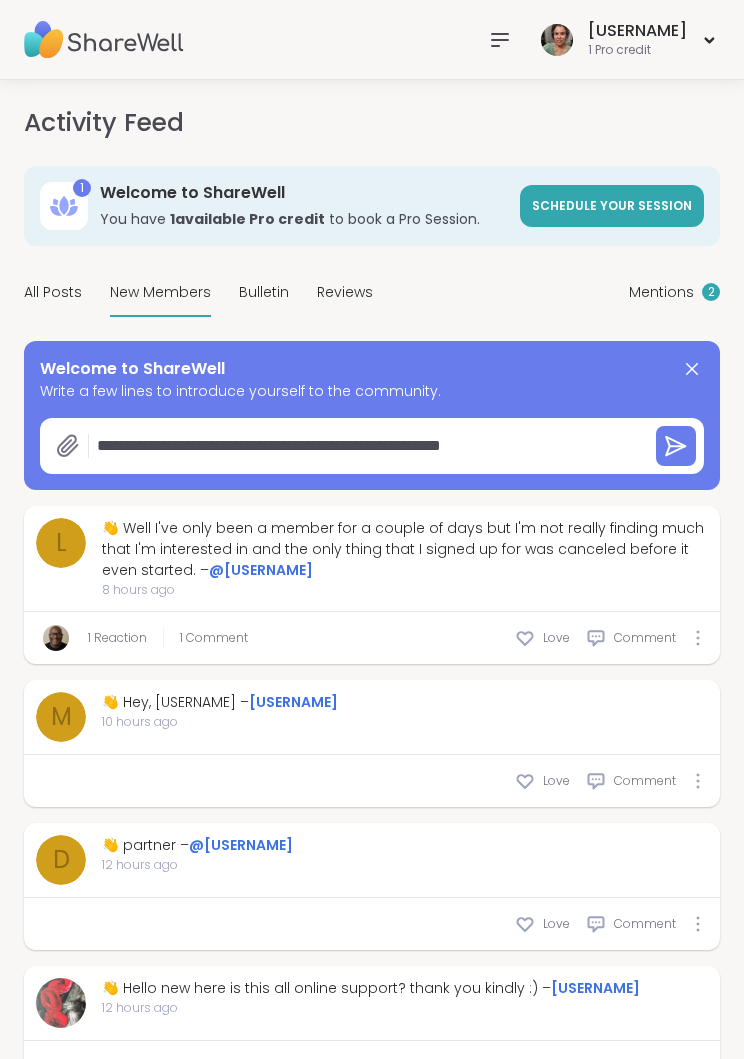 type on "*" 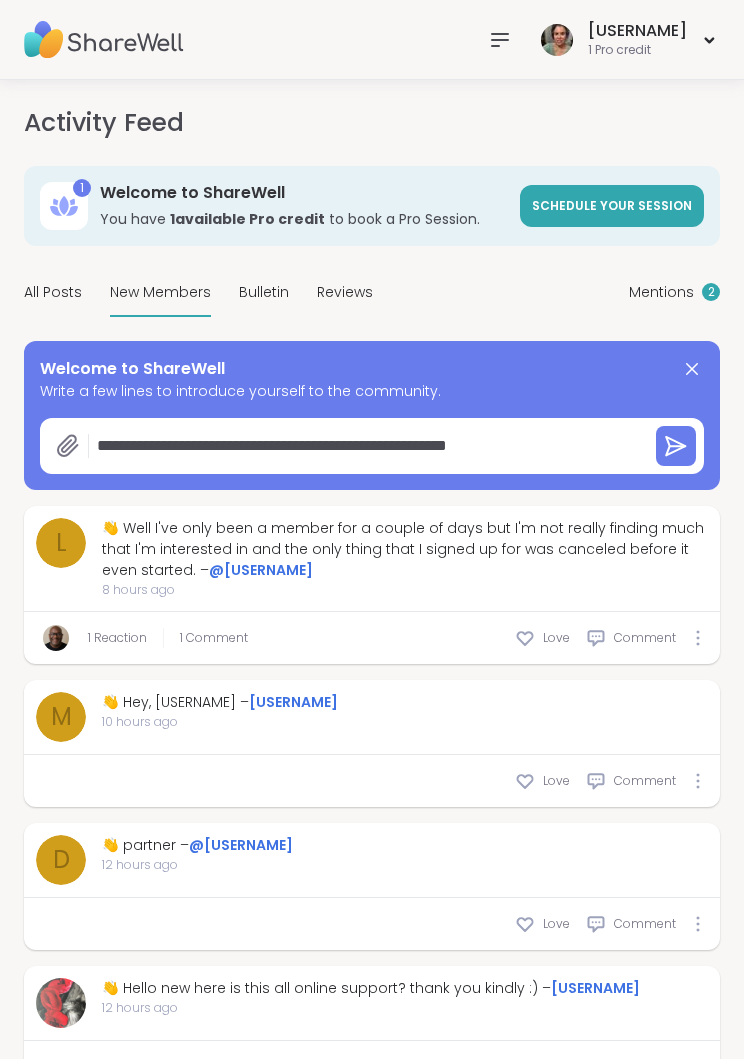 type on "*" 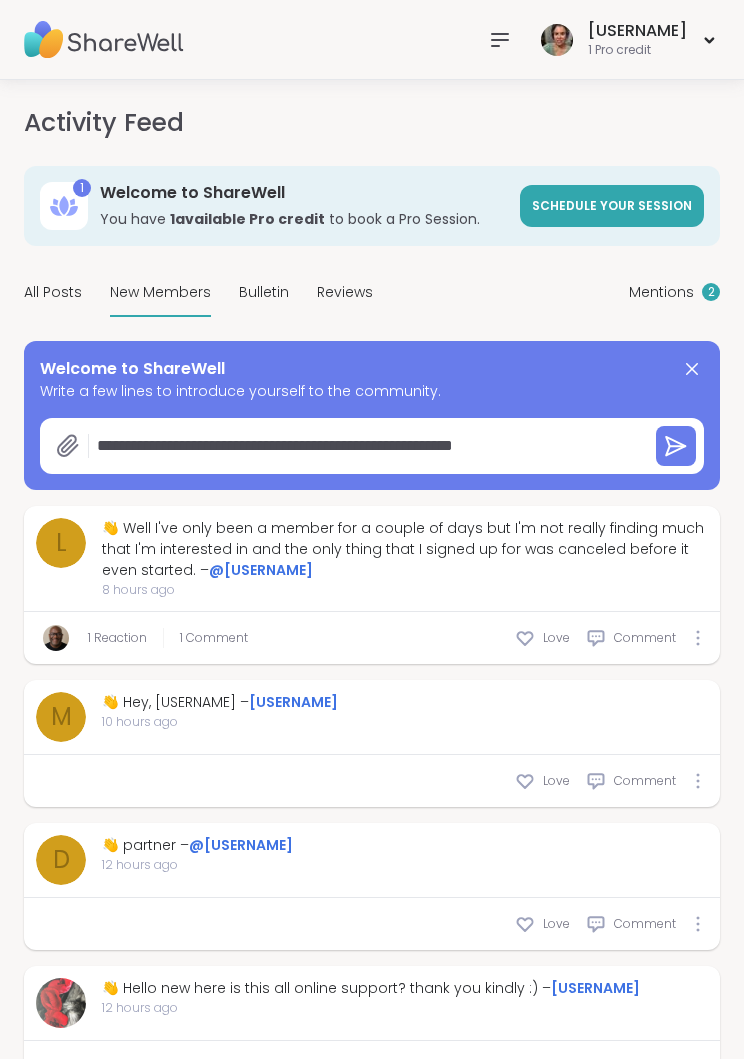 type on "*" 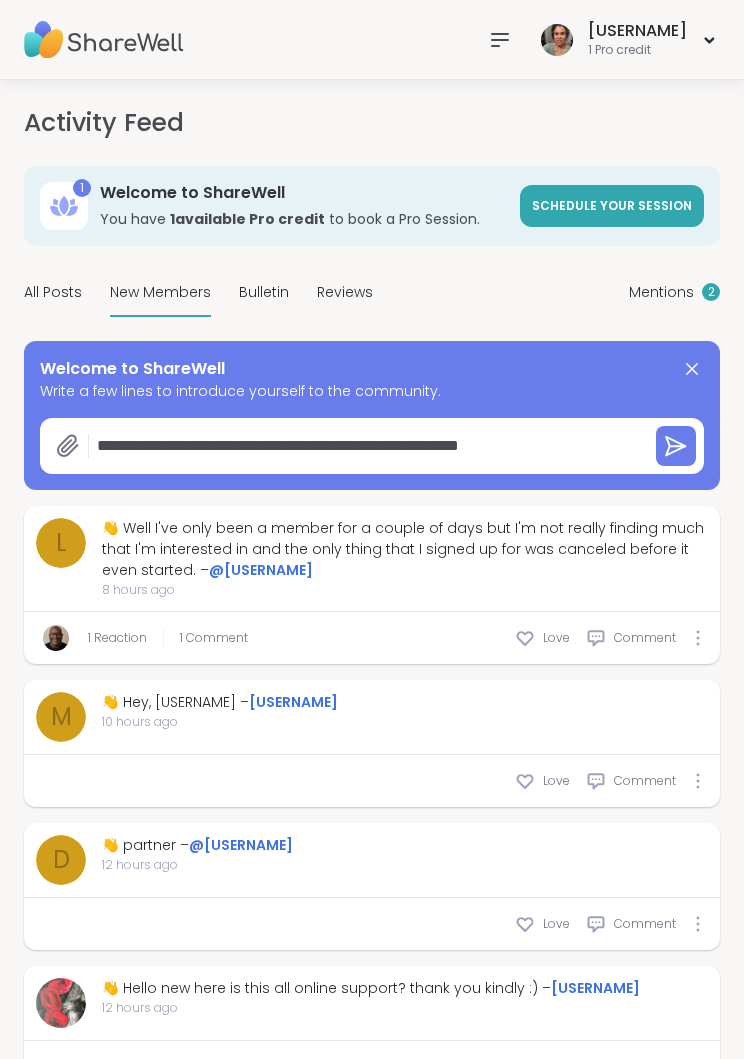 type on "**********" 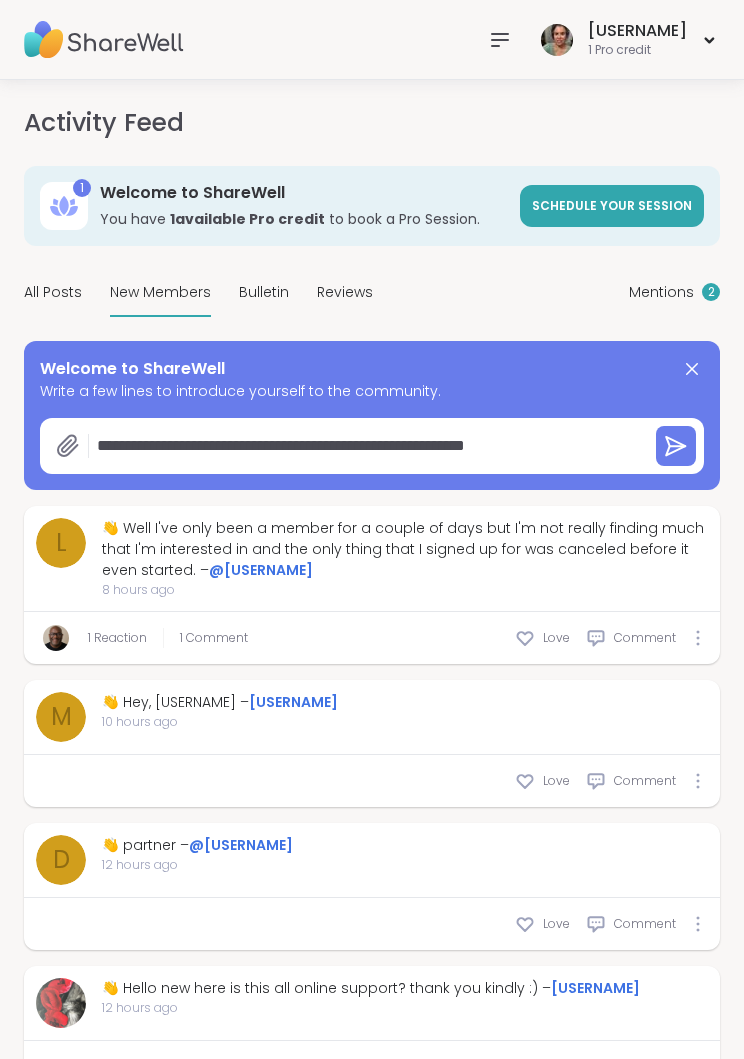 type on "*" 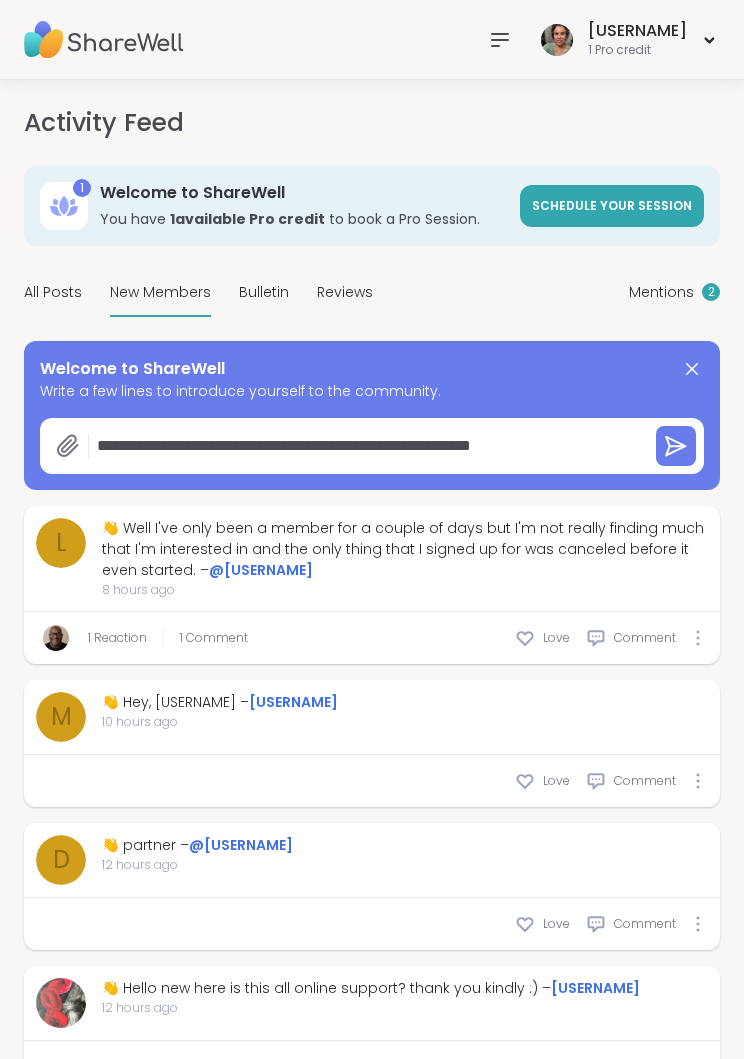 type on "**********" 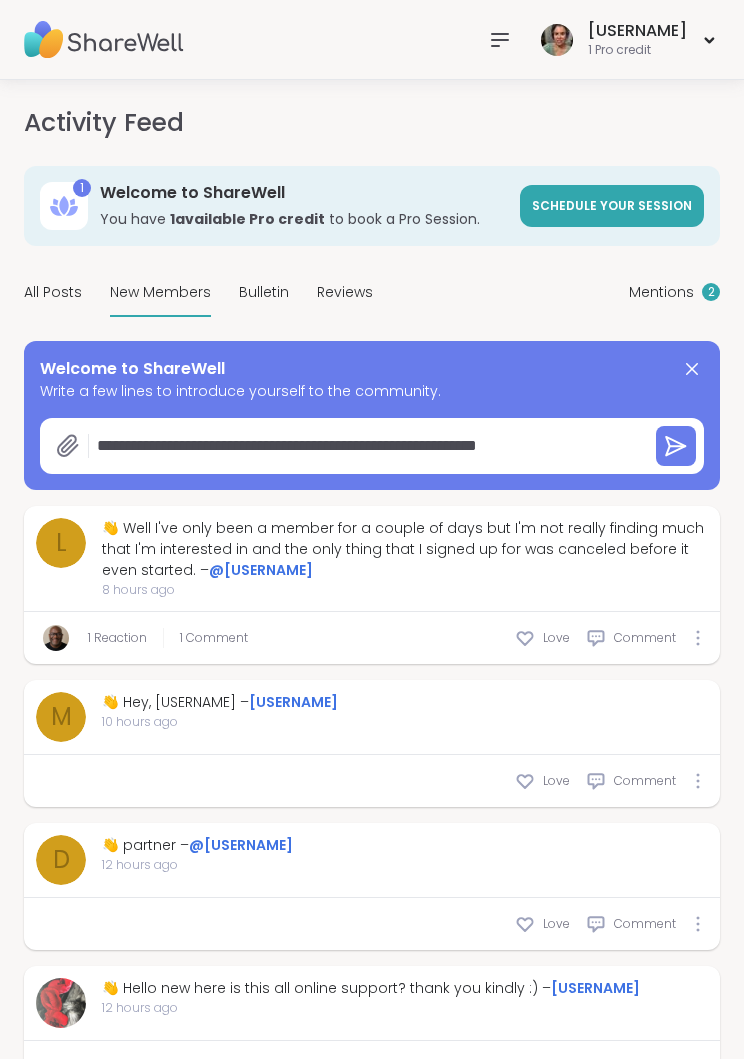 type on "*" 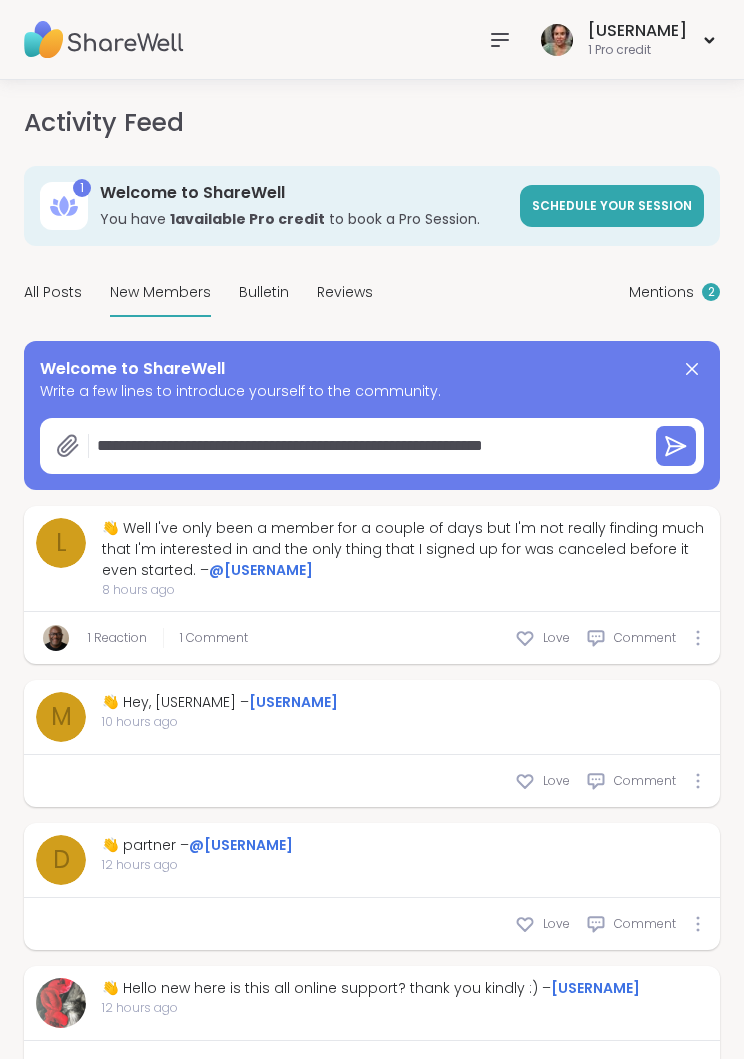 type on "**********" 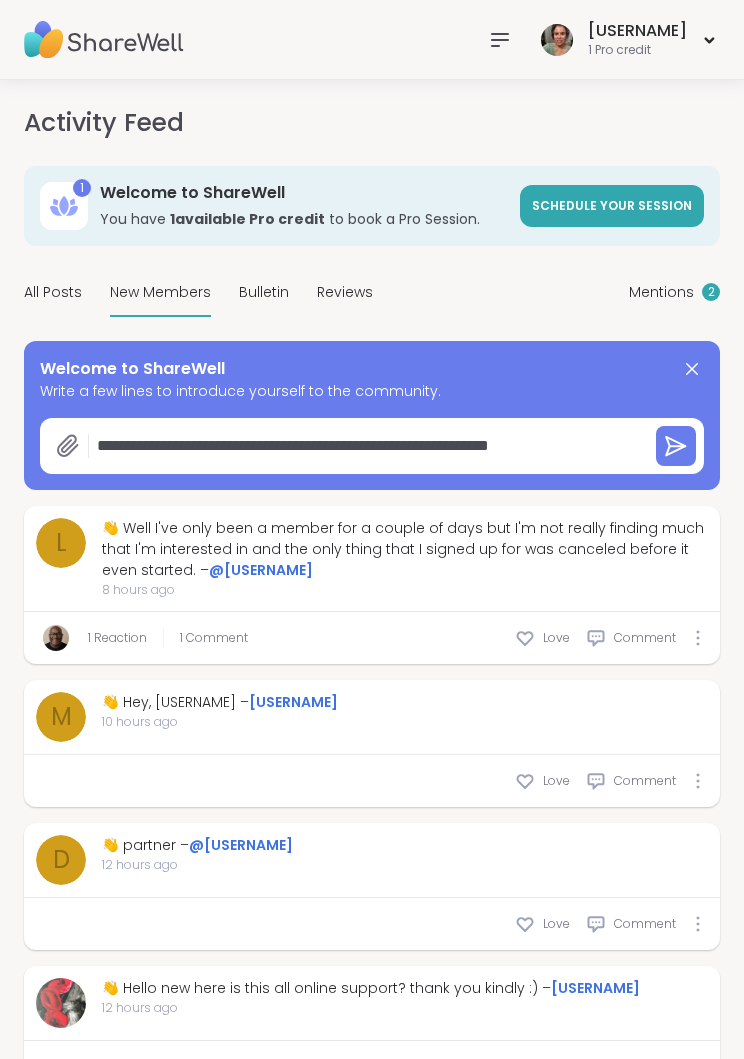 type on "*" 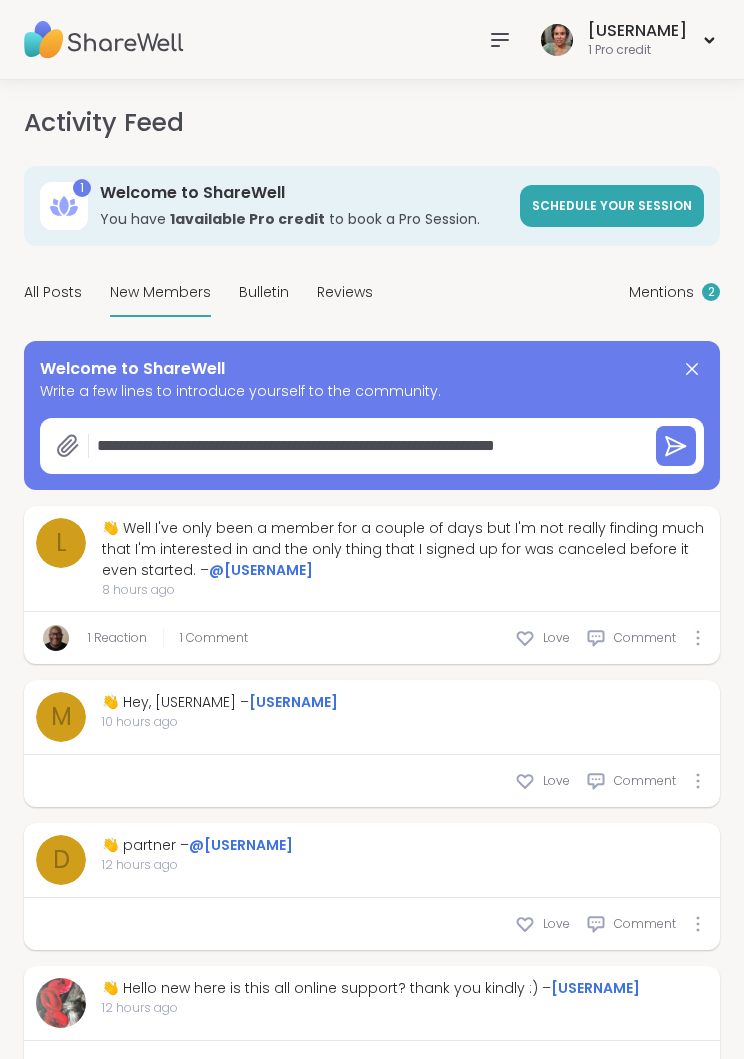 type on "*" 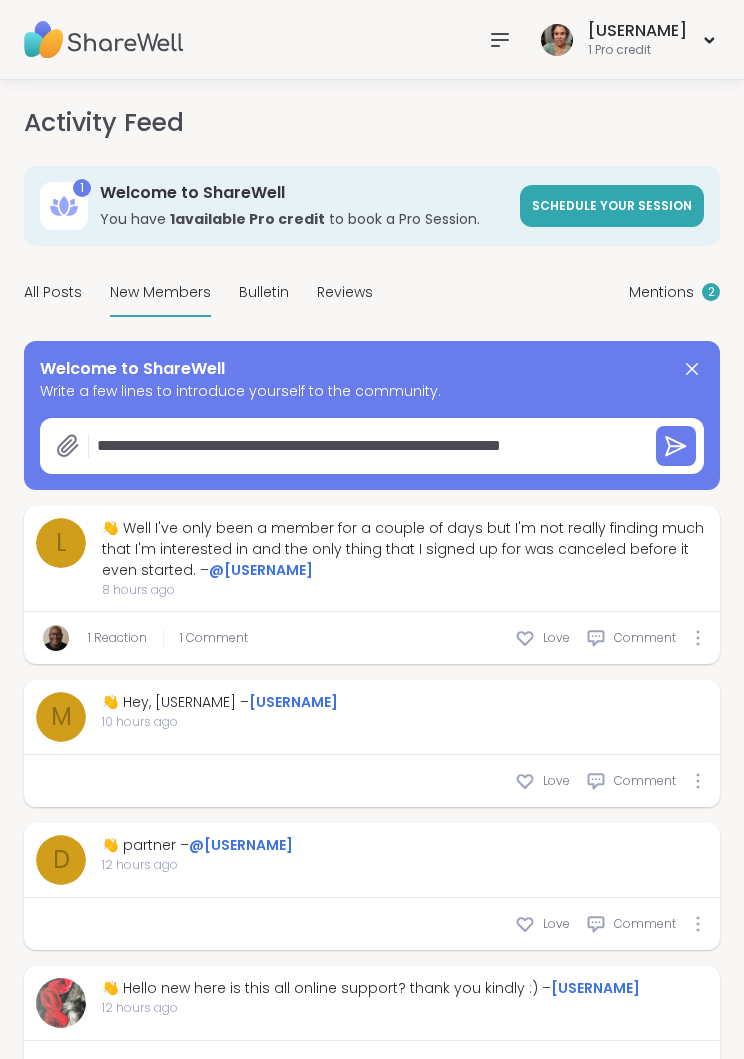 type on "*" 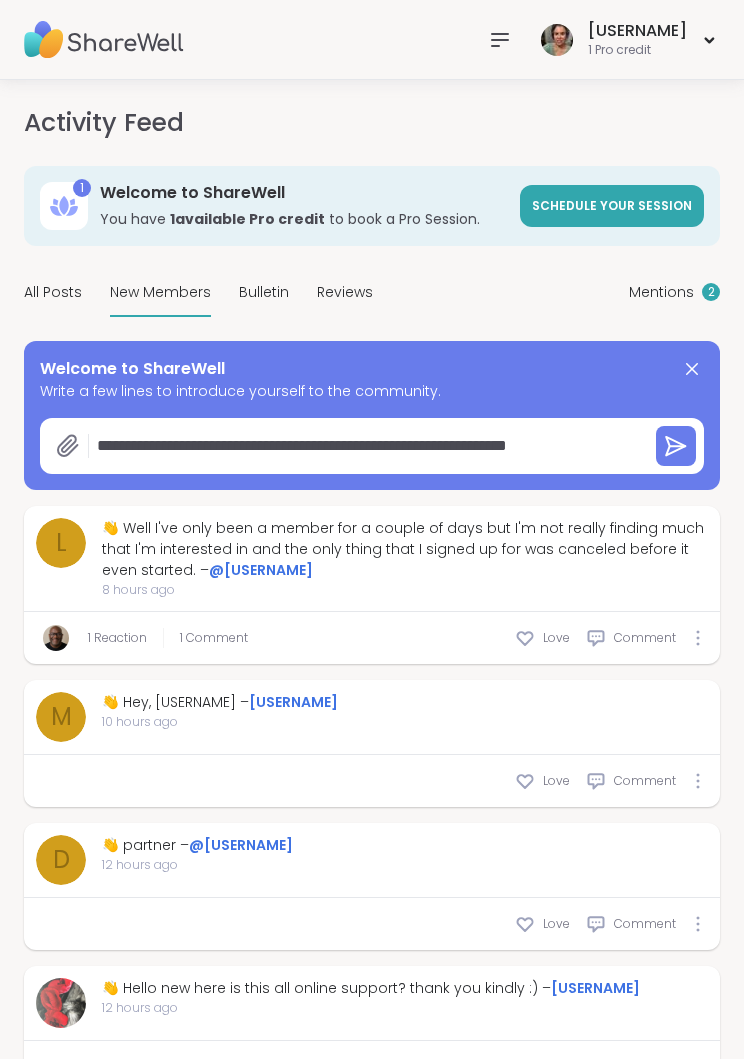 type on "*" 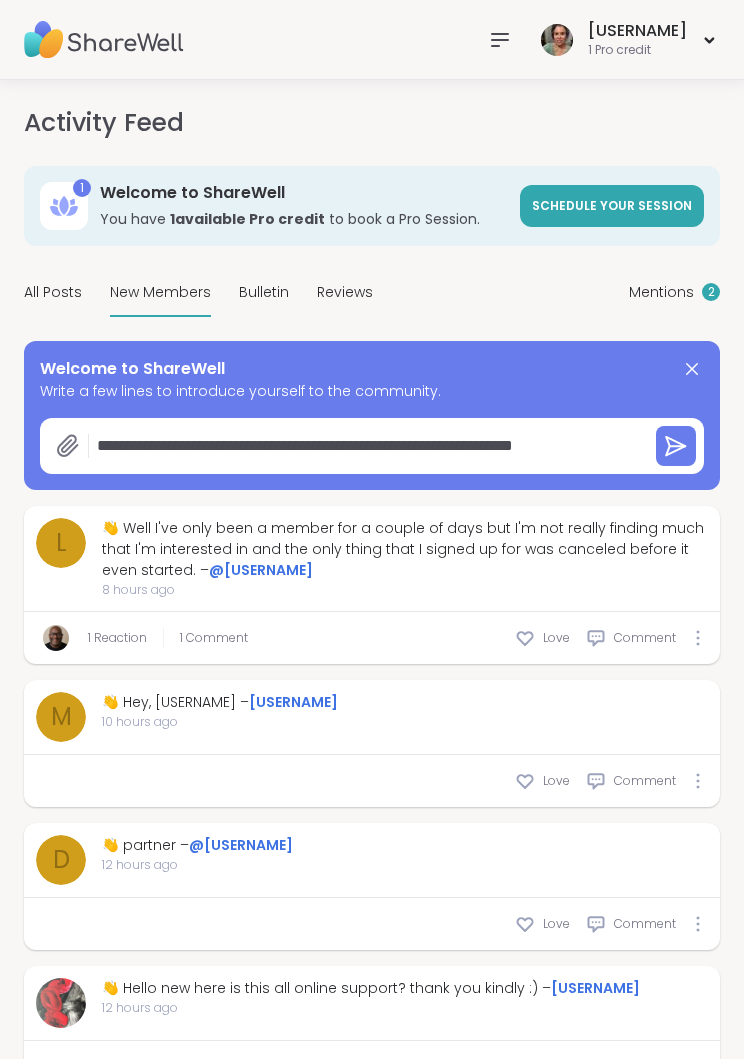 type on "**********" 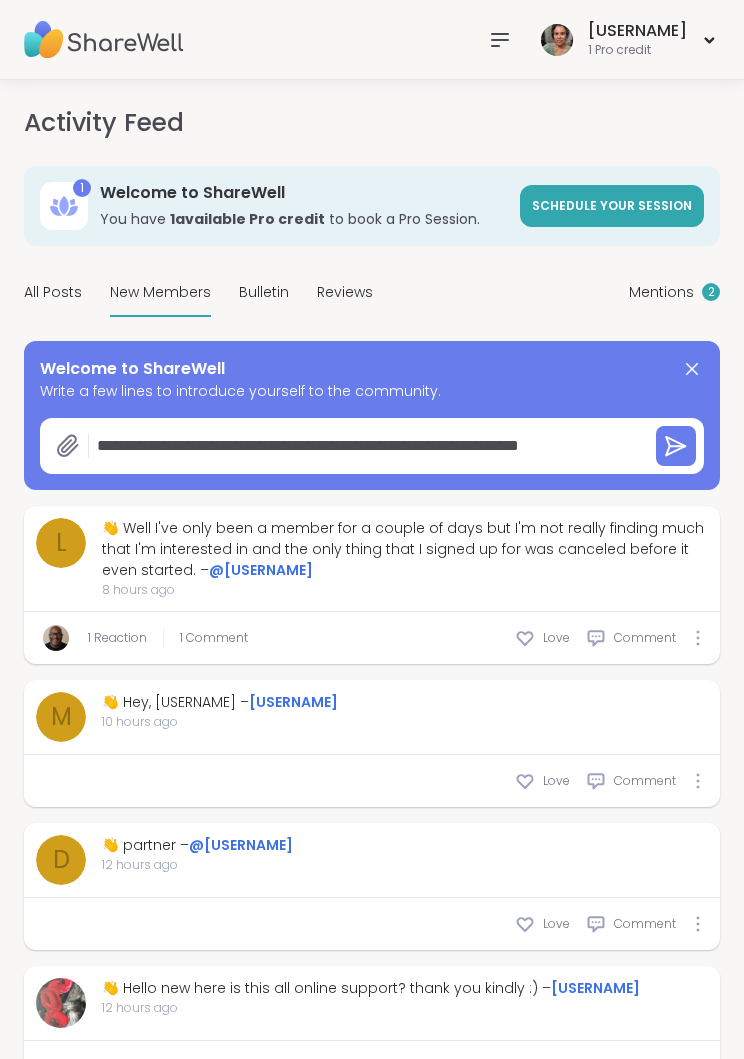 type on "*" 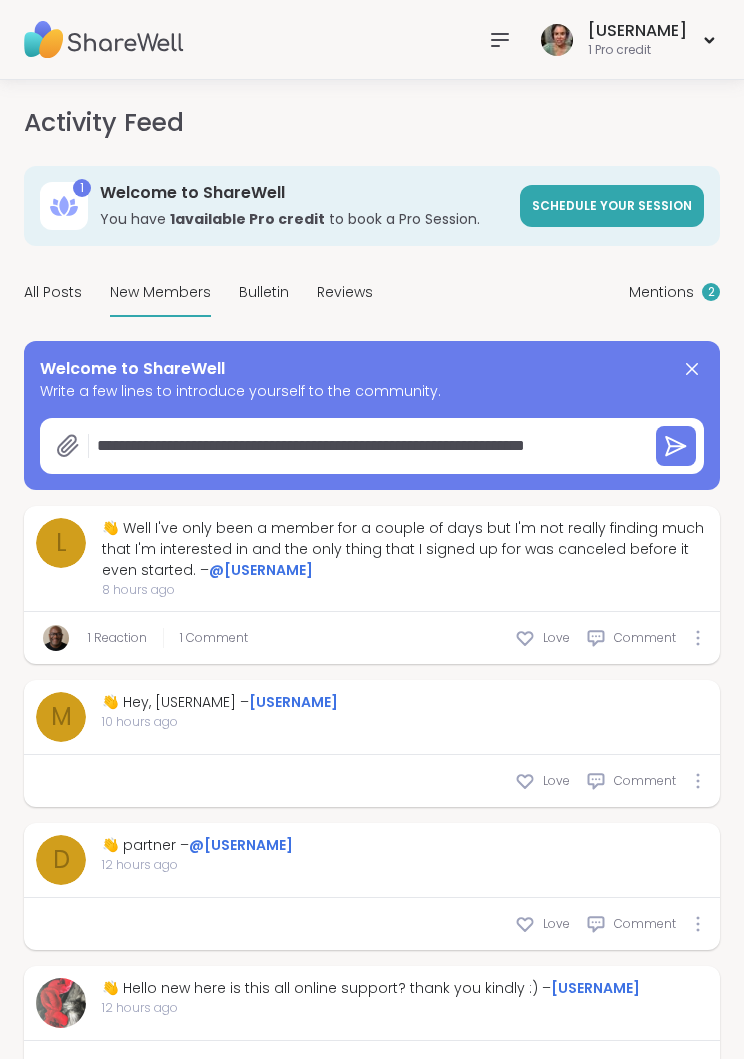 type on "**********" 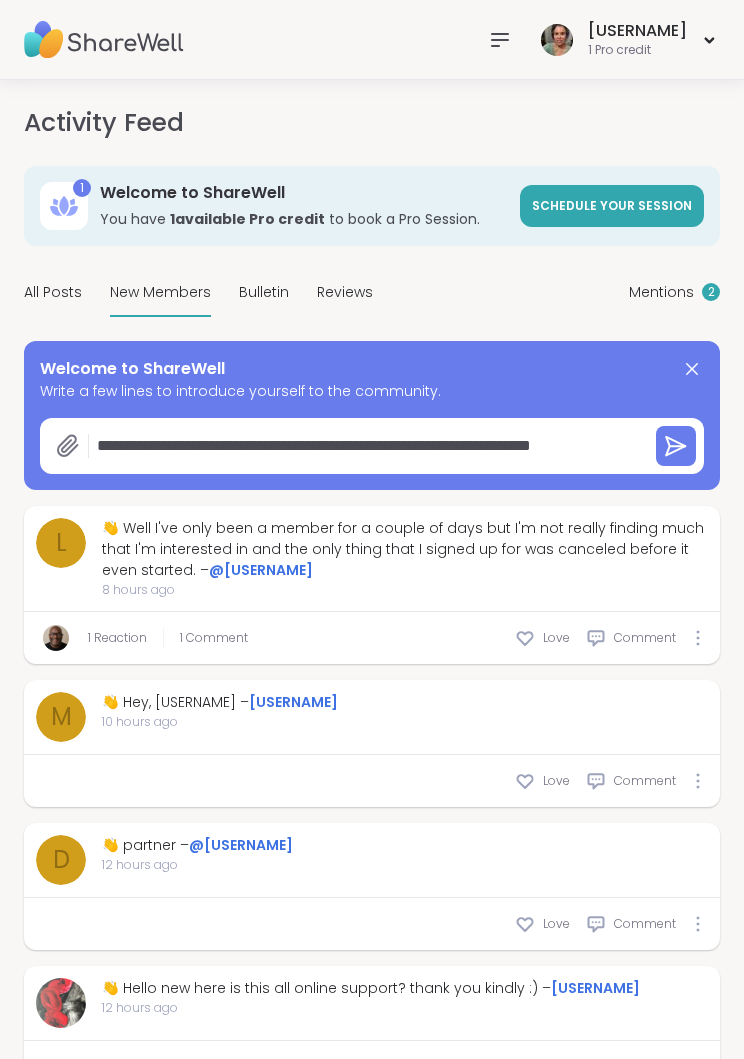 type on "*" 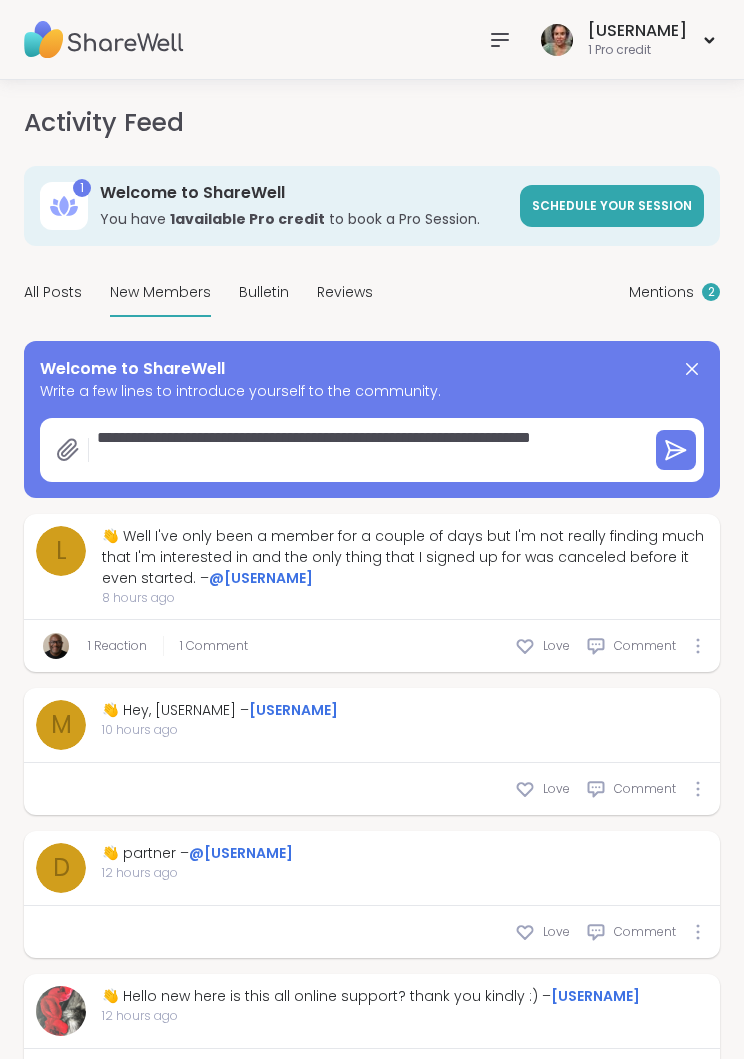 type on "**********" 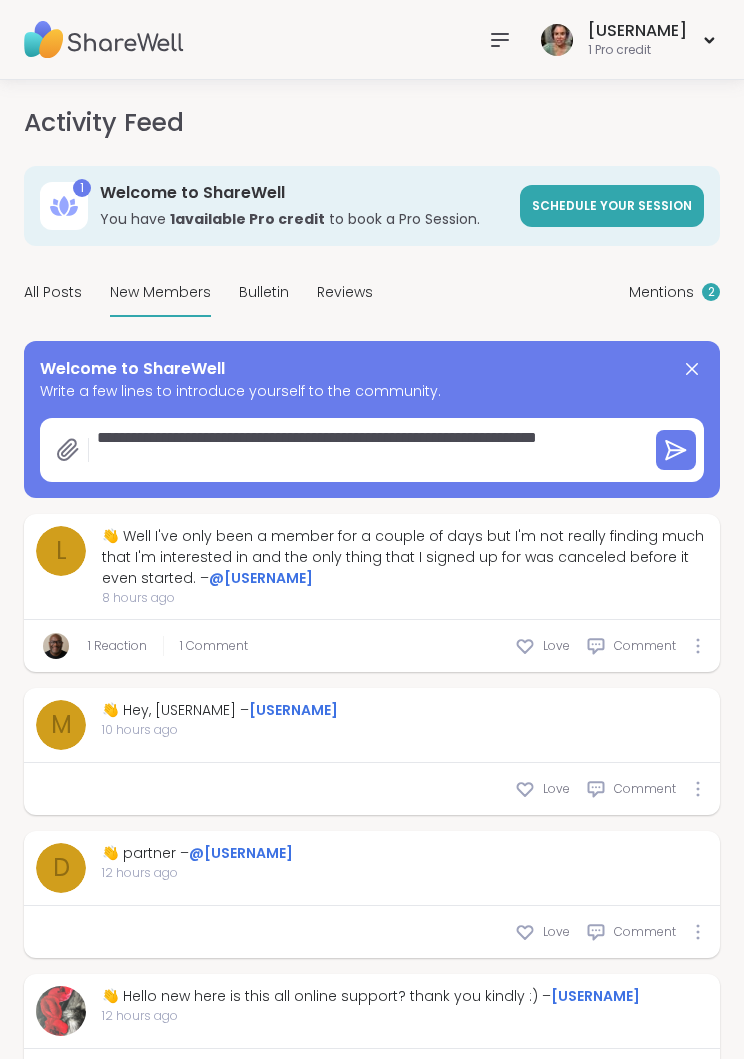 type on "*" 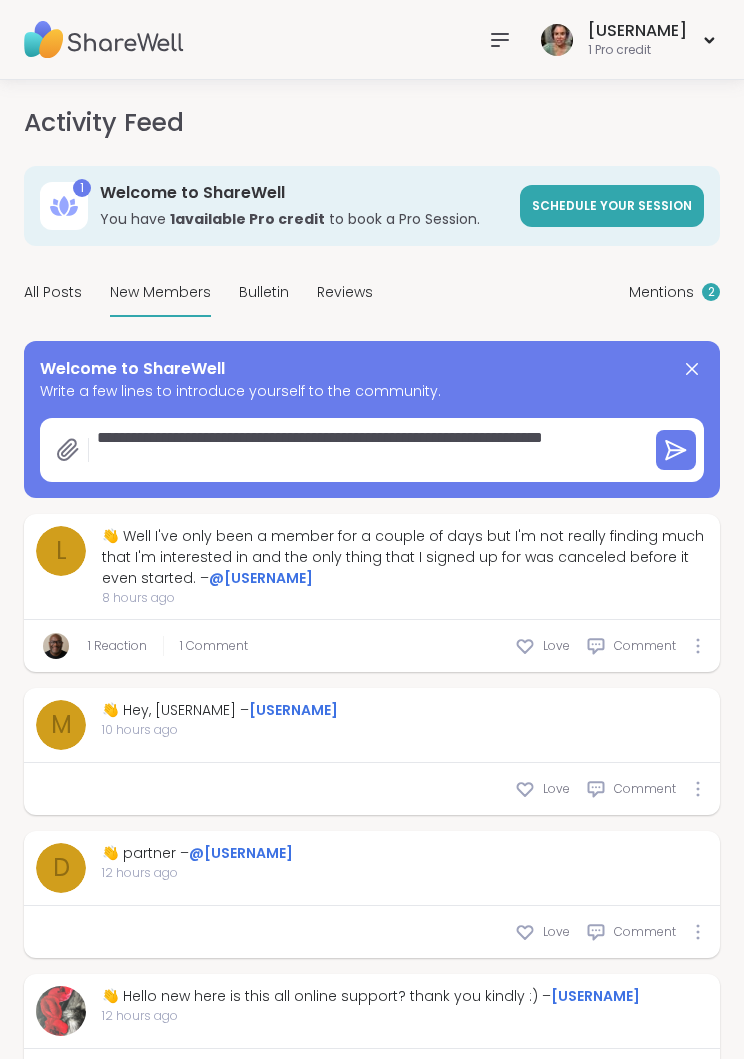 type on "*" 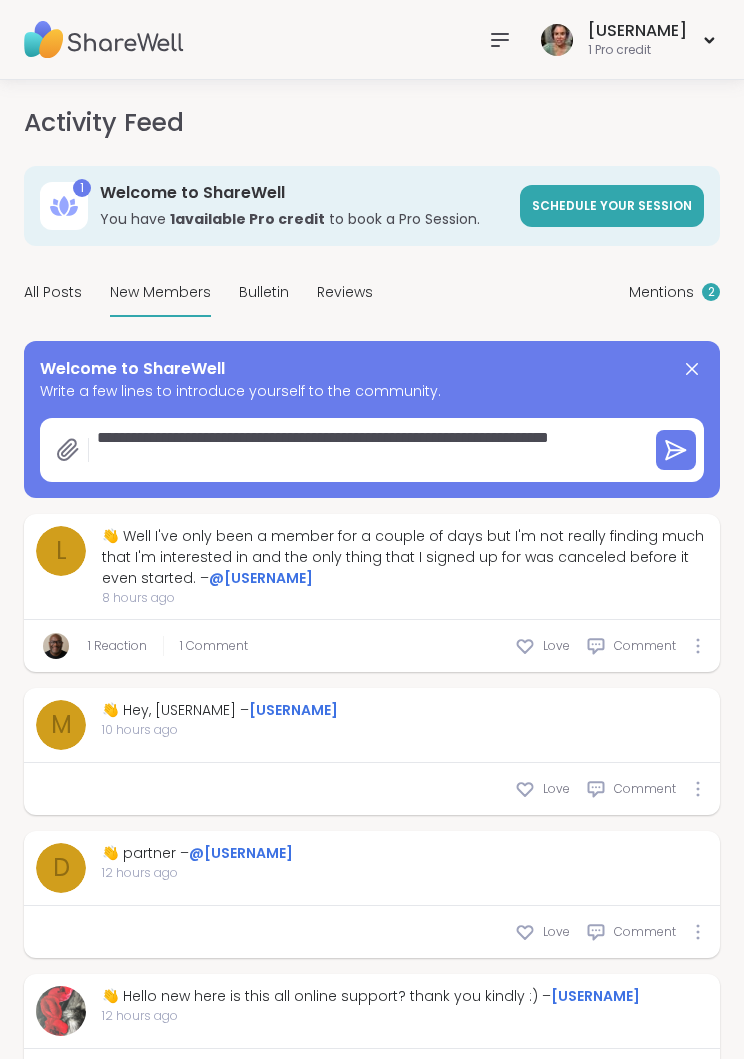 type on "*" 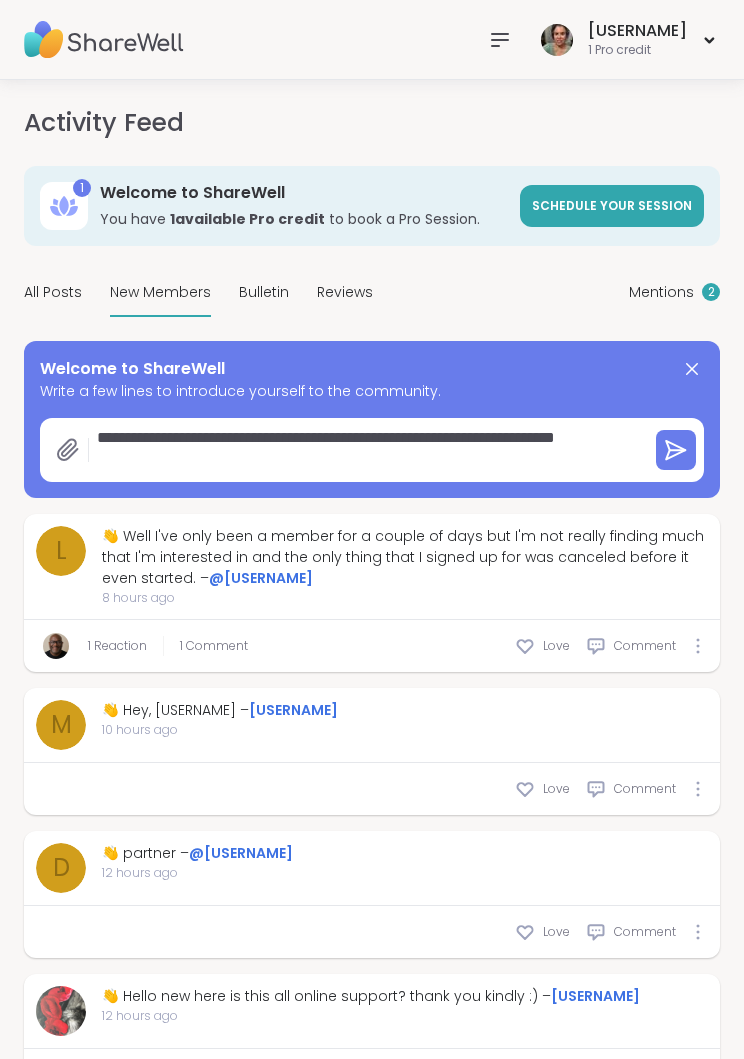 type on "*" 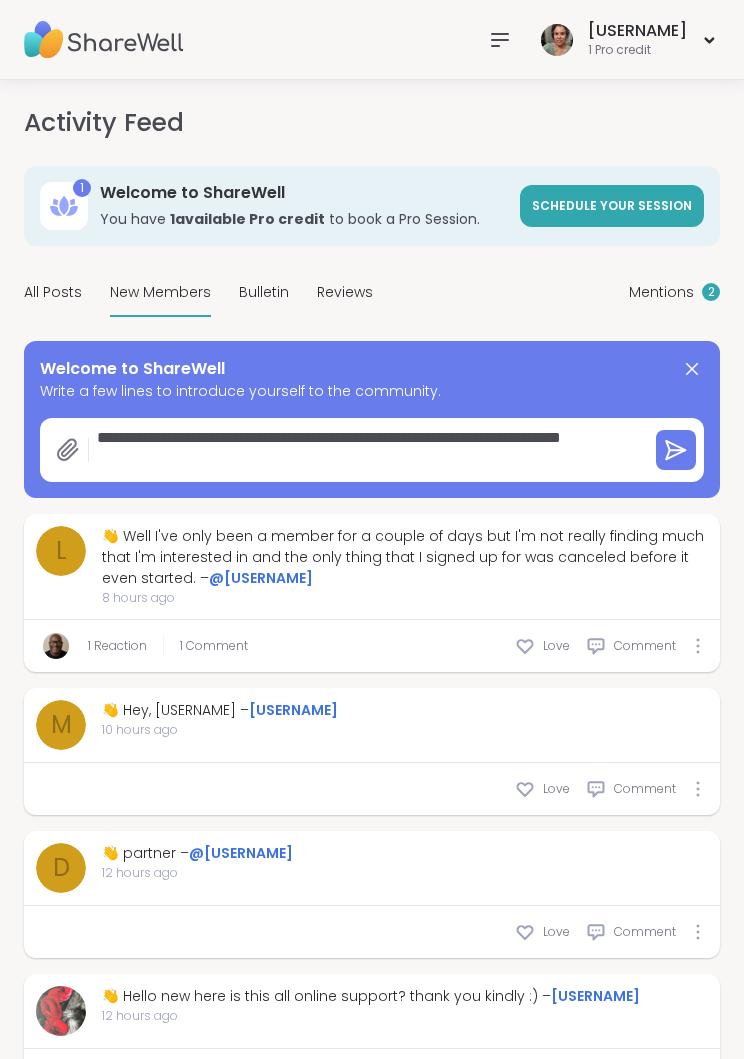 type on "*" 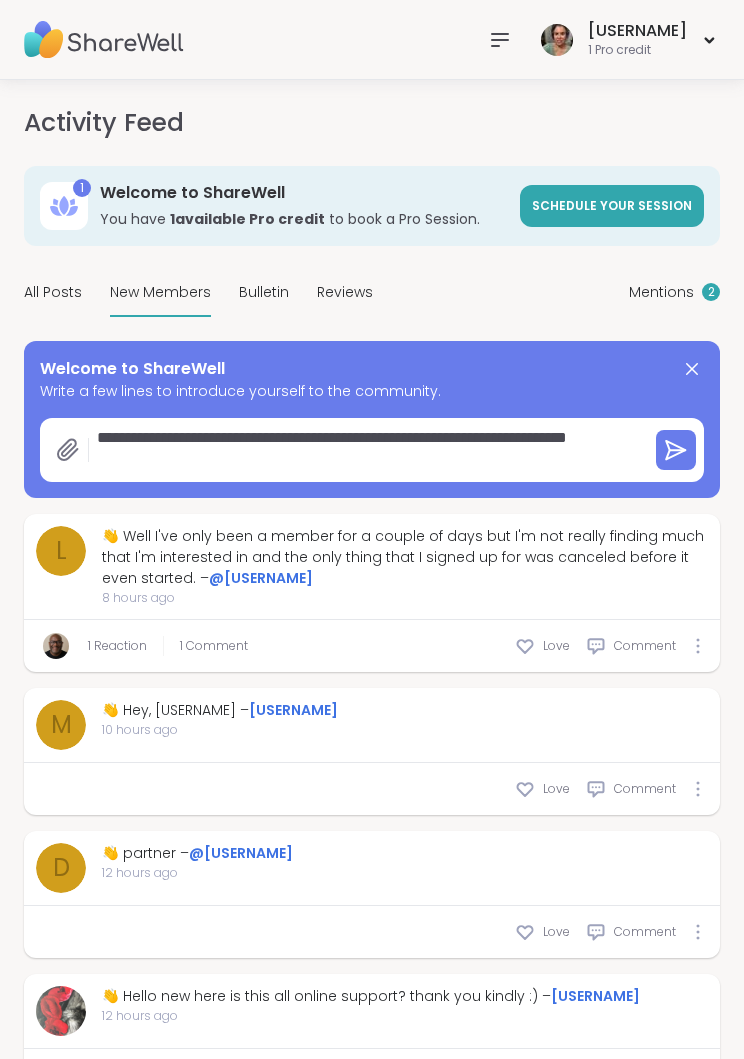 type on "**********" 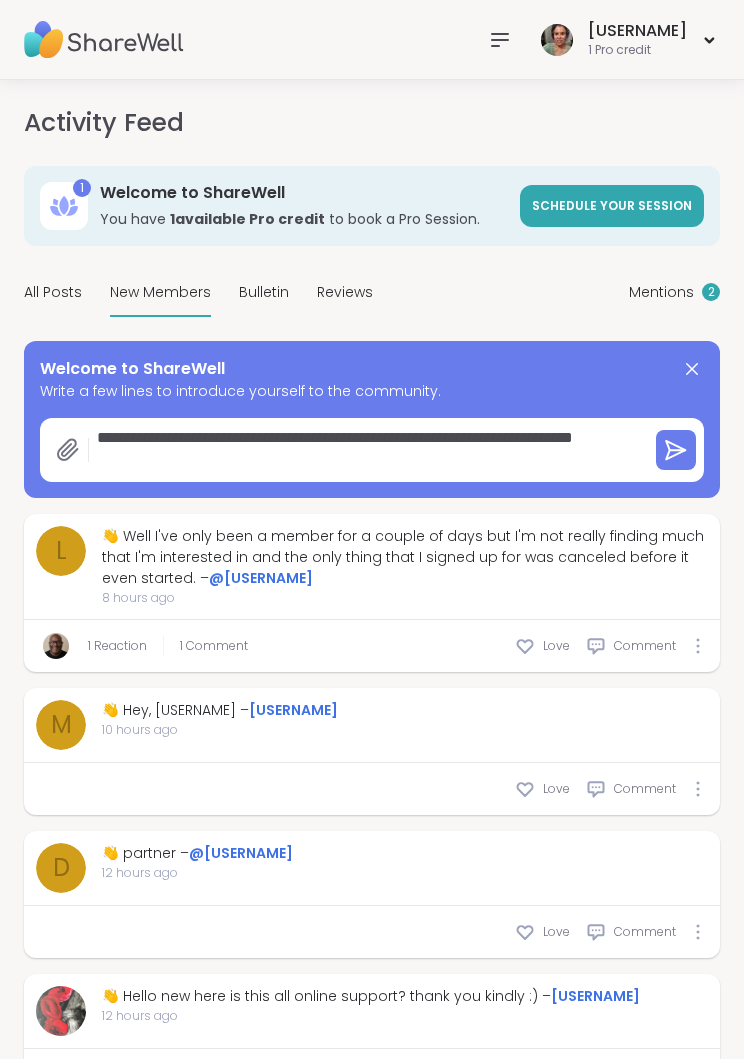 type on "*" 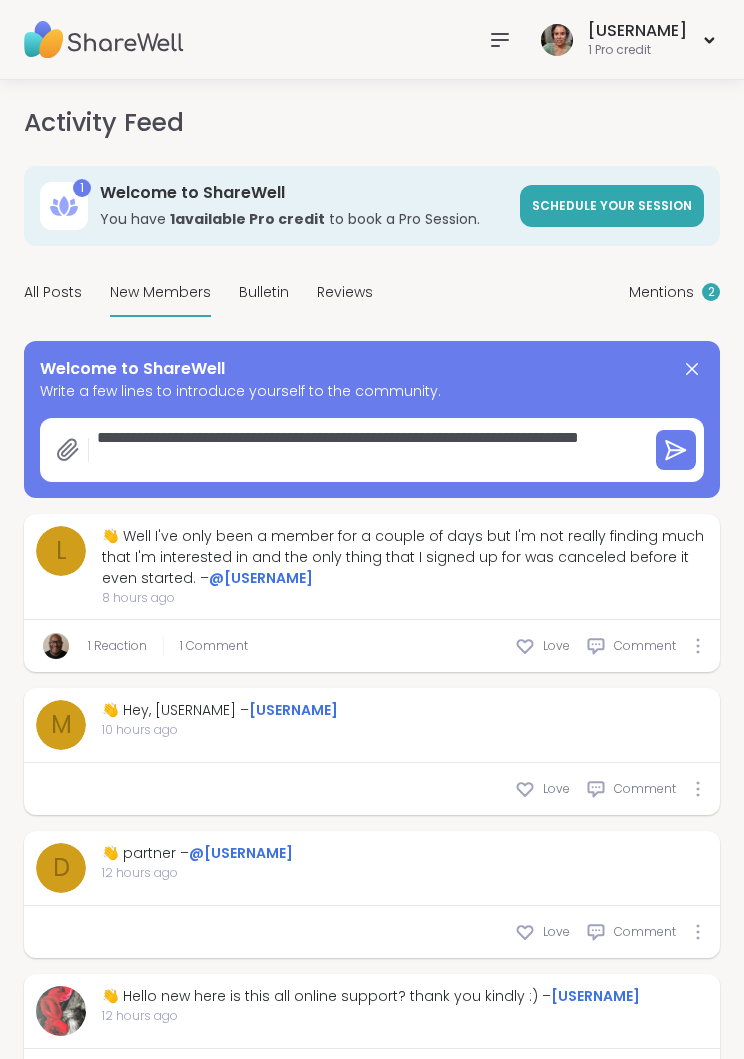 type on "*" 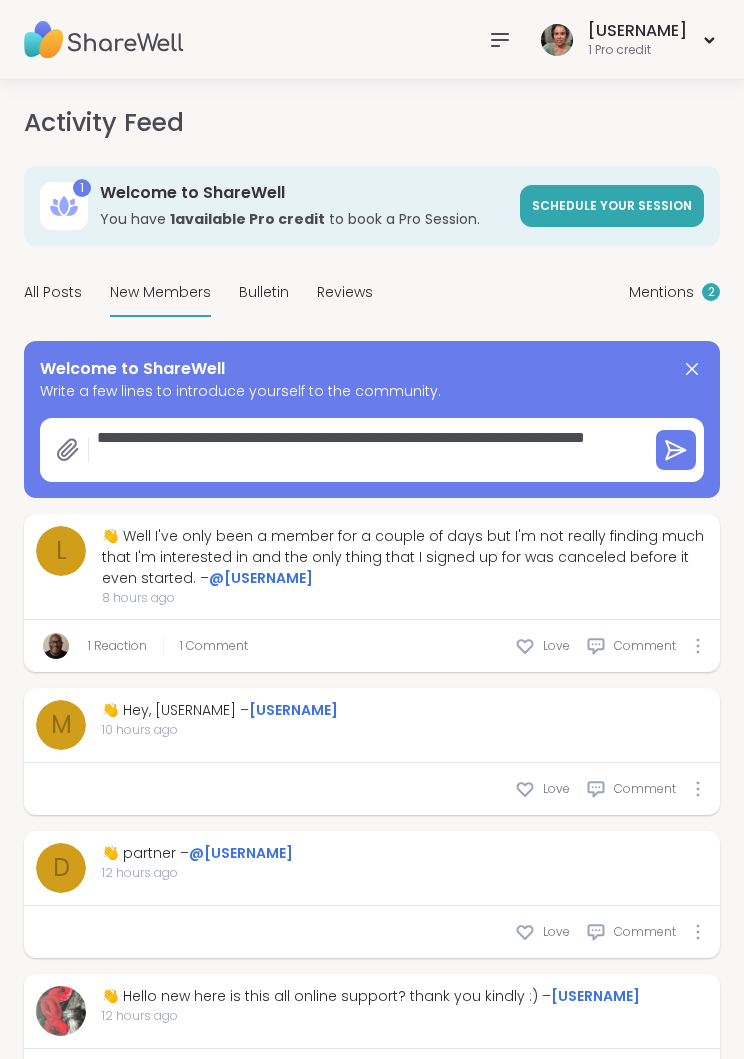 type on "*" 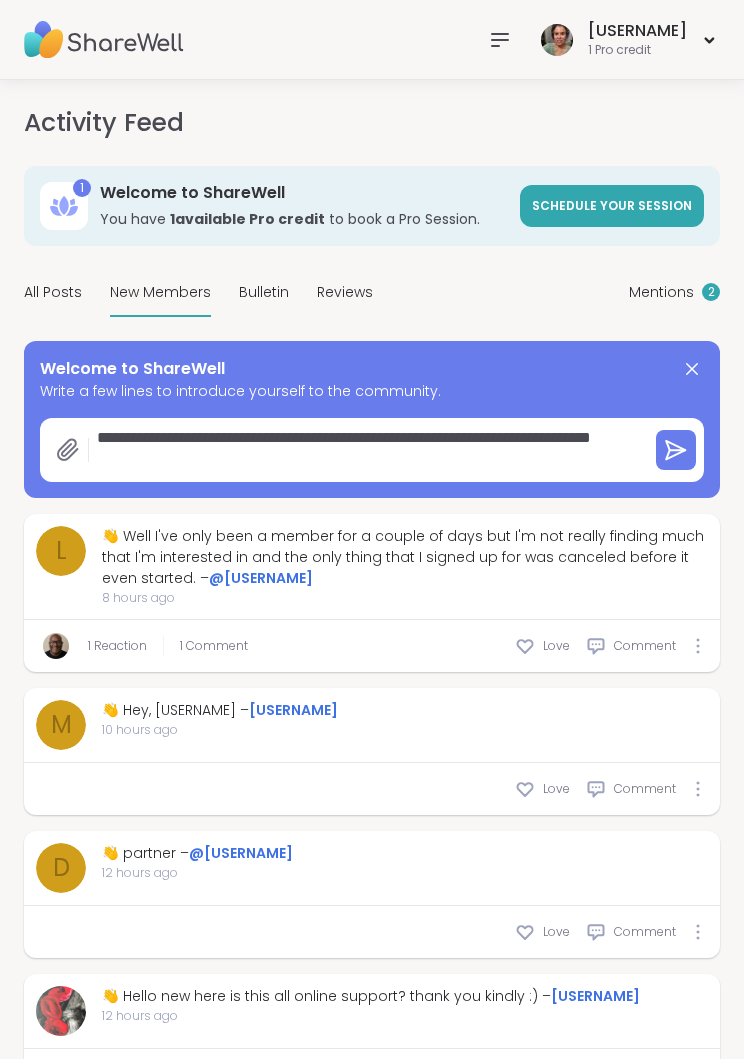 type on "*" 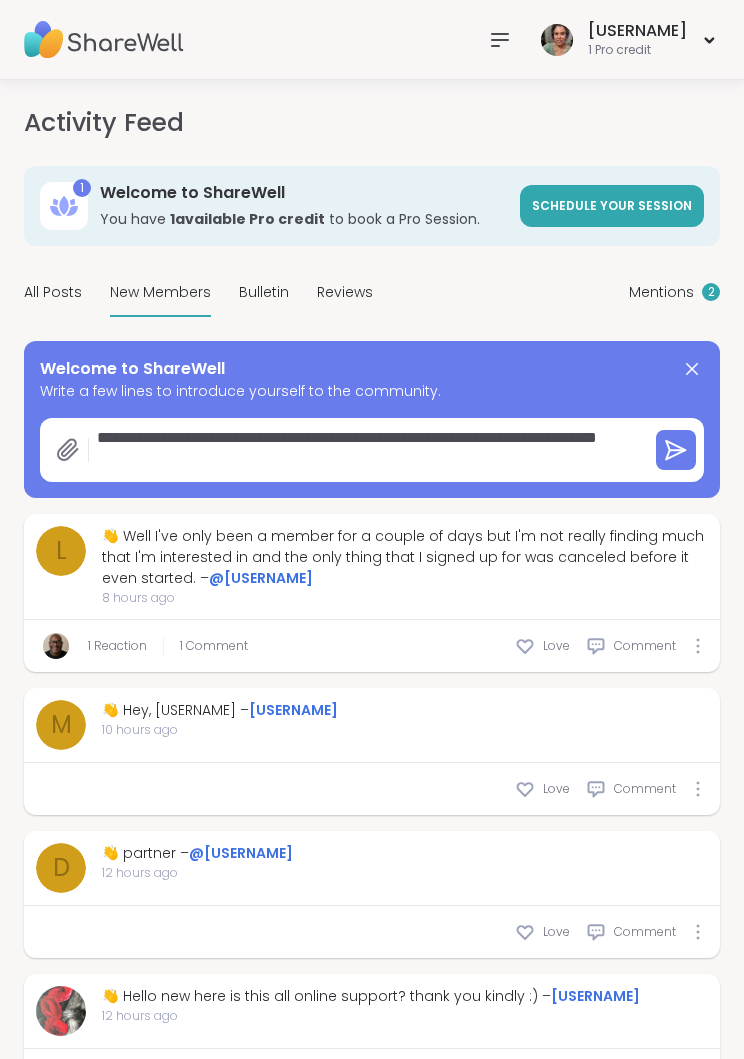 type on "*" 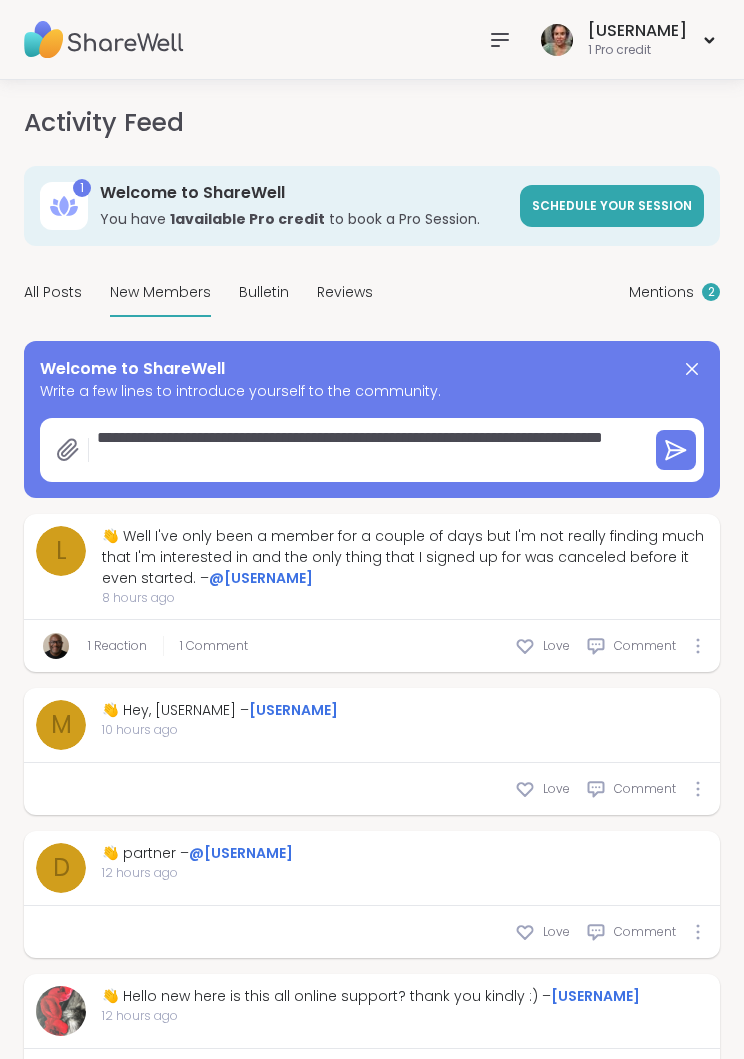 type on "**********" 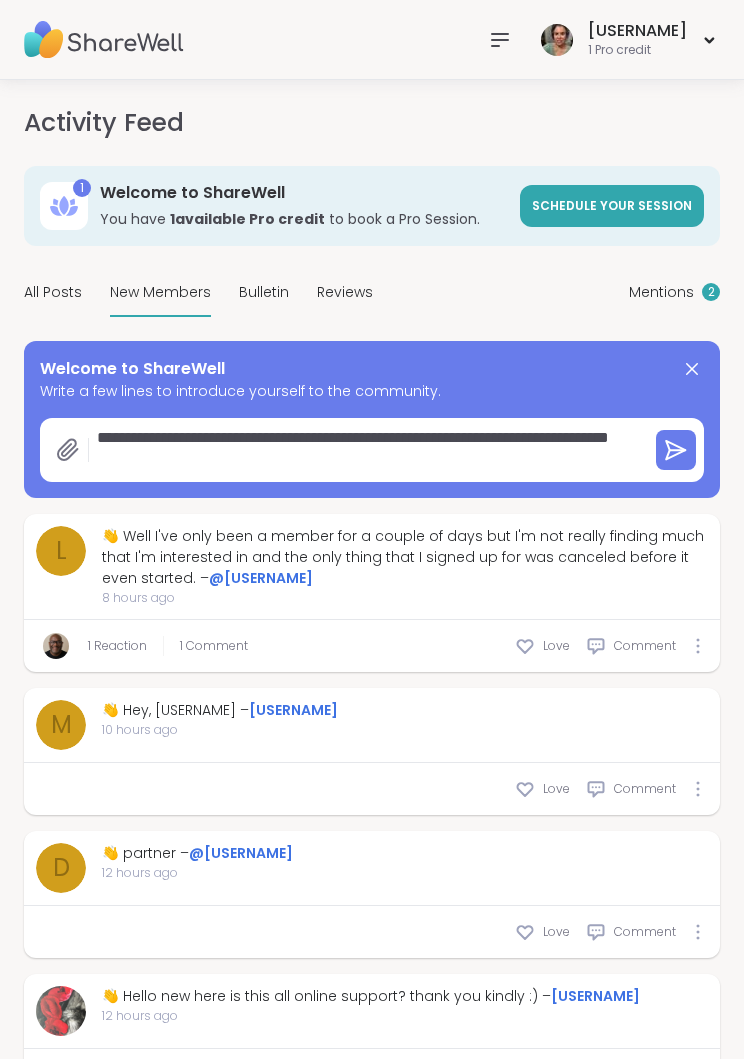 type on "*" 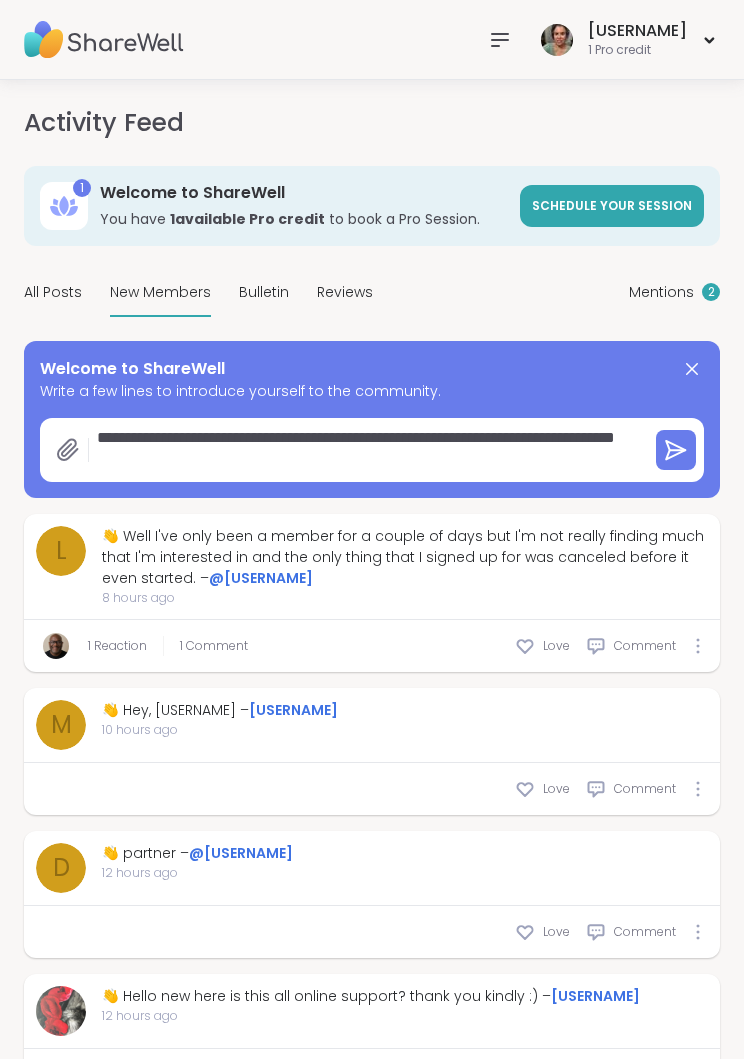type on "*" 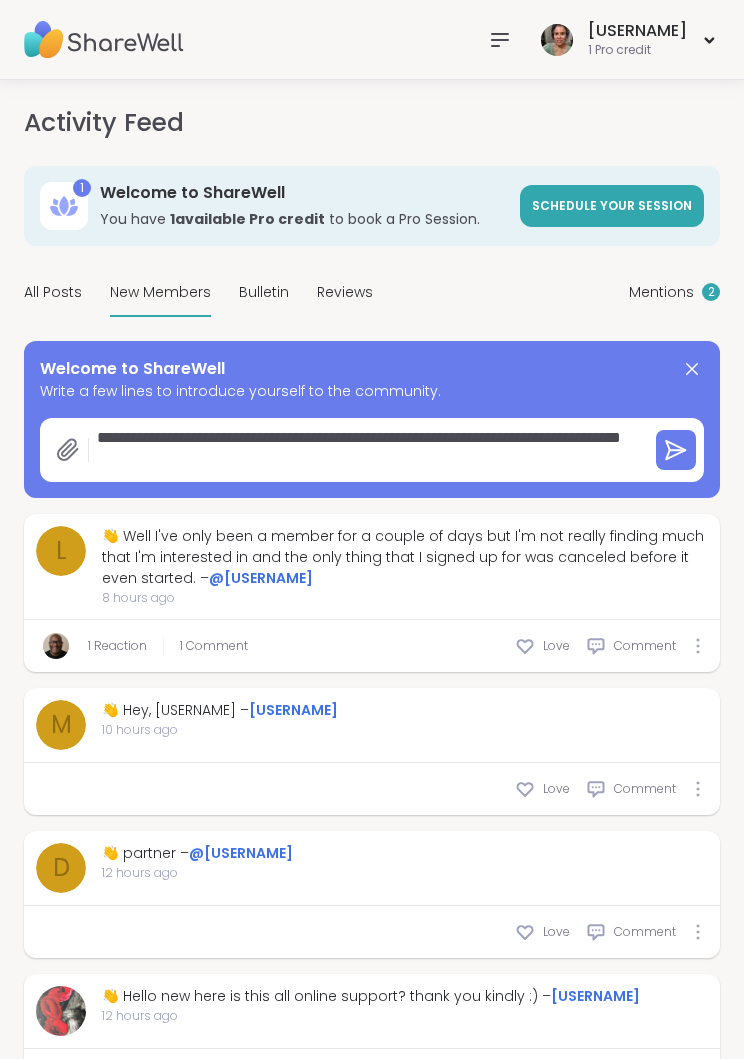 type on "**********" 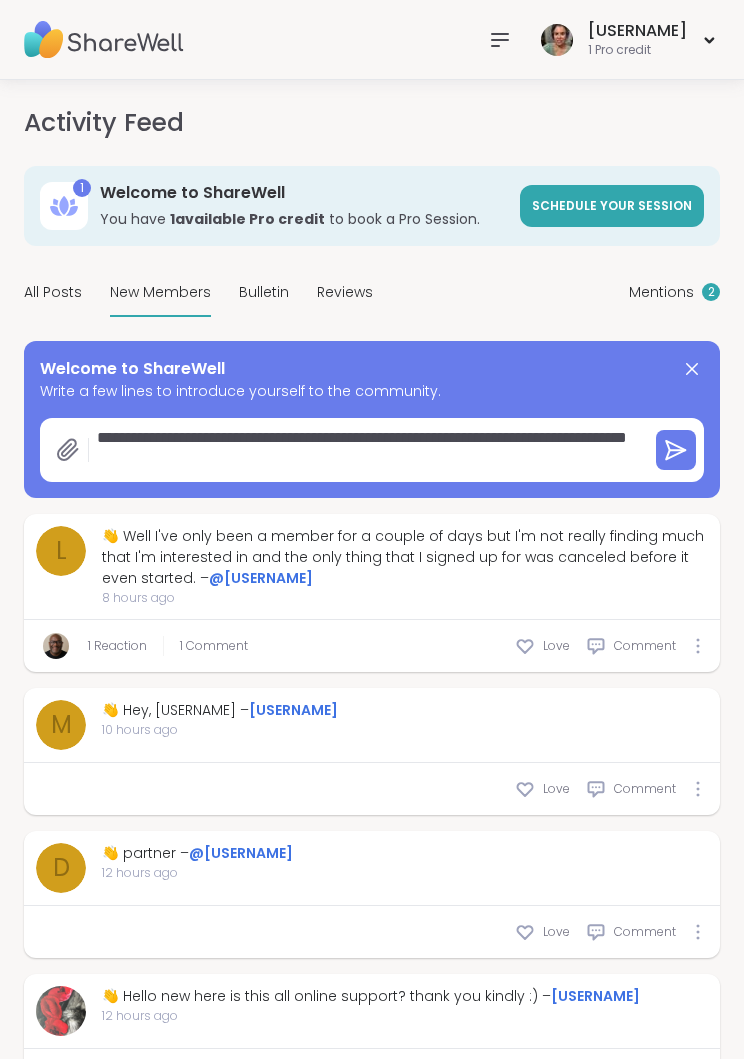 type on "*" 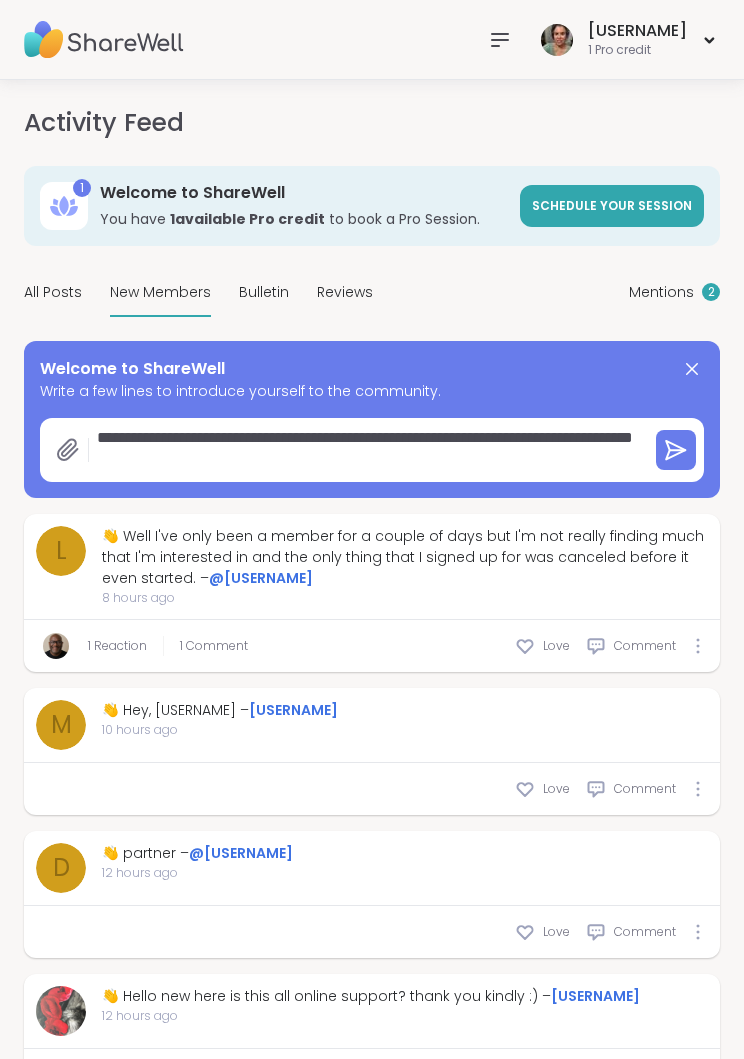 type on "*" 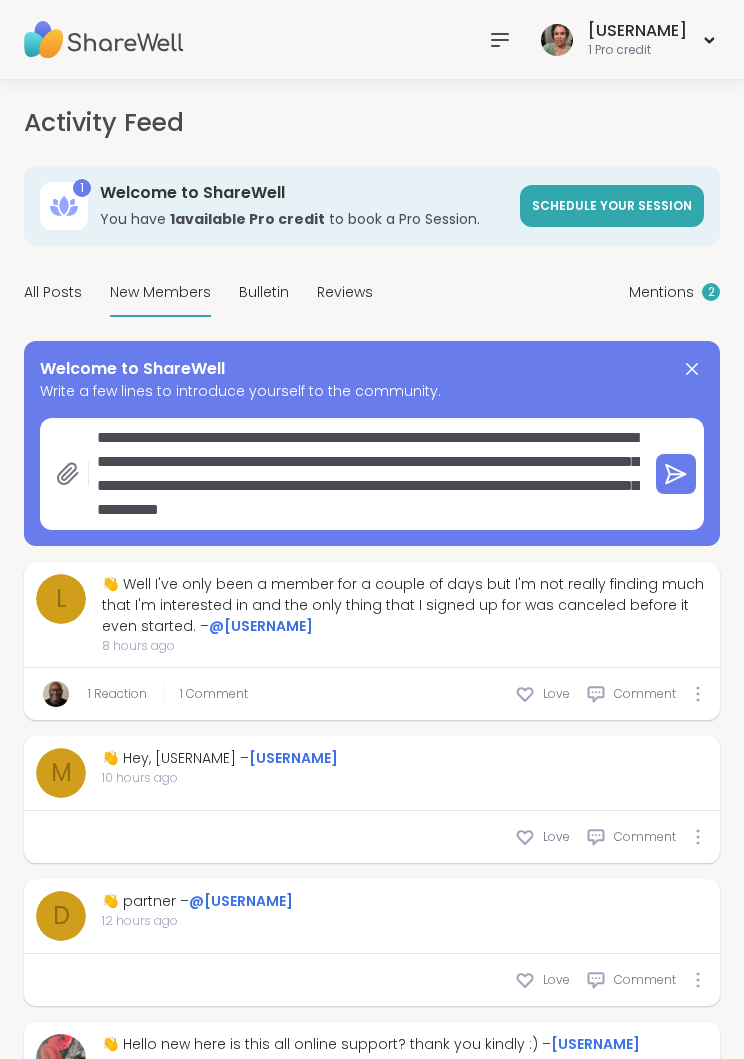 scroll, scrollTop: 0, scrollLeft: 0, axis: both 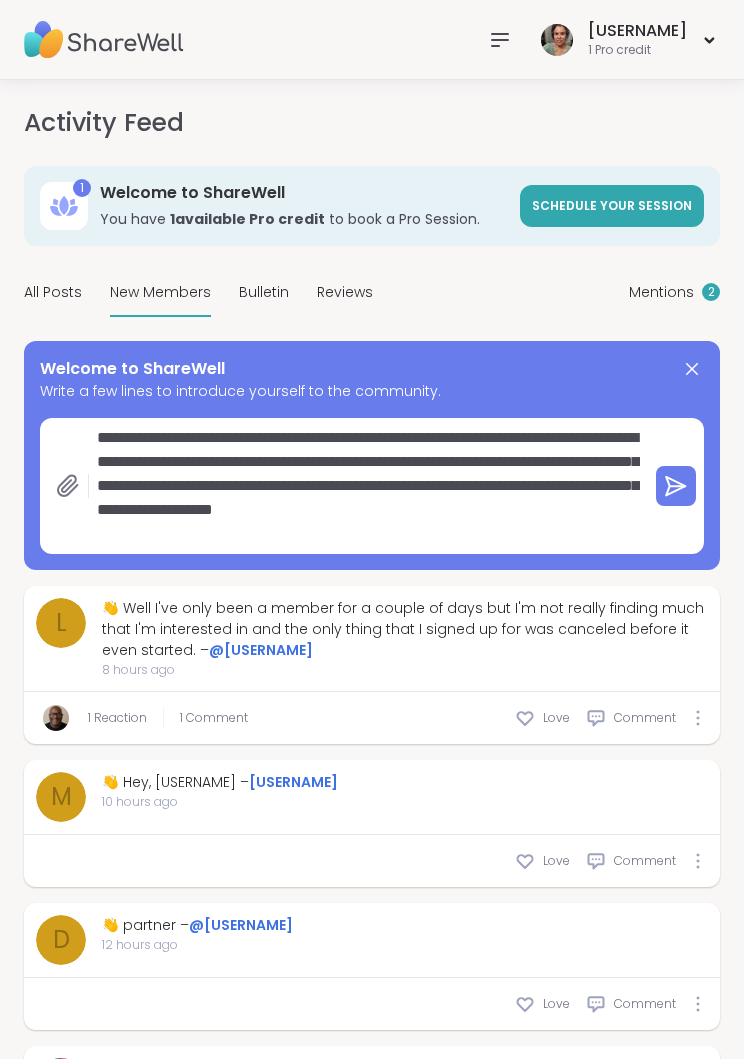 click 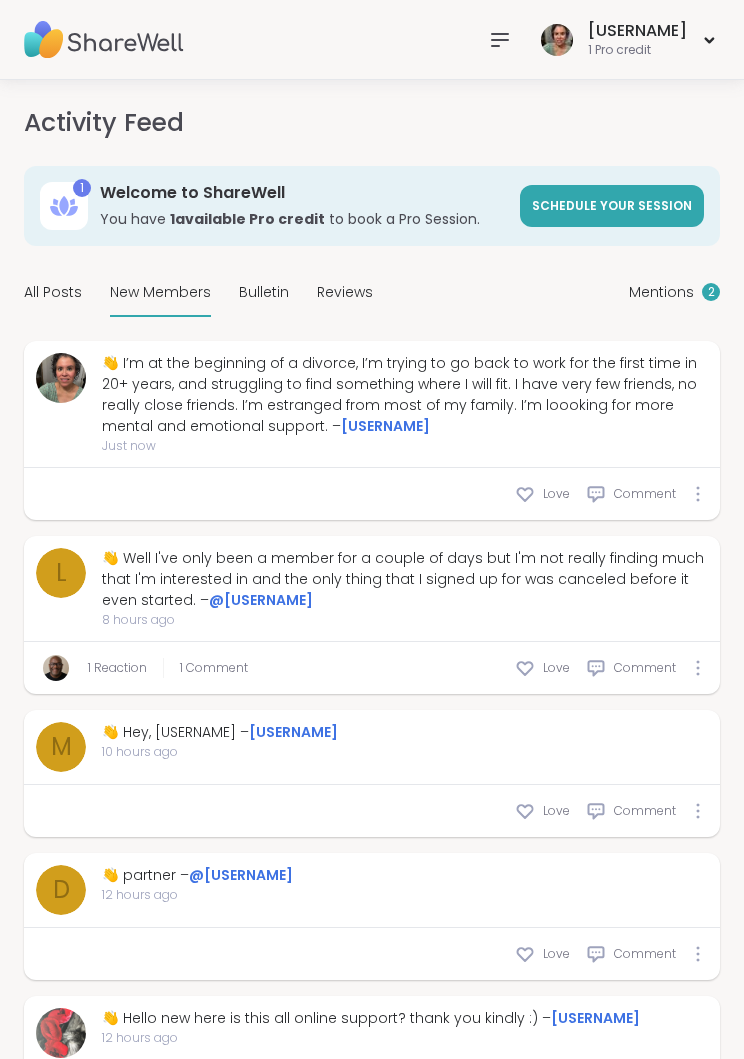 click at bounding box center [557, 40] 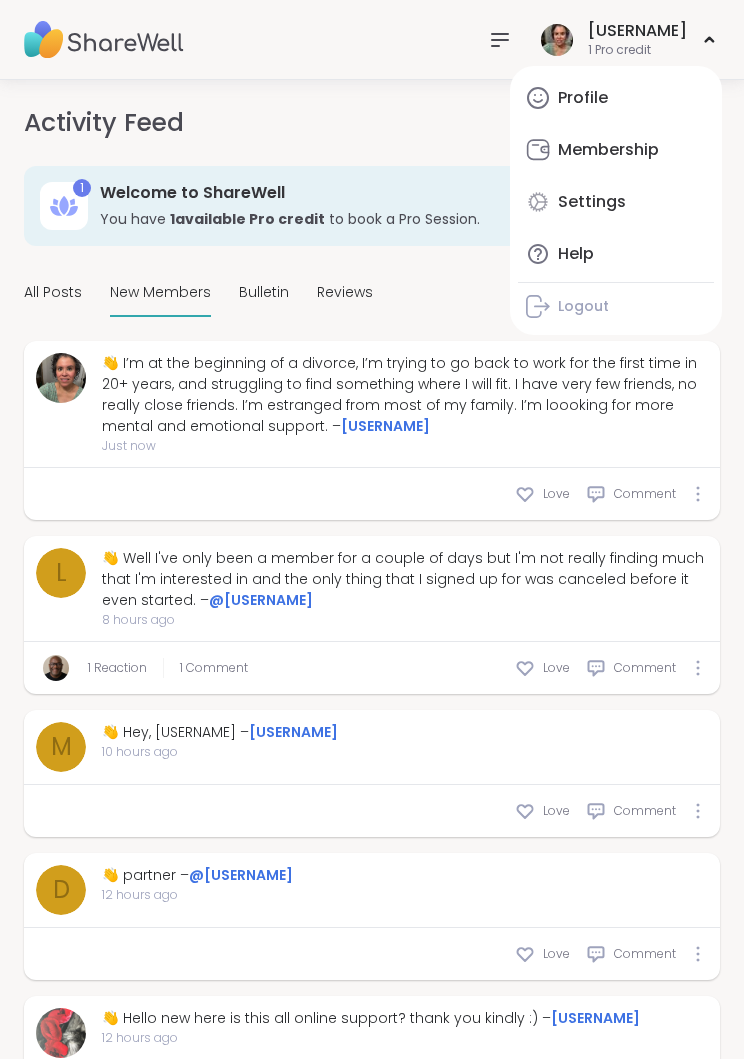 click on "Profile" at bounding box center (583, 98) 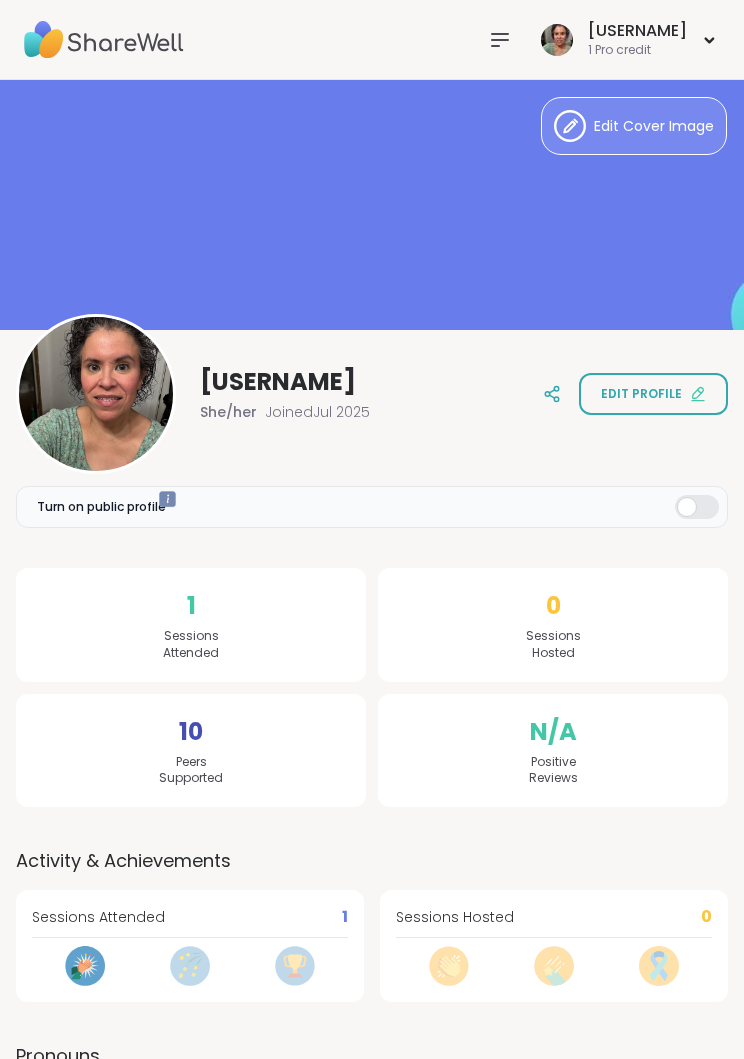 scroll, scrollTop: 0, scrollLeft: 0, axis: both 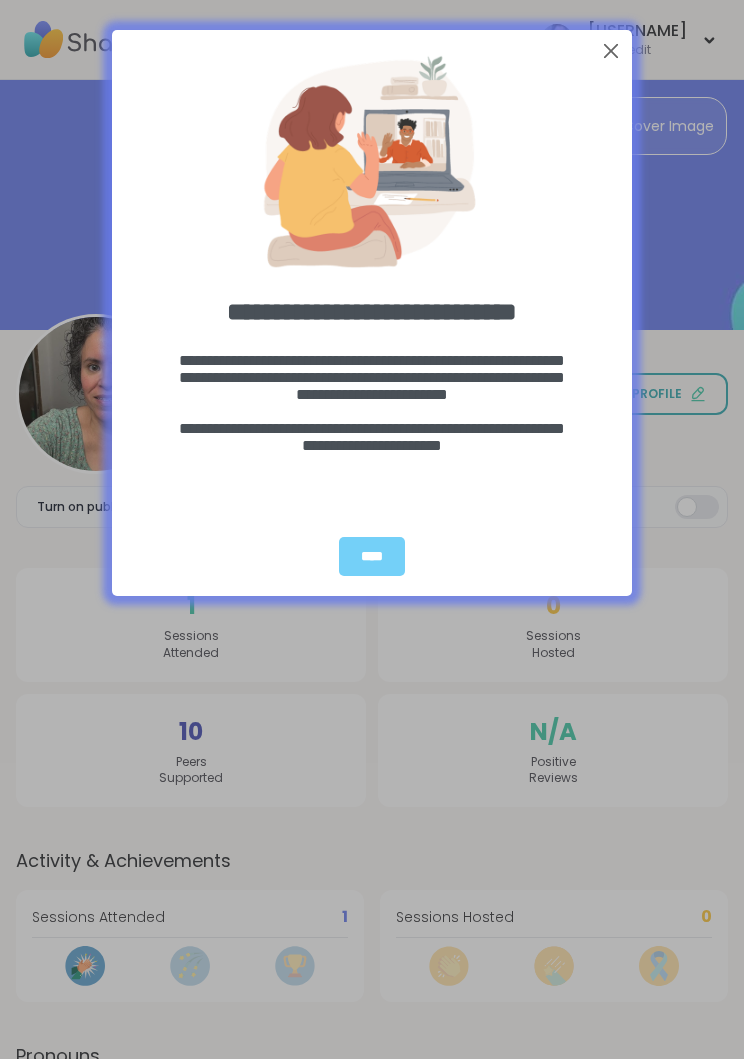 click on "****" at bounding box center (372, 556) 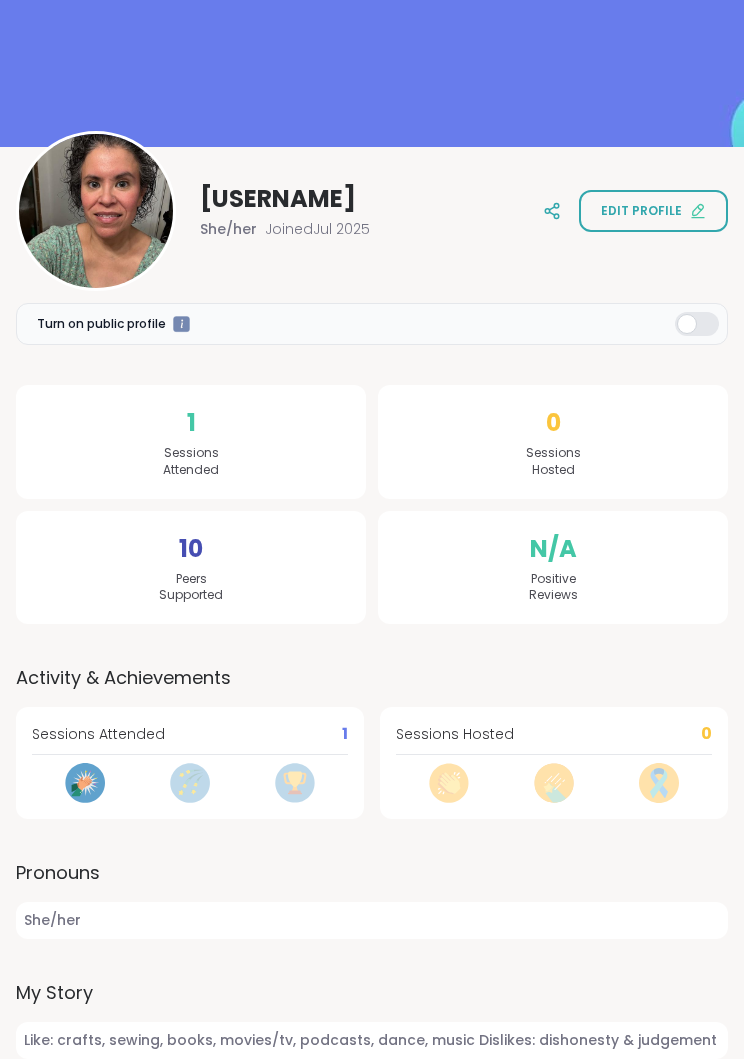 scroll, scrollTop: 198, scrollLeft: 0, axis: vertical 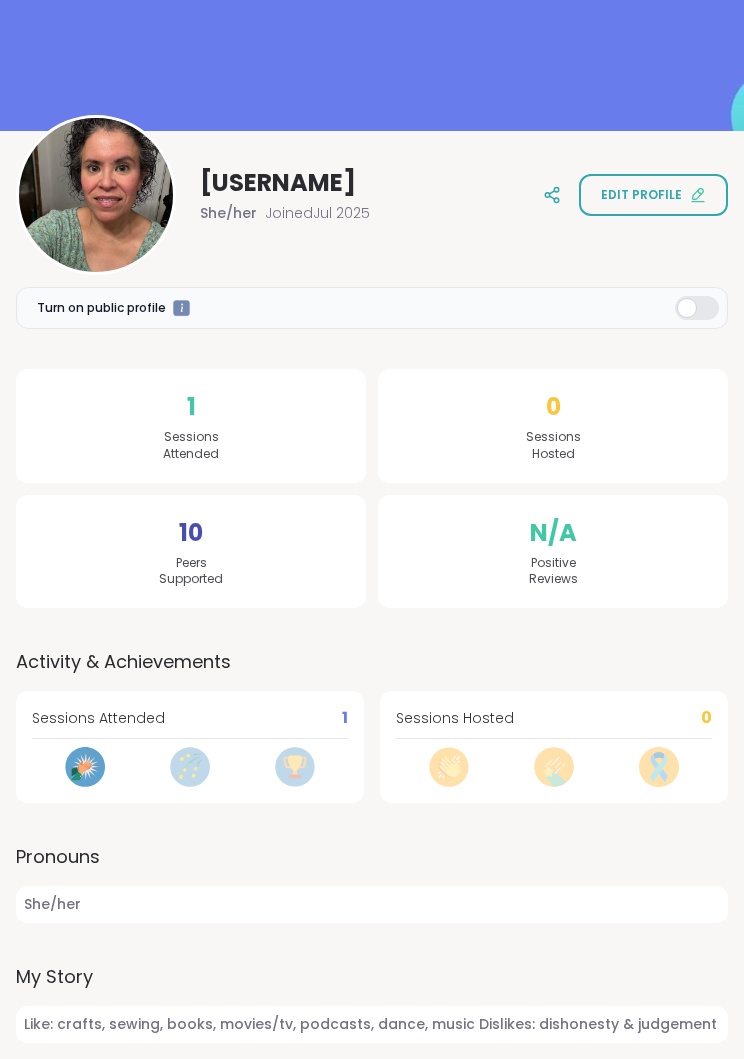 click on "Edit profile" at bounding box center (641, 196) 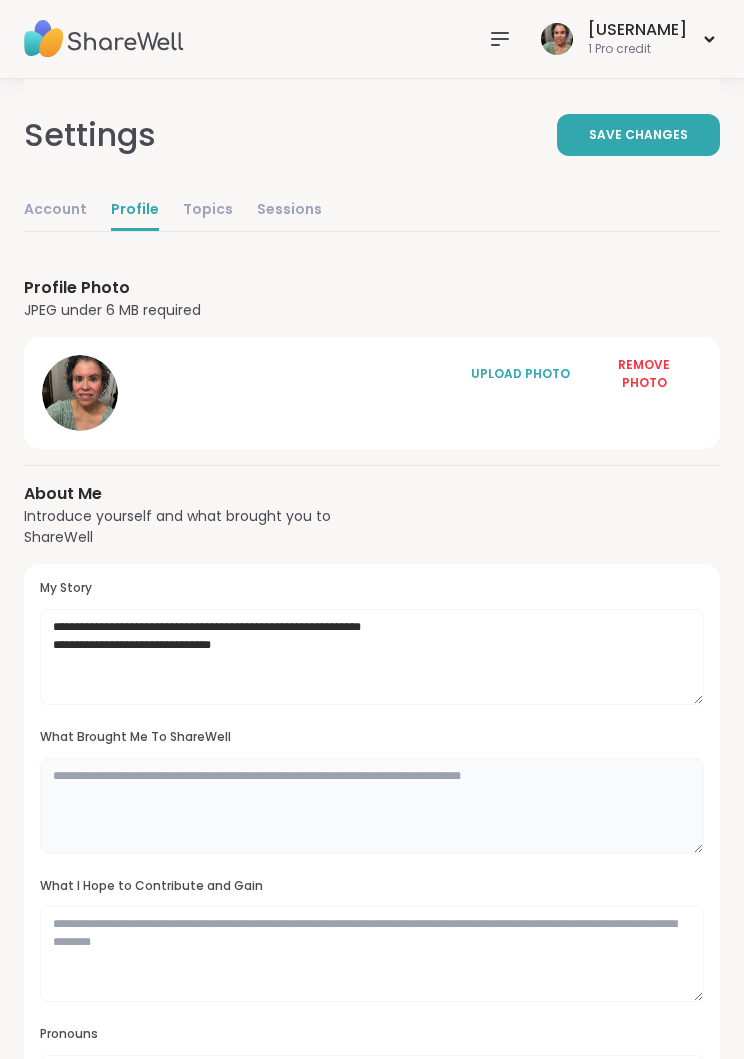 click at bounding box center [372, 806] 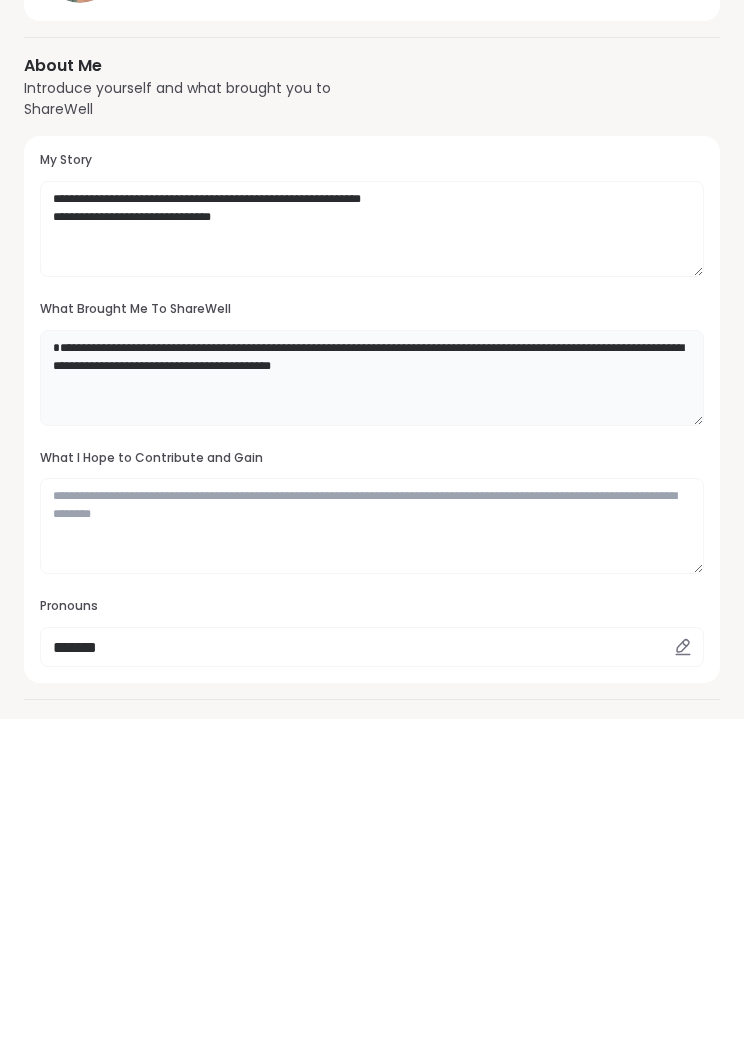 click on "**********" at bounding box center (372, 718) 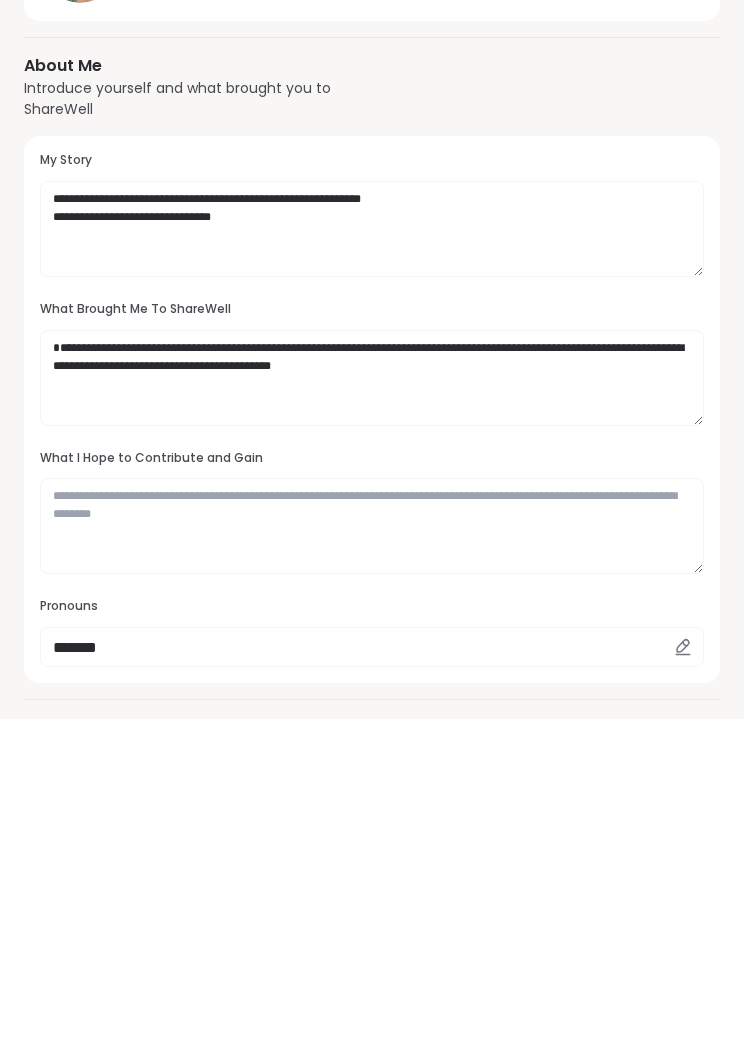 scroll, scrollTop: 430, scrollLeft: 0, axis: vertical 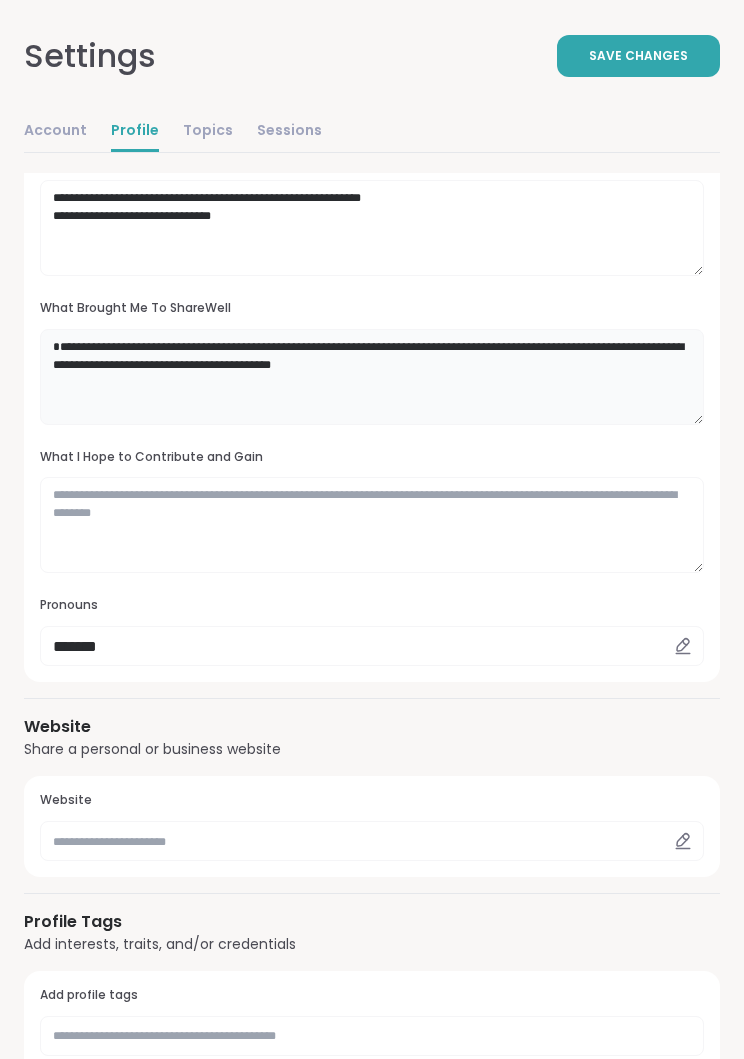 click on "**********" at bounding box center (372, 377) 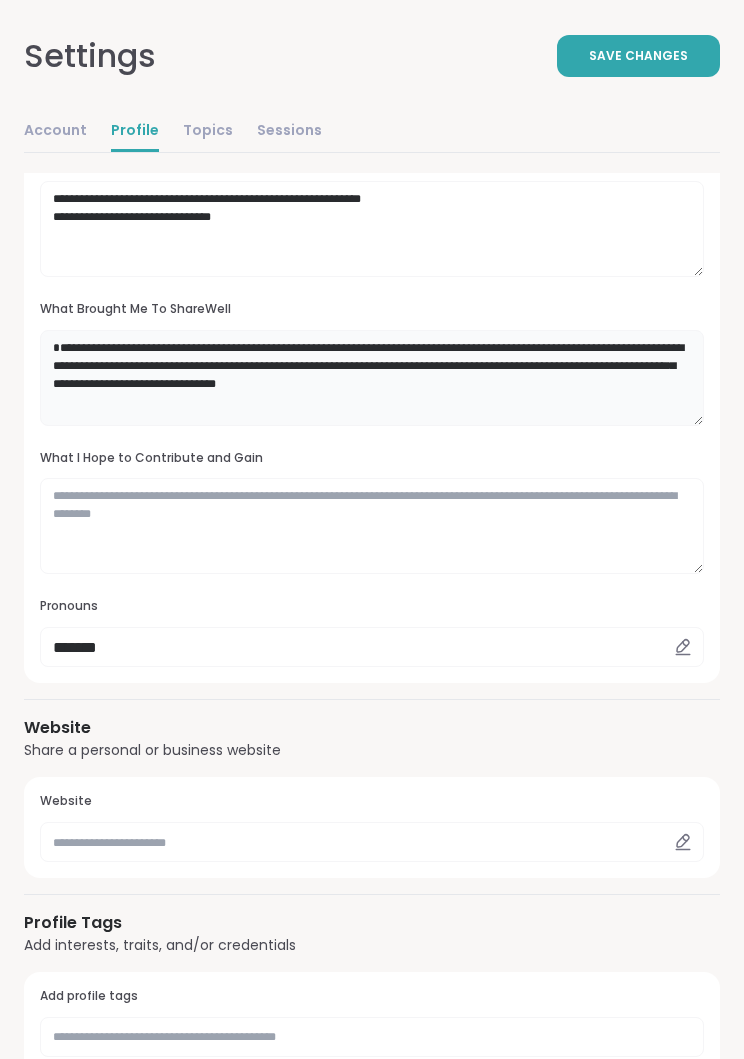 click on "**********" at bounding box center [372, 378] 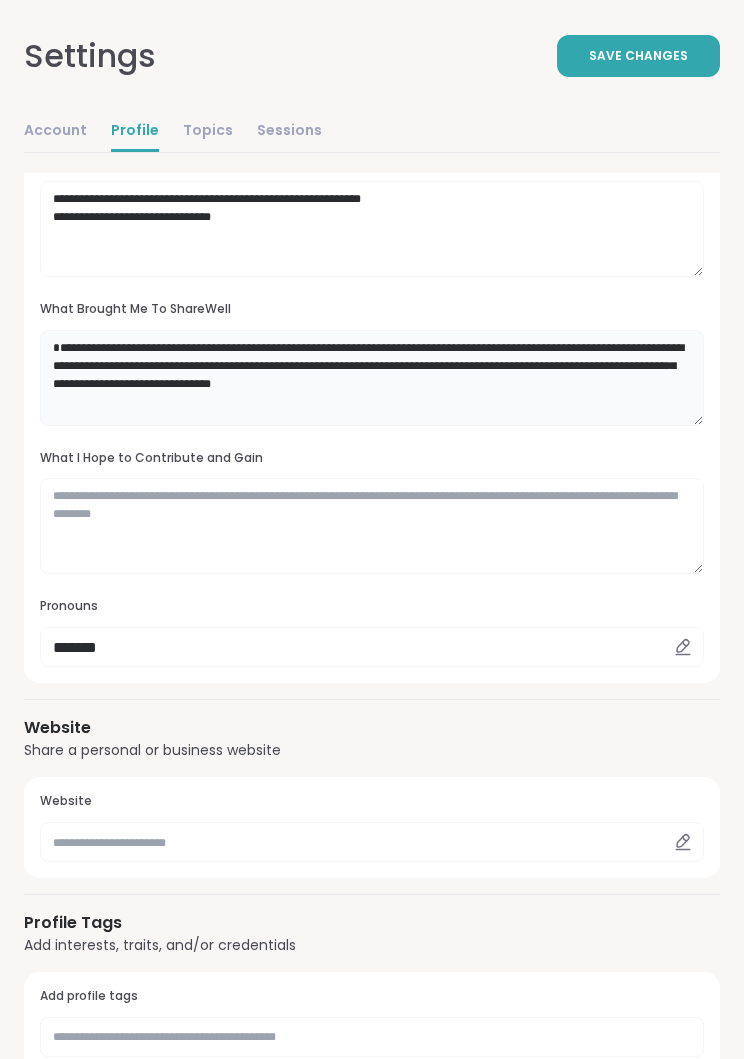 click on "**********" at bounding box center (372, 378) 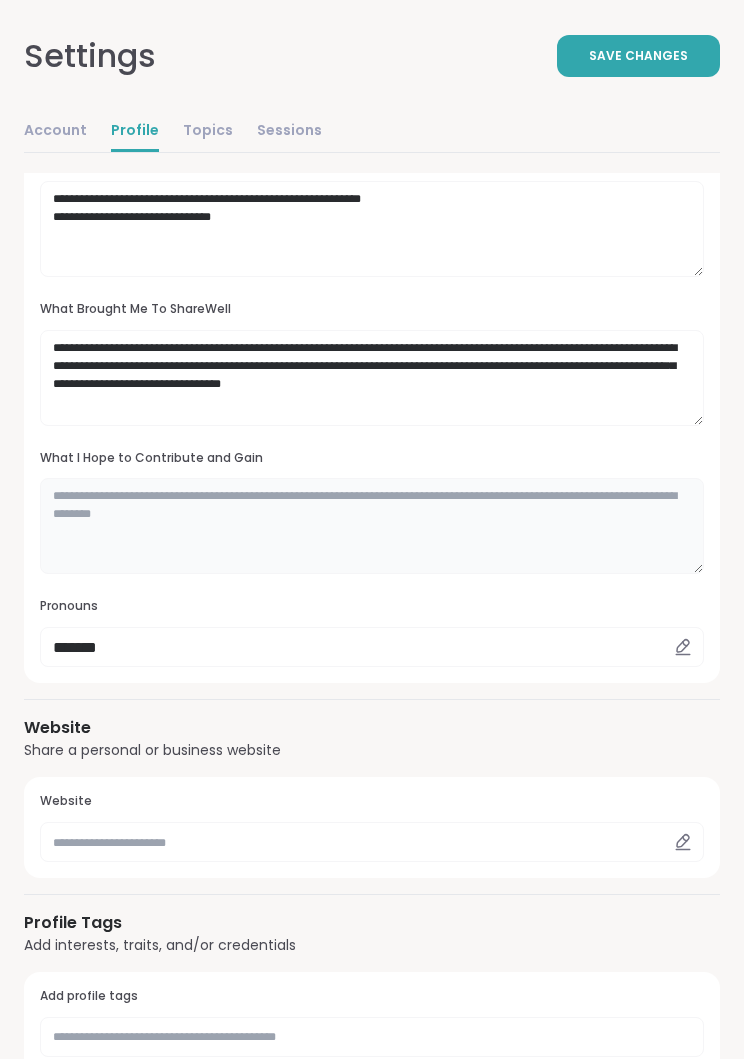 click at bounding box center (372, 526) 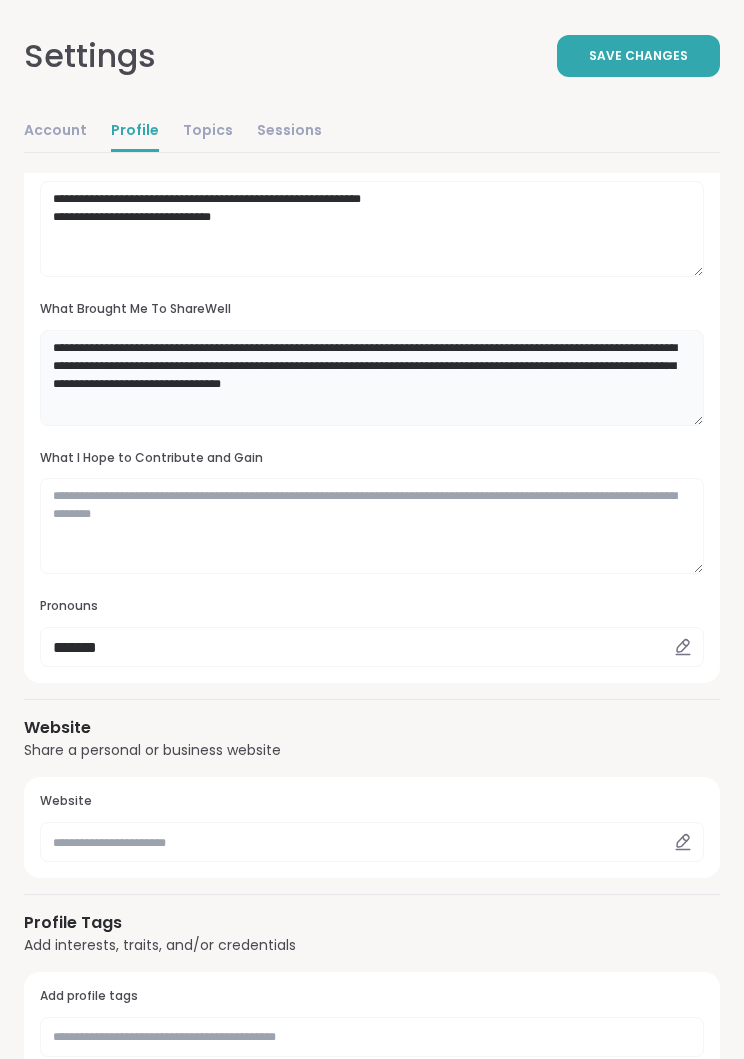 click on "**********" at bounding box center [372, 378] 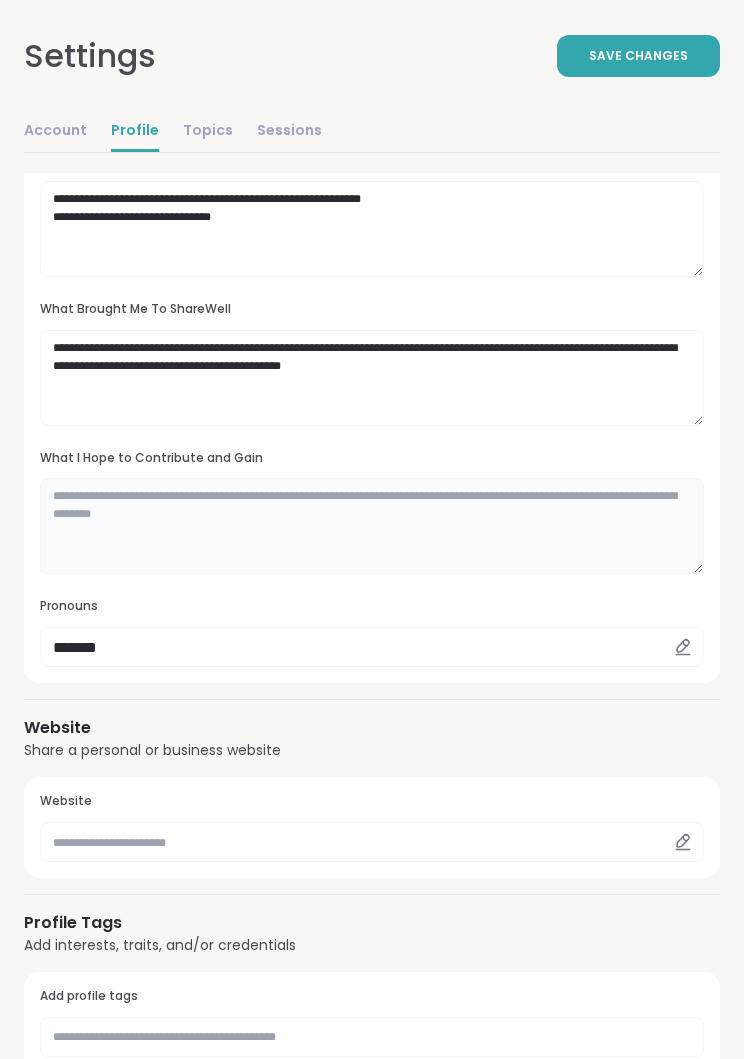 click at bounding box center (372, 526) 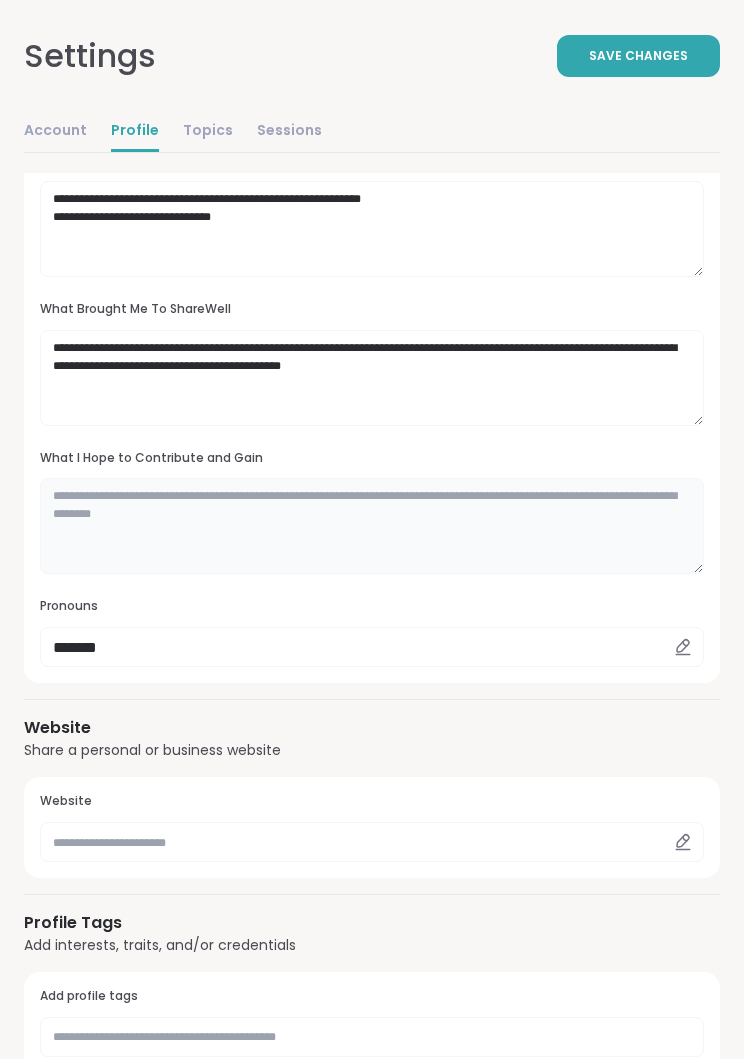 click at bounding box center (372, 526) 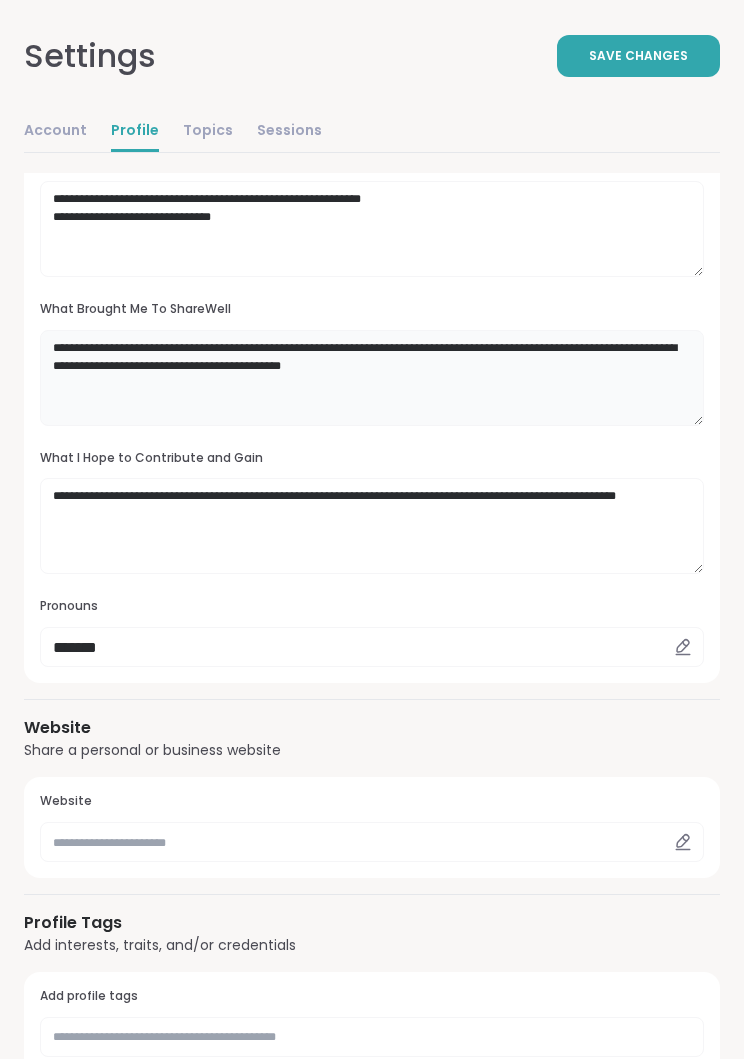 click on "**********" at bounding box center (372, 378) 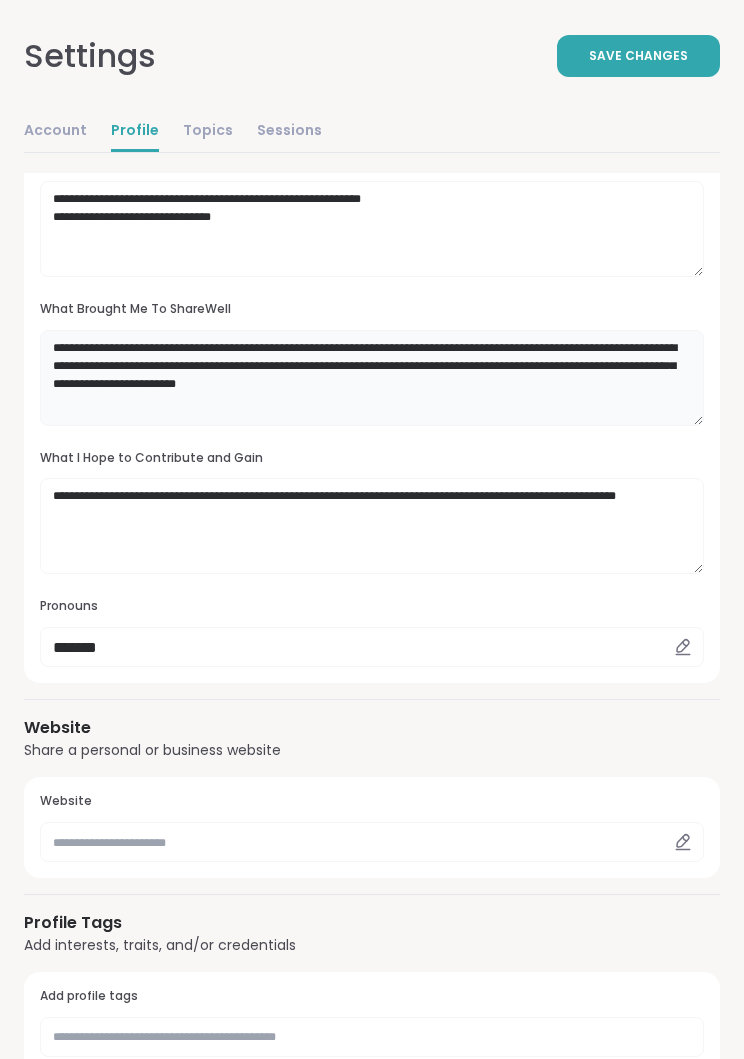 click on "**********" at bounding box center (372, 378) 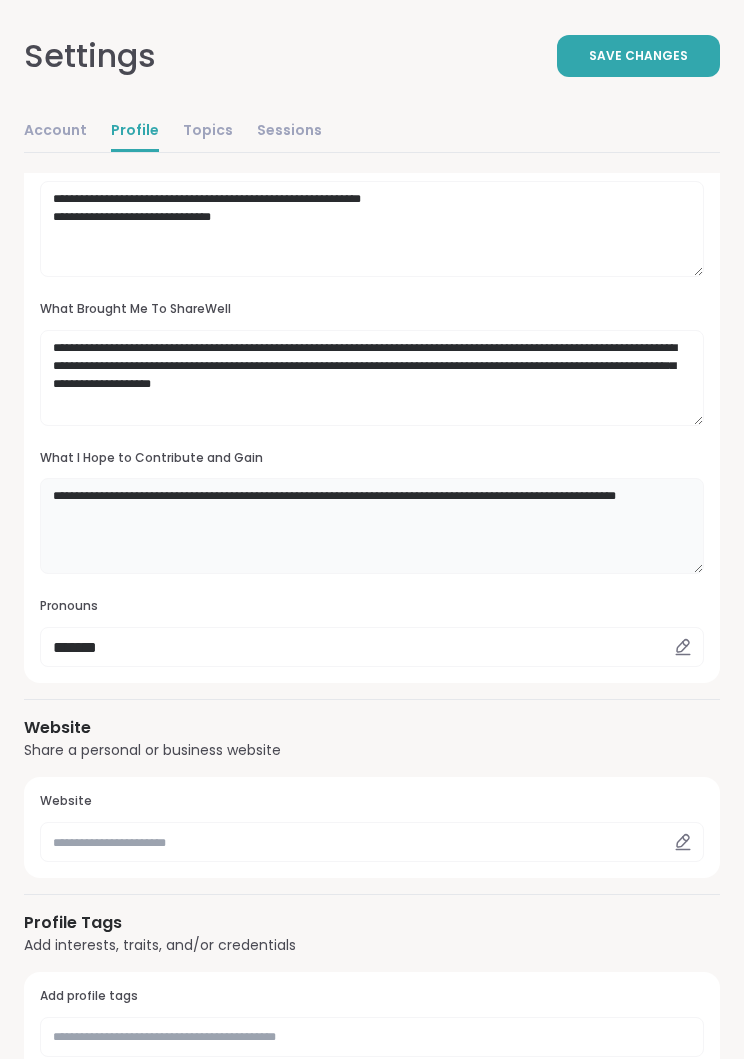 click on "**********" at bounding box center (372, 526) 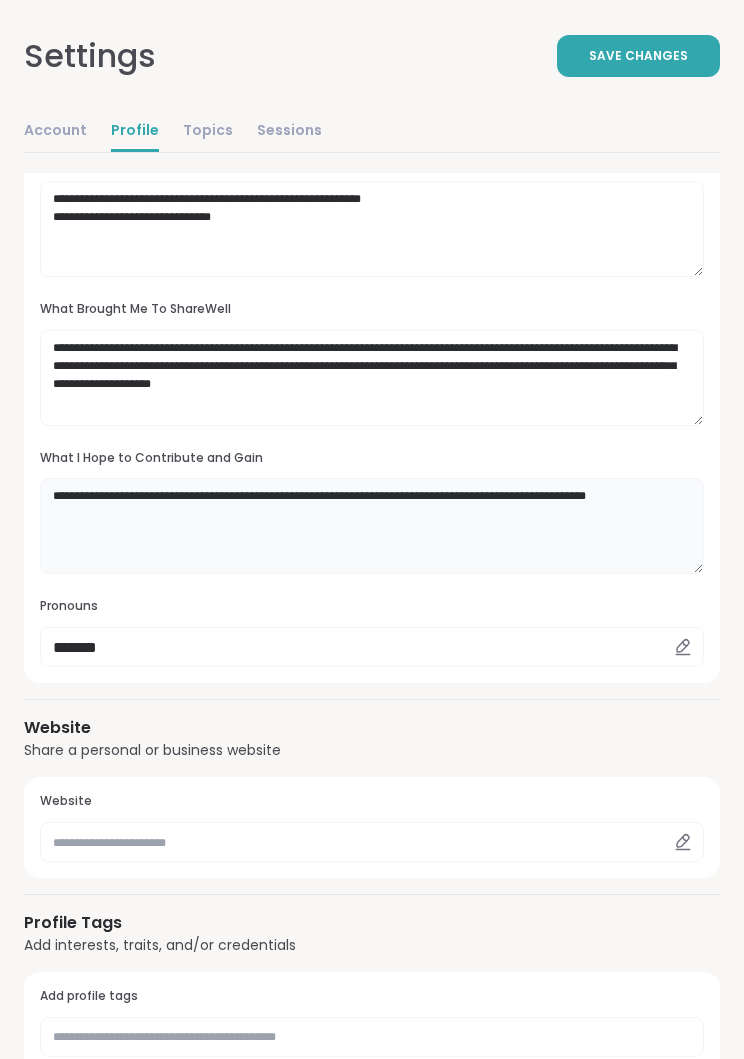 click on "**********" at bounding box center (372, 526) 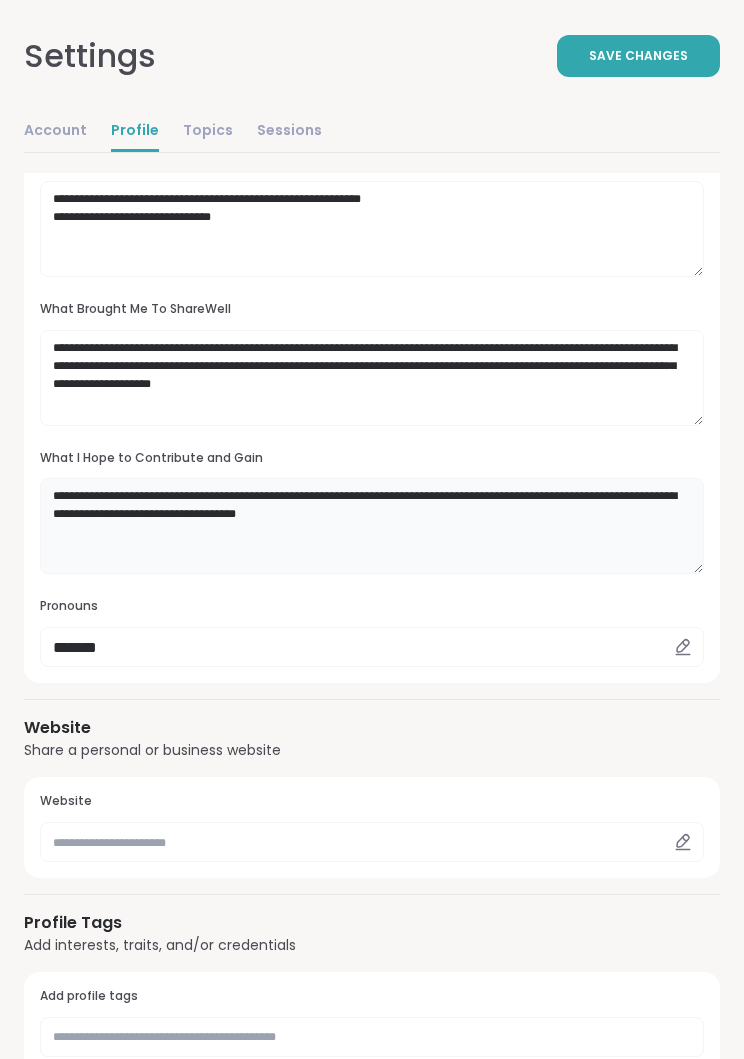 click on "**********" at bounding box center [372, 526] 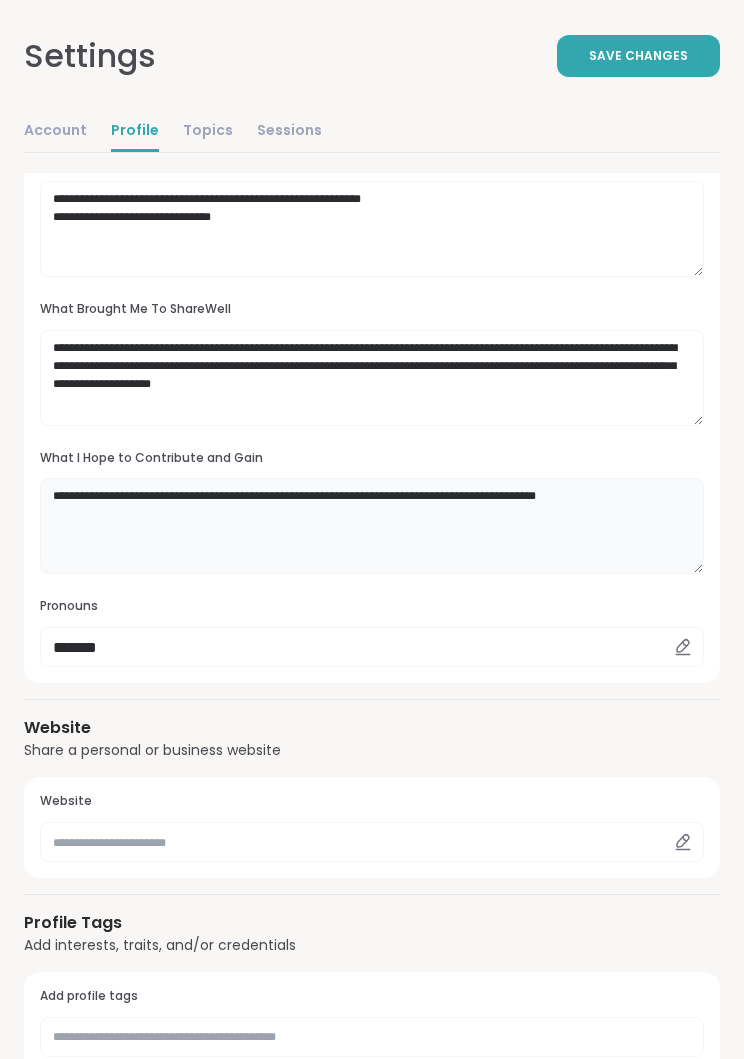 click on "**********" at bounding box center (372, 526) 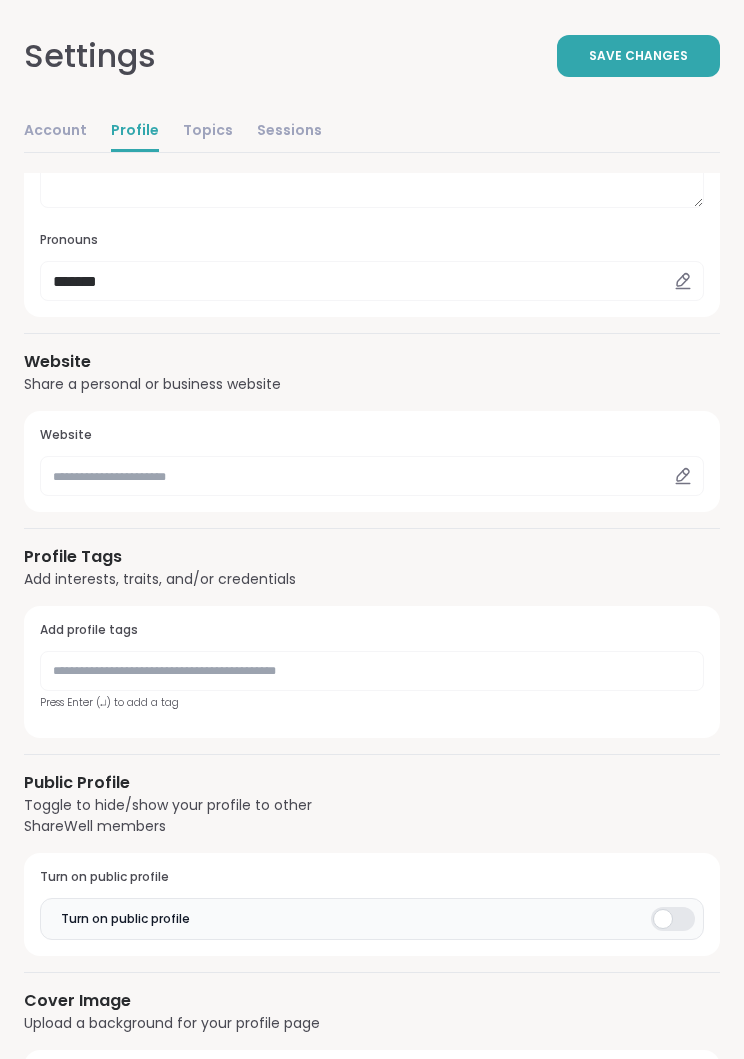 scroll, scrollTop: 796, scrollLeft: 0, axis: vertical 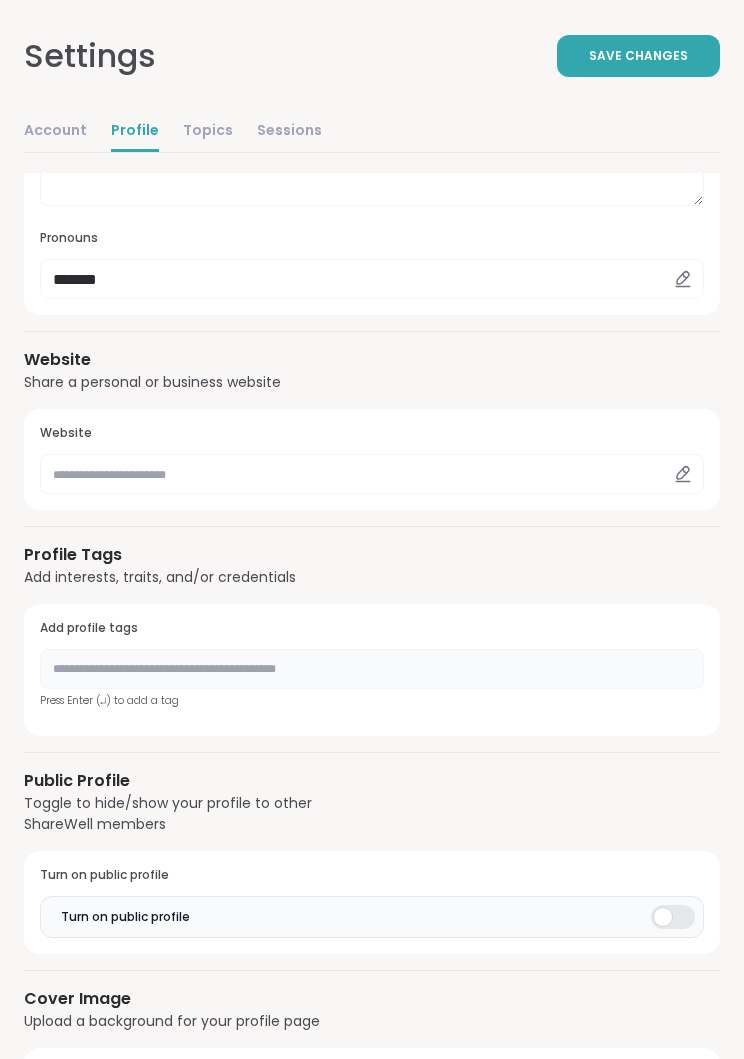 click at bounding box center (372, 669) 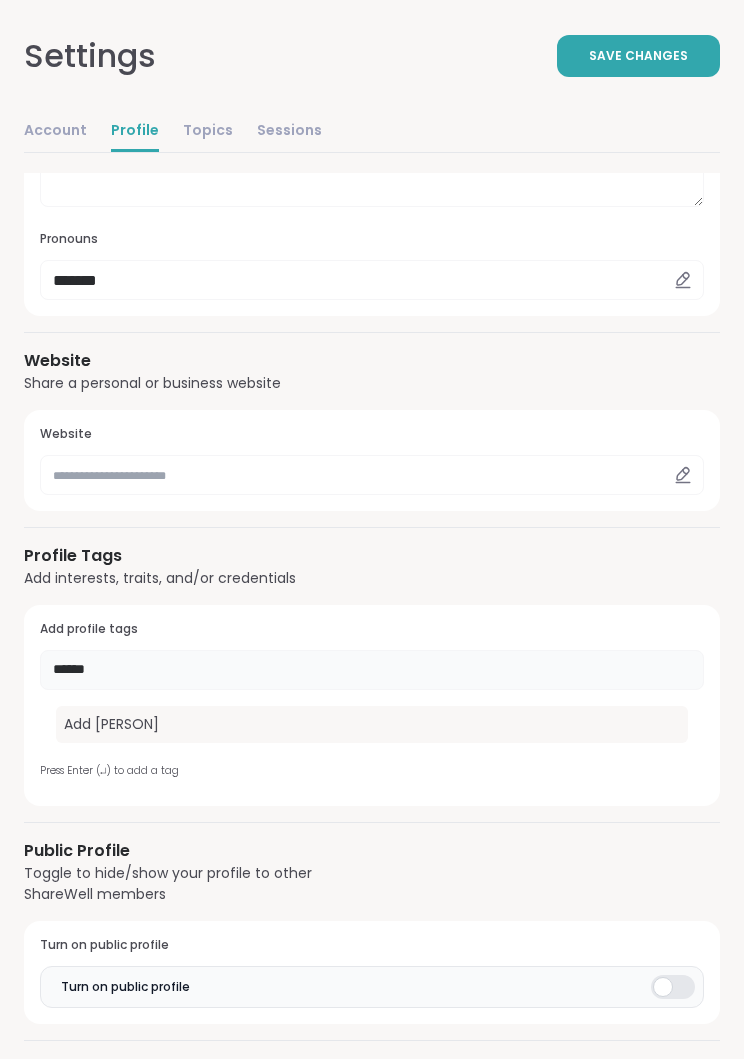 click on "Add [PERSON]" at bounding box center [372, 724] 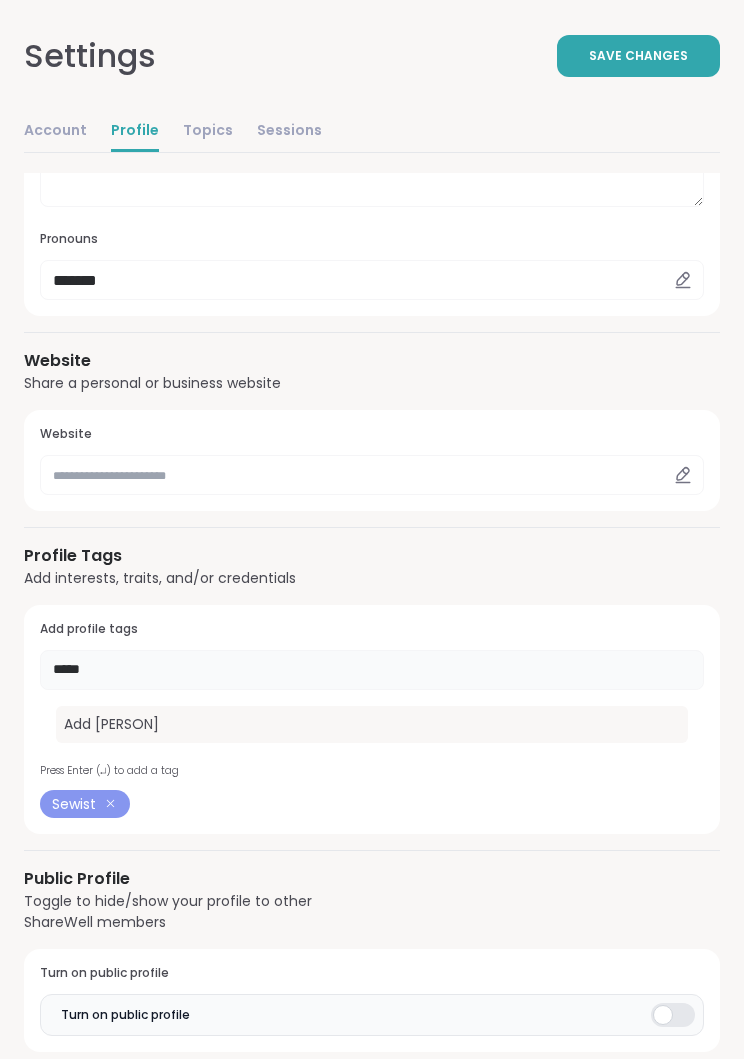 click on "Add [PERSON]" at bounding box center [372, 724] 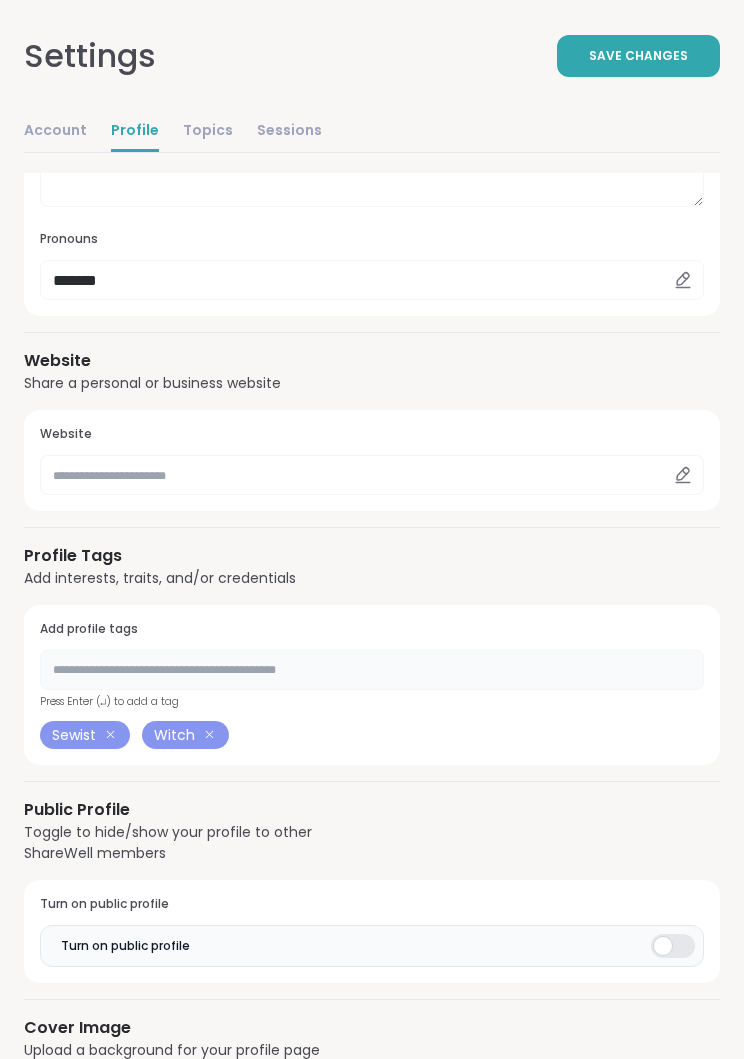 click at bounding box center [372, 670] 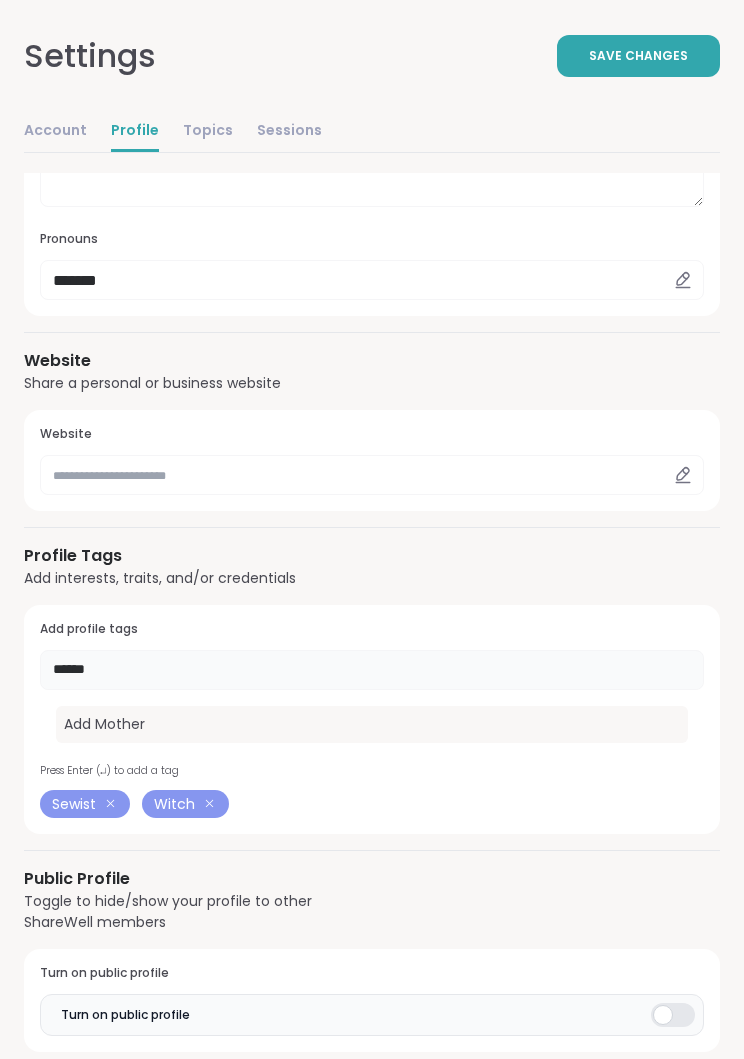 click on "Add Mother" at bounding box center [372, 724] 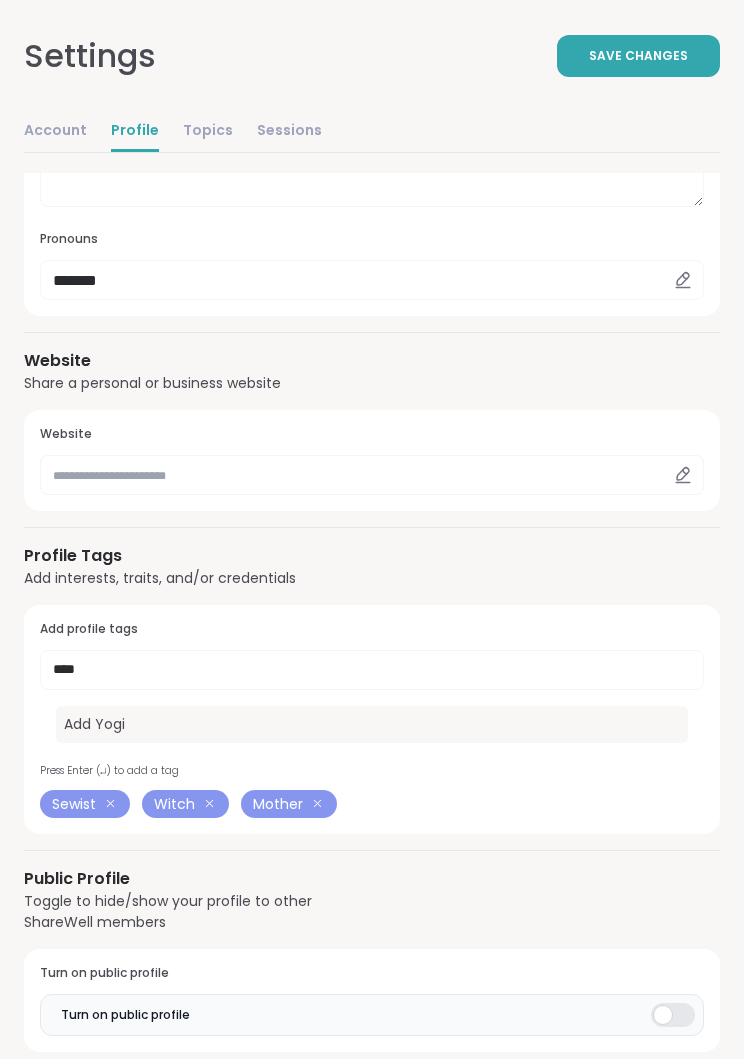 scroll, scrollTop: 797, scrollLeft: 0, axis: vertical 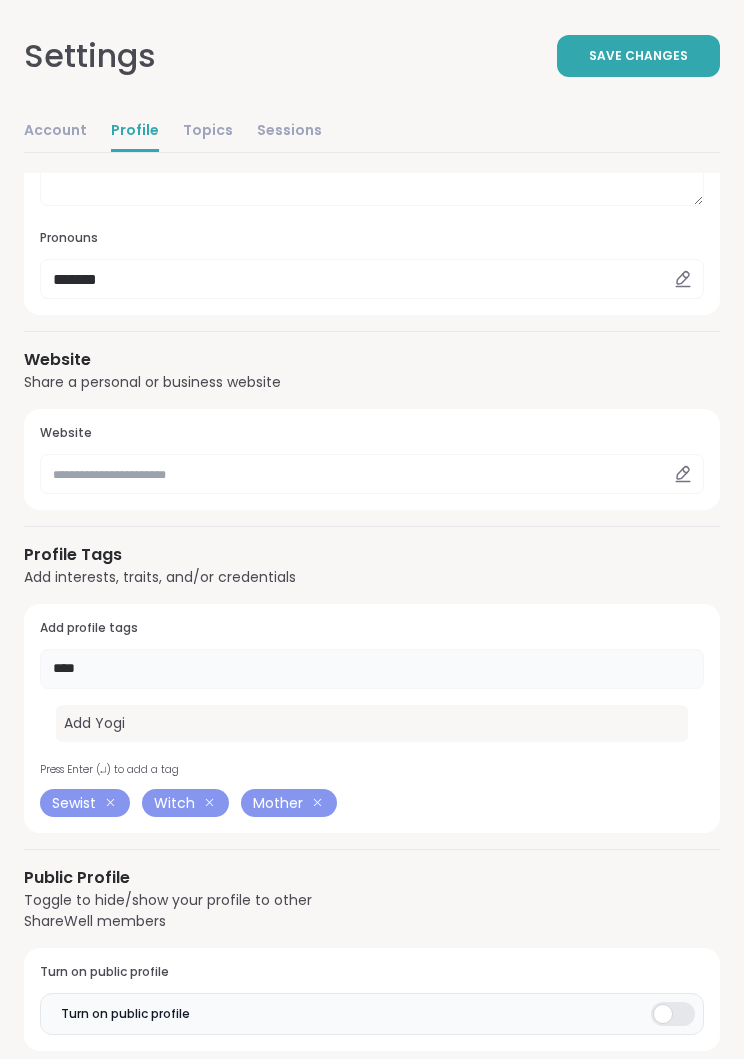 click on "****" at bounding box center [372, 669] 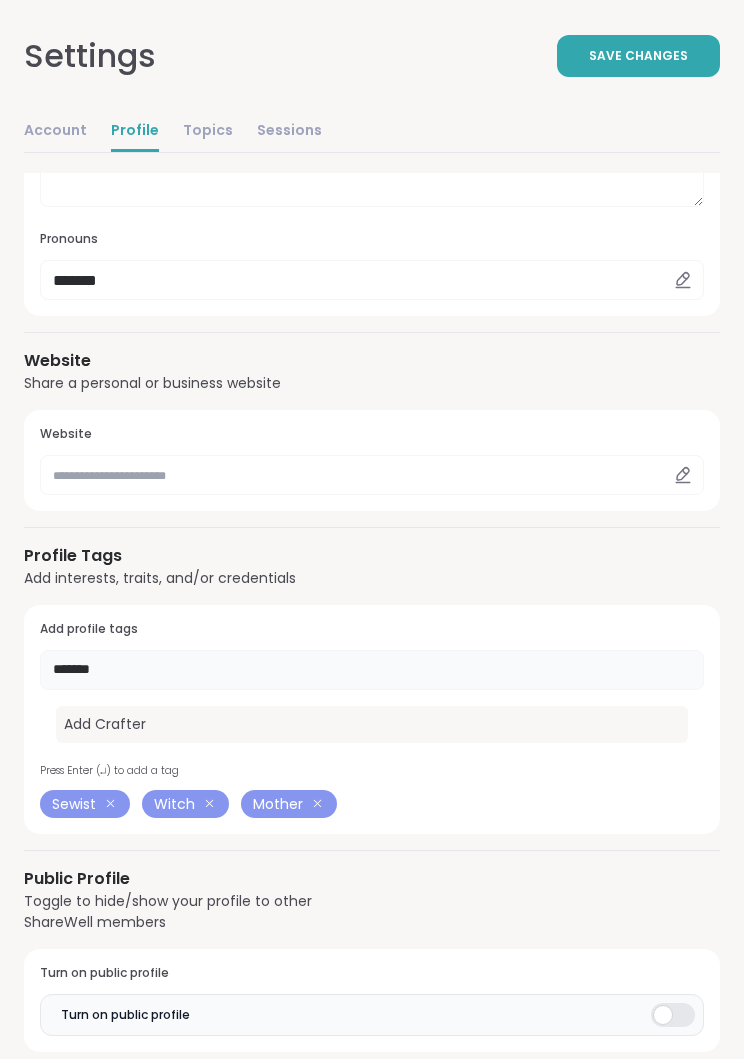 click on "Add Crafter" at bounding box center (372, 724) 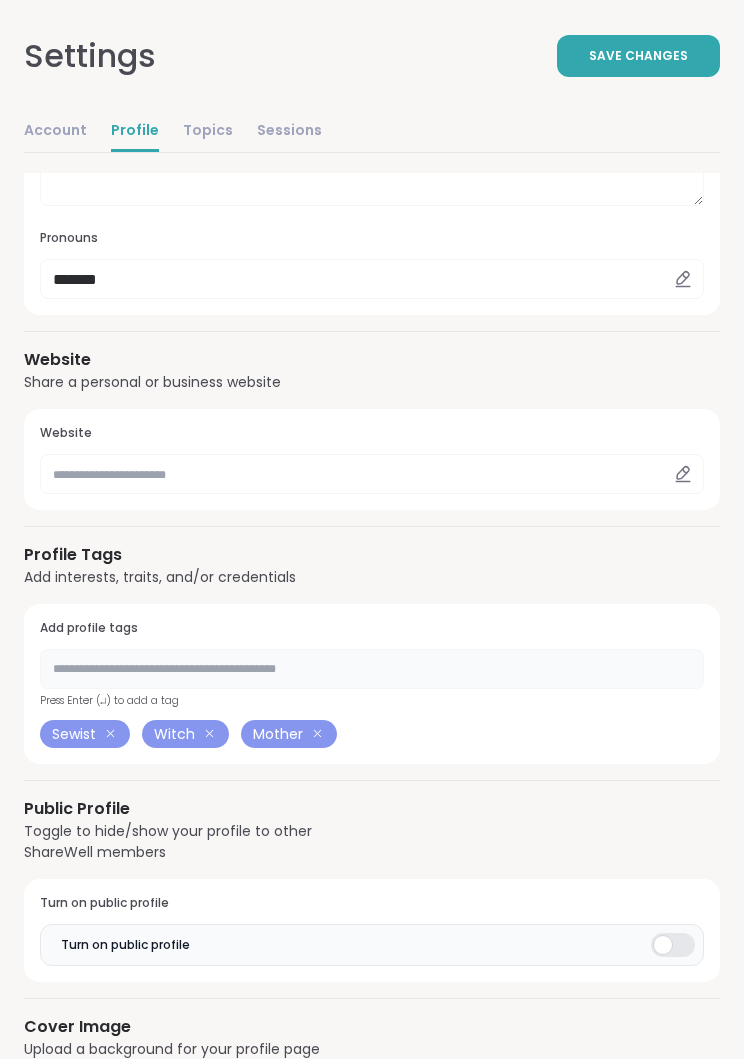 scroll, scrollTop: 797, scrollLeft: 0, axis: vertical 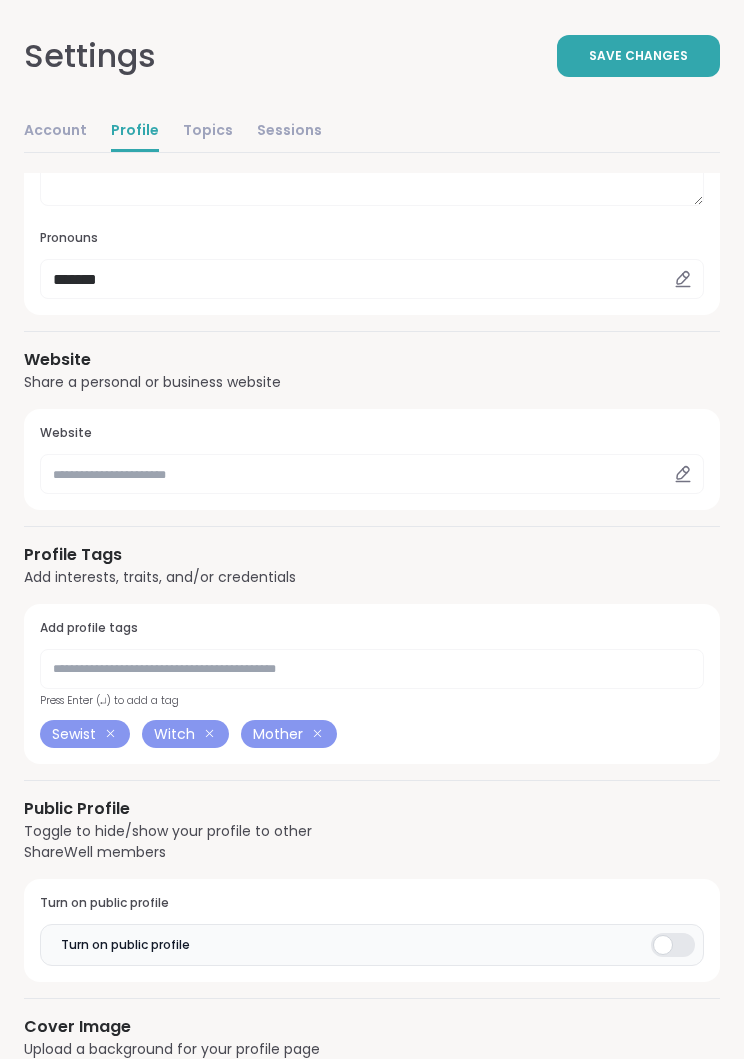 click at bounding box center [673, 945] 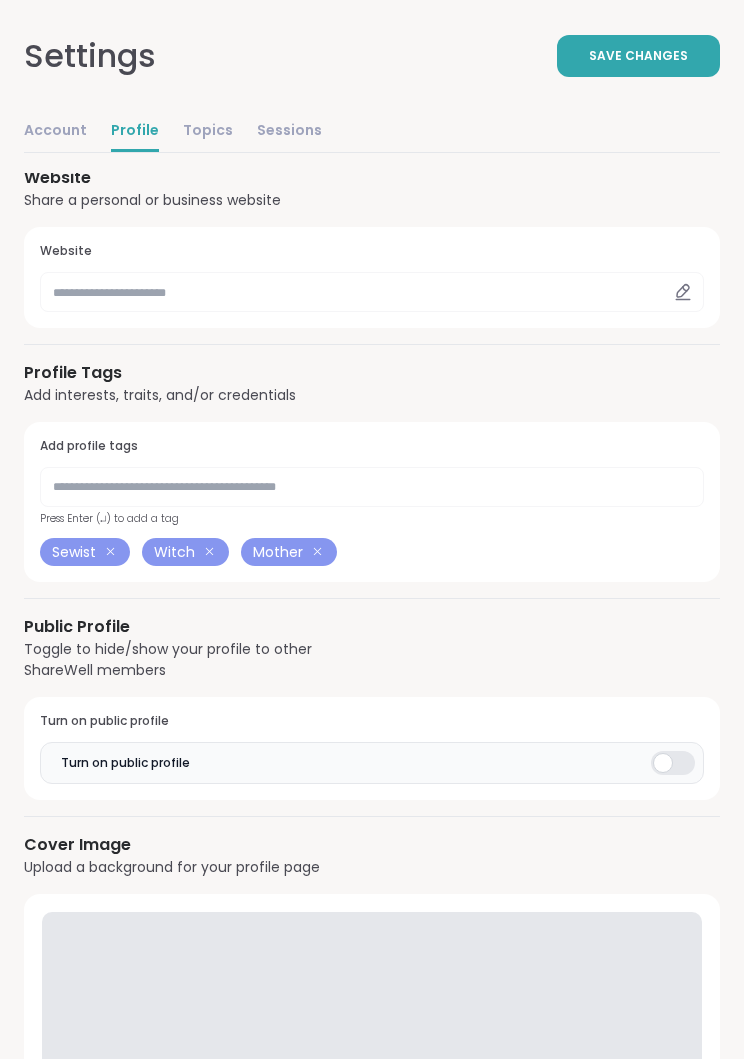 scroll, scrollTop: 1081, scrollLeft: 0, axis: vertical 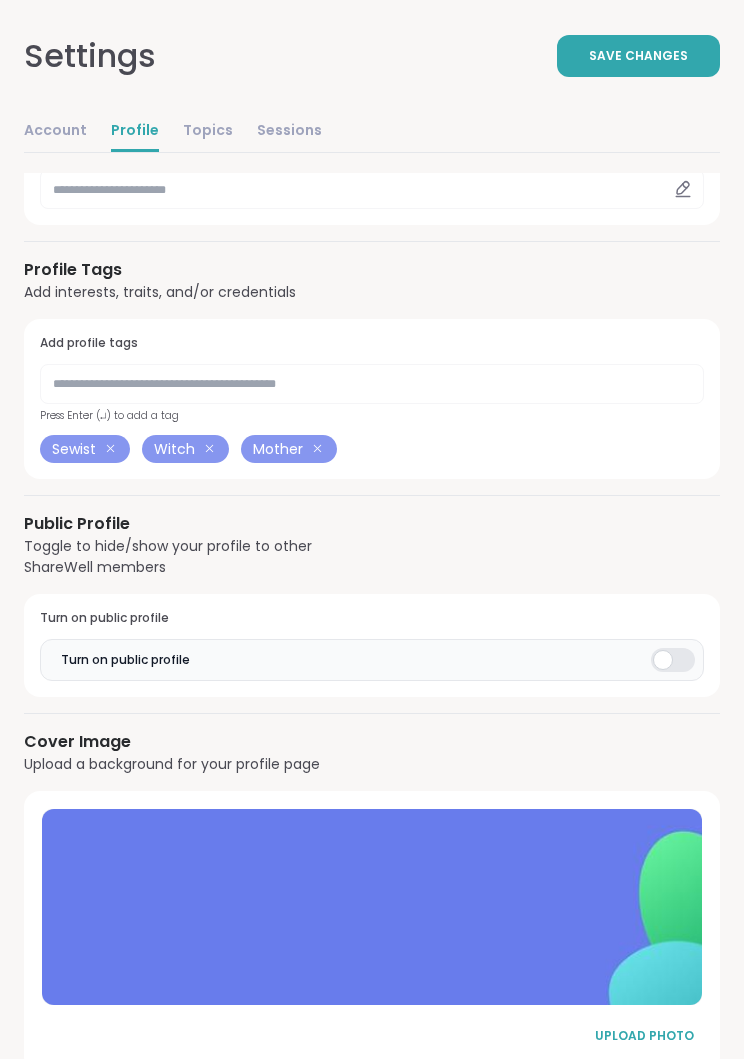click on "UPLOAD PHOTO" at bounding box center [644, 1037] 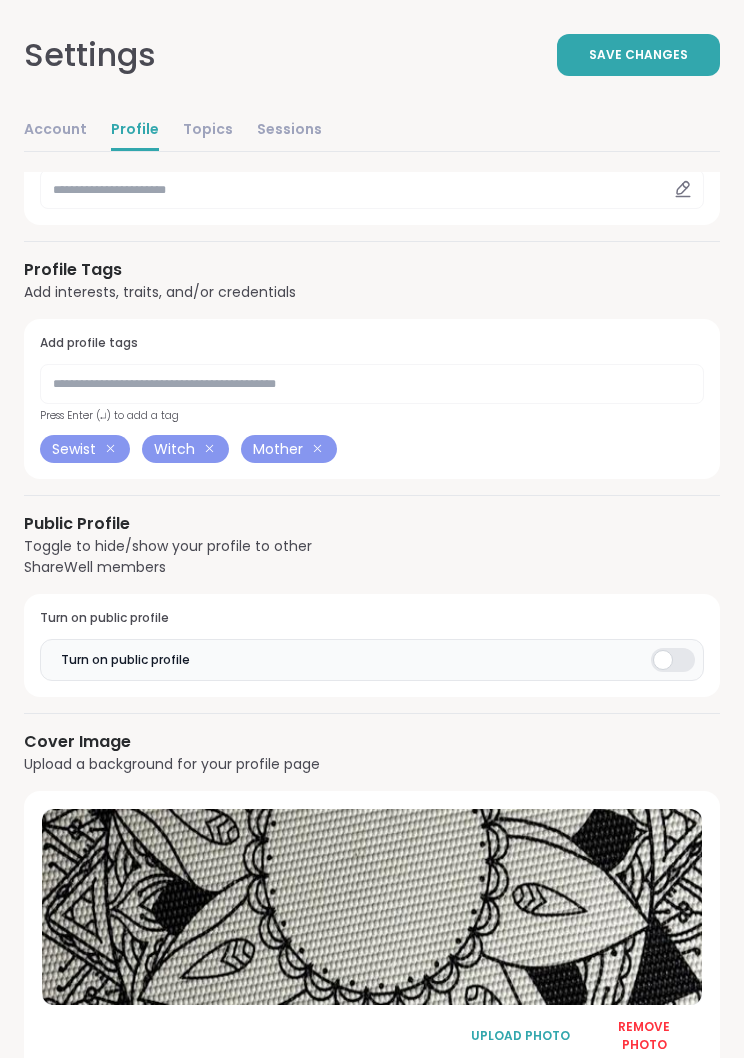 scroll, scrollTop: 1081, scrollLeft: 0, axis: vertical 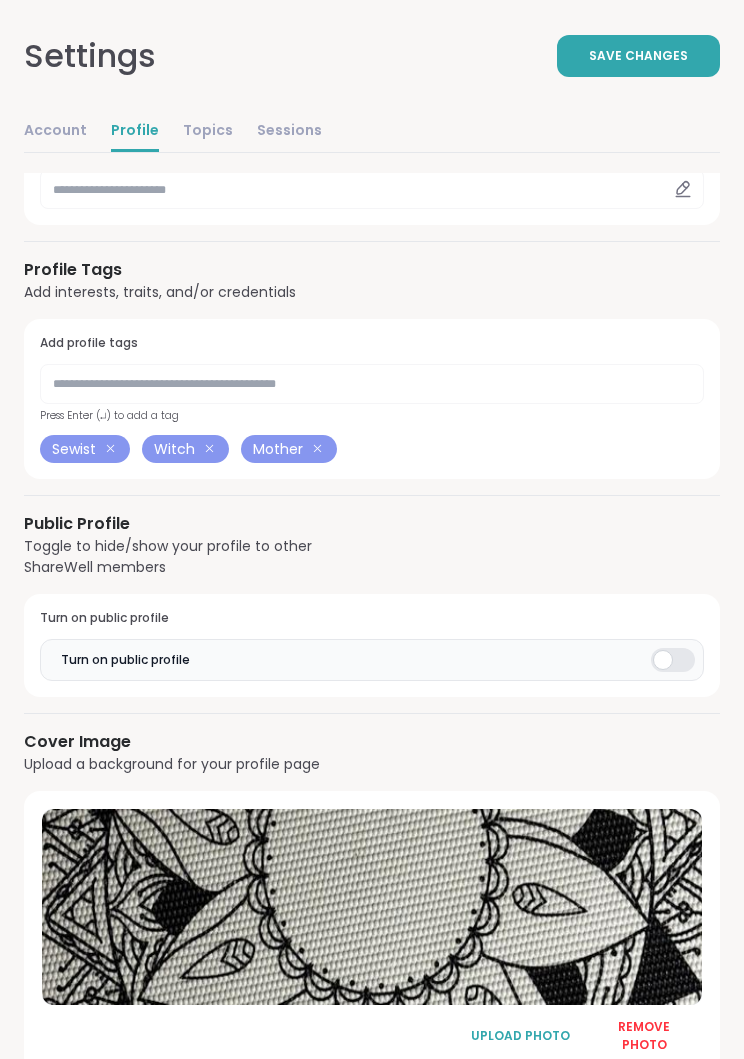 click on "Save Changes" at bounding box center (638, 56) 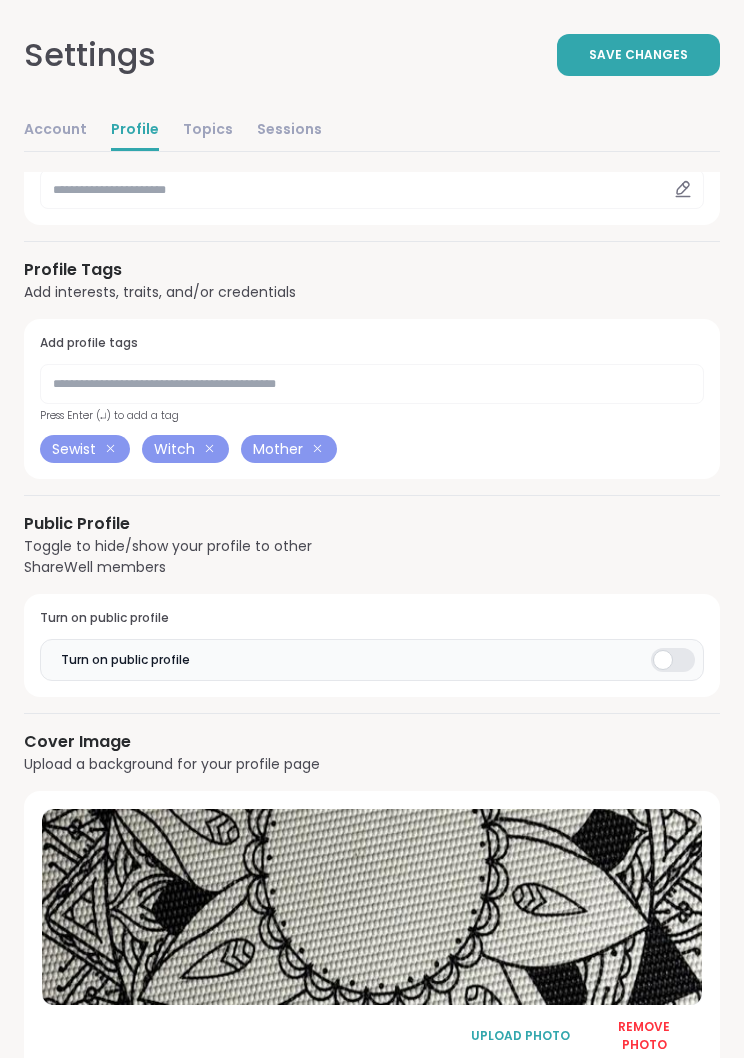 click on "Topics" at bounding box center (208, 132) 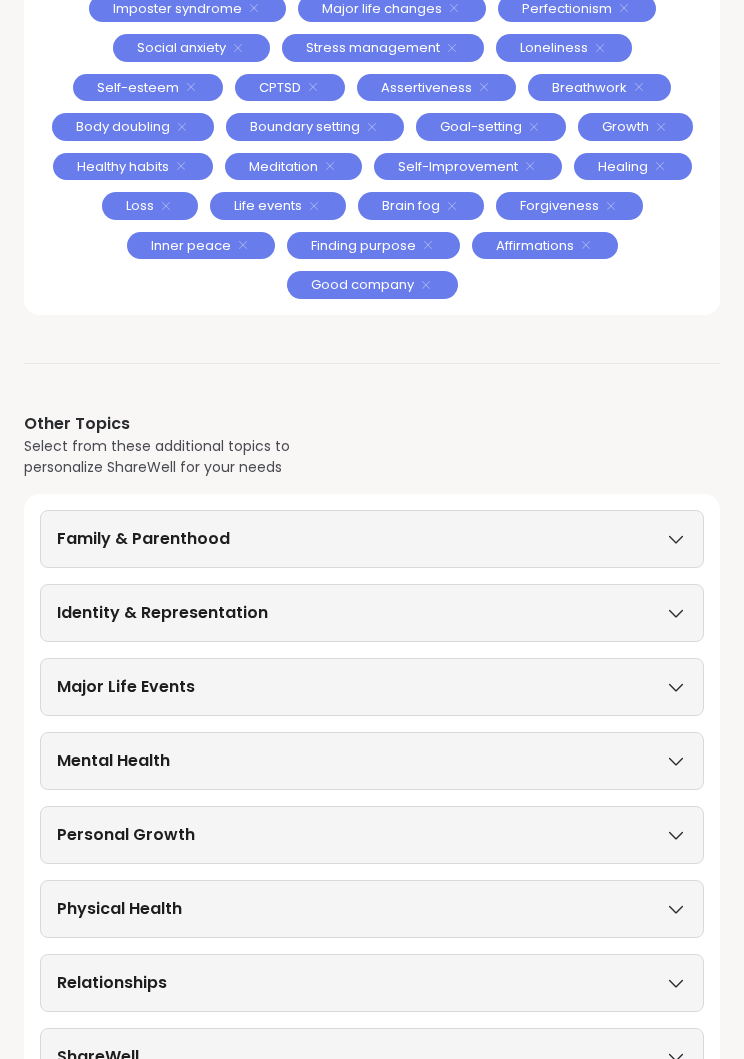 scroll, scrollTop: 491, scrollLeft: 0, axis: vertical 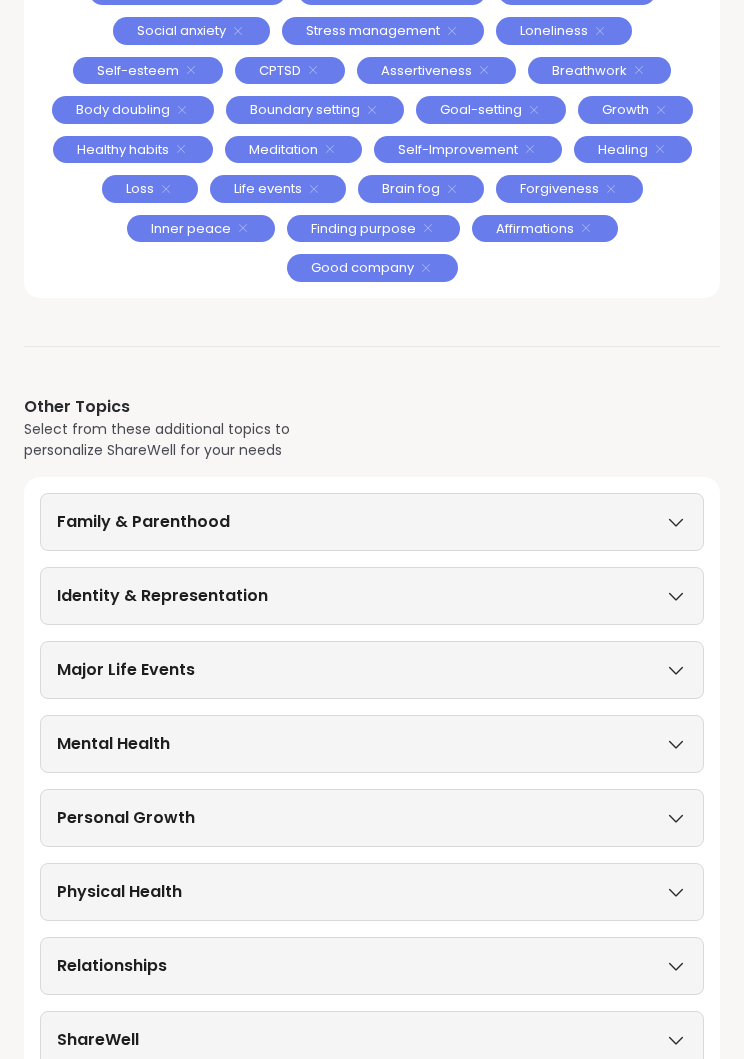 click on "Family & Parenthood" at bounding box center (372, 523) 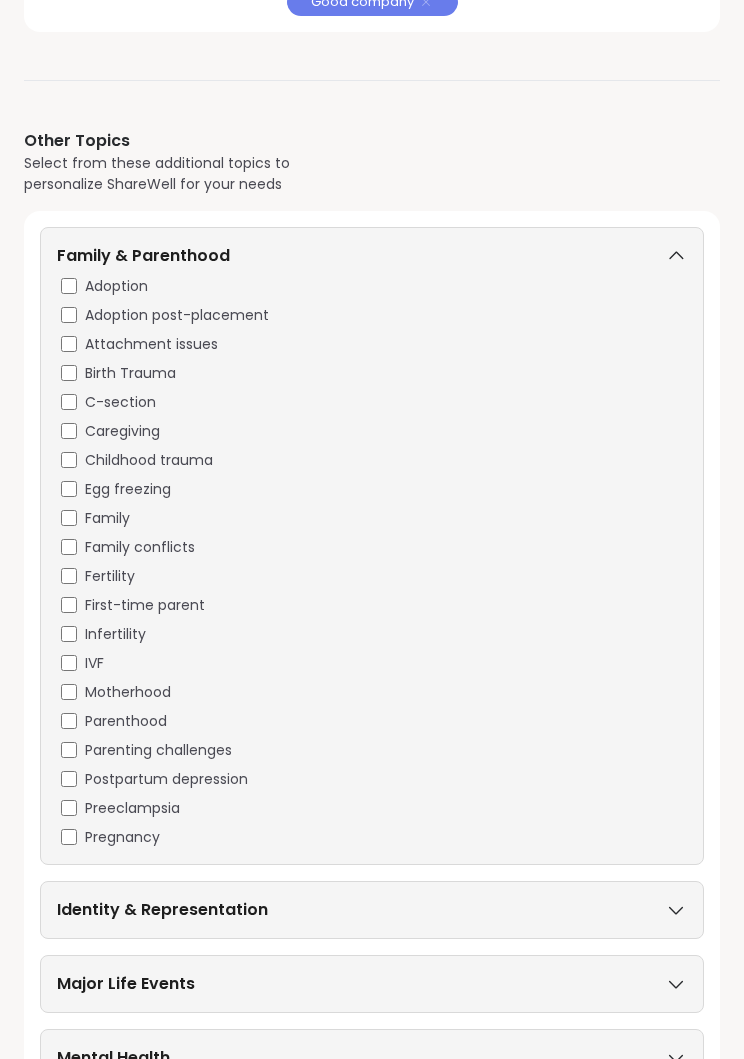 scroll, scrollTop: 758, scrollLeft: 0, axis: vertical 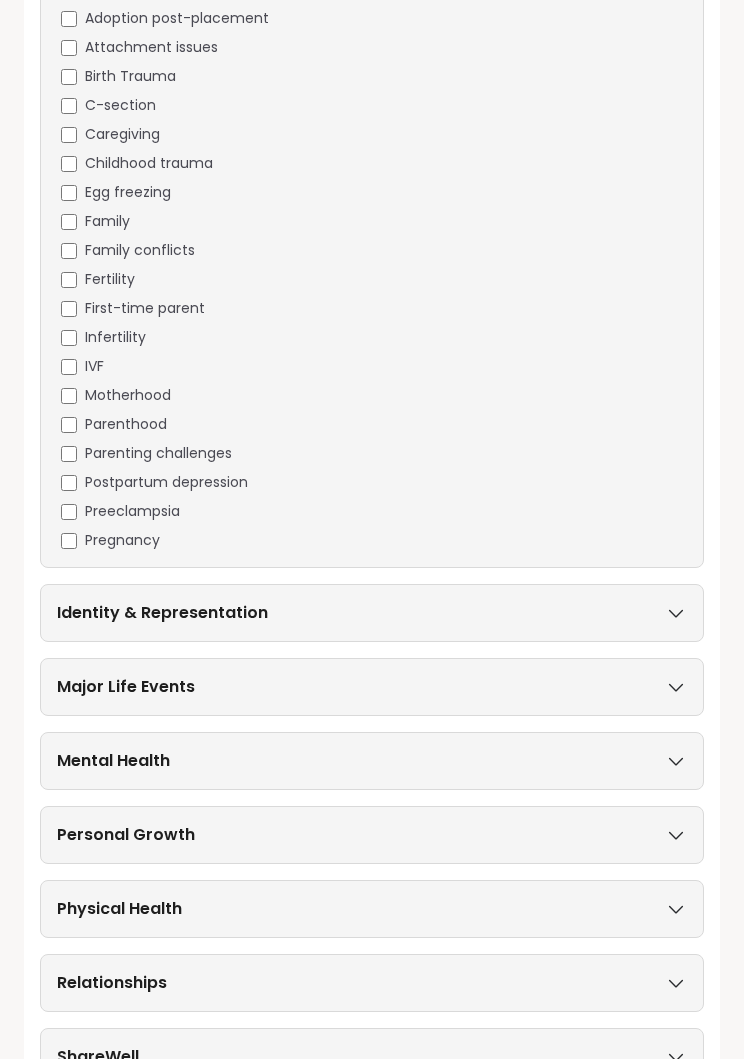 click on "Identity & Representation" at bounding box center [372, 614] 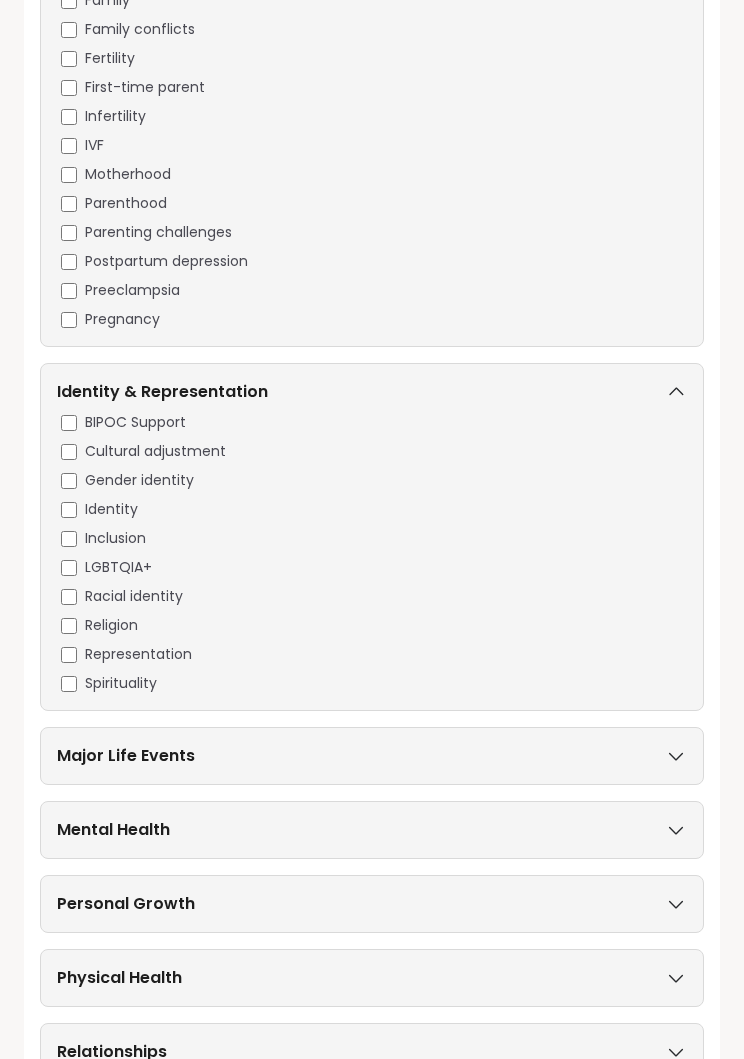 scroll, scrollTop: 1395, scrollLeft: 0, axis: vertical 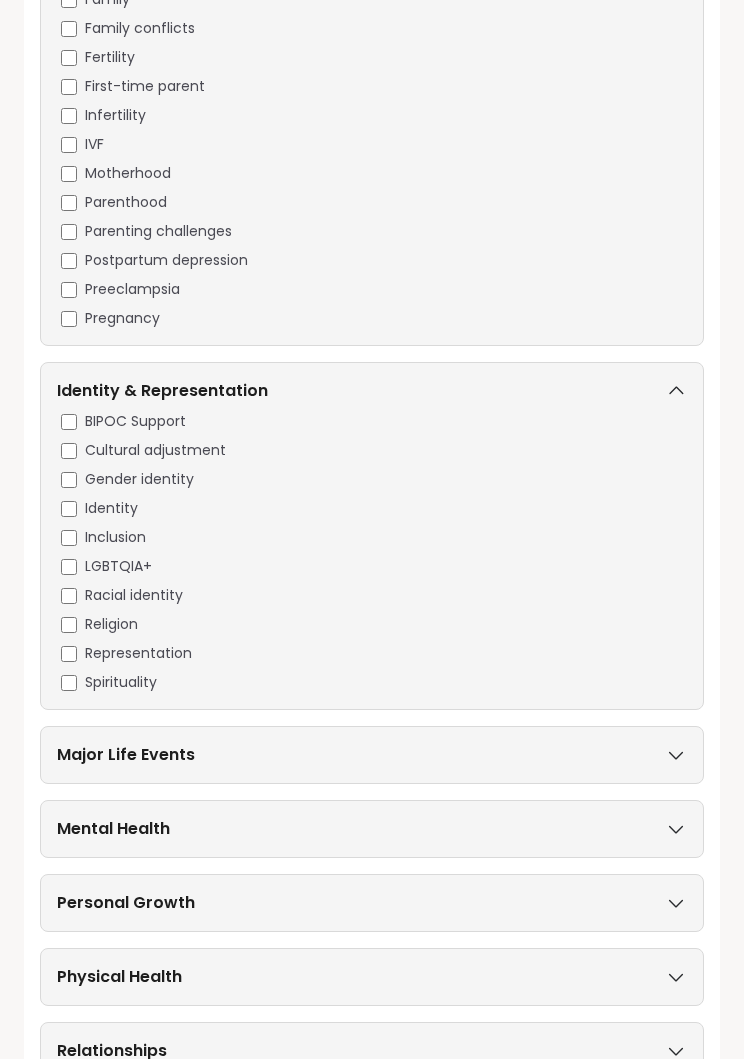 click on "Major Life Events" at bounding box center [372, 755] 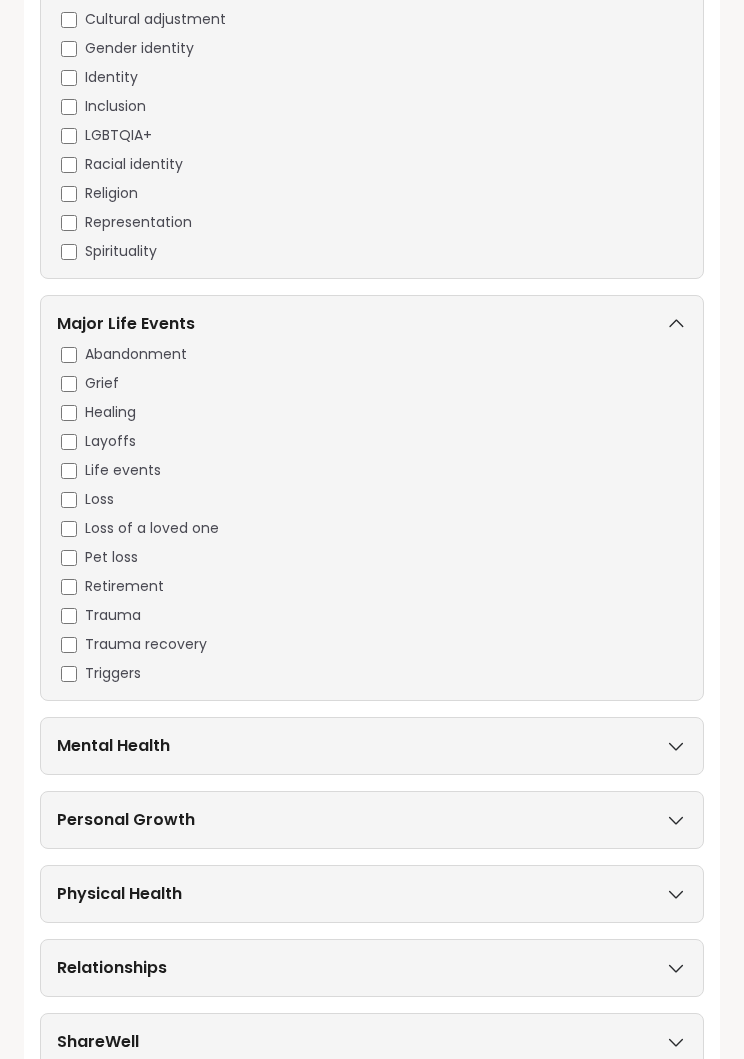 scroll, scrollTop: 1826, scrollLeft: 0, axis: vertical 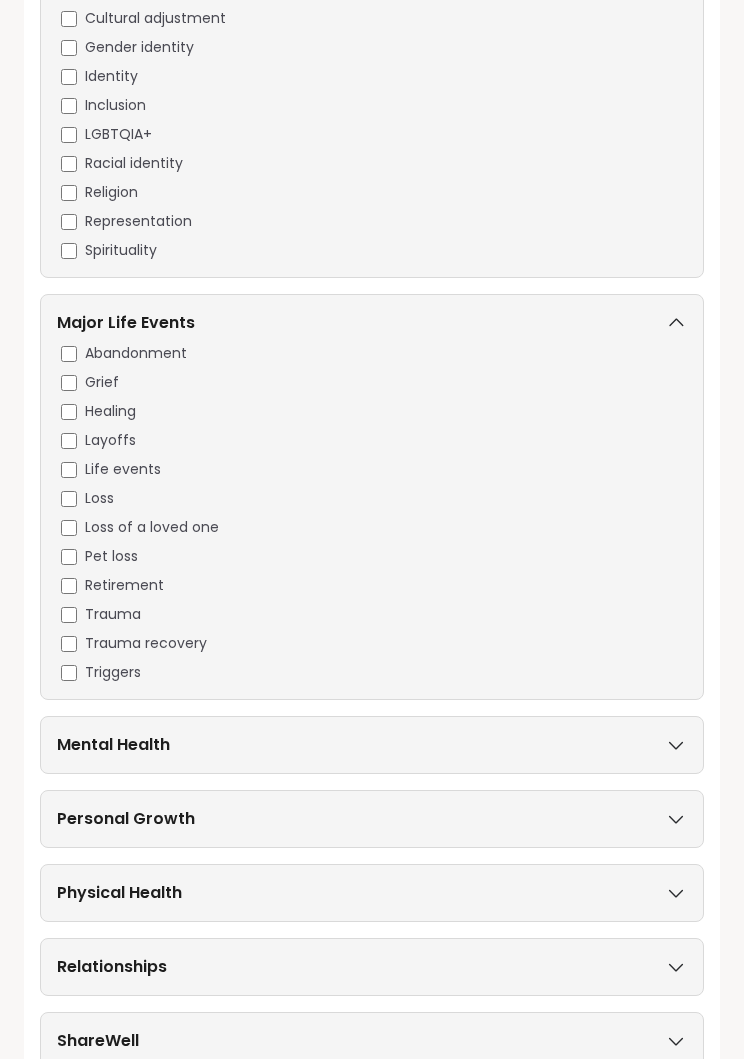 click 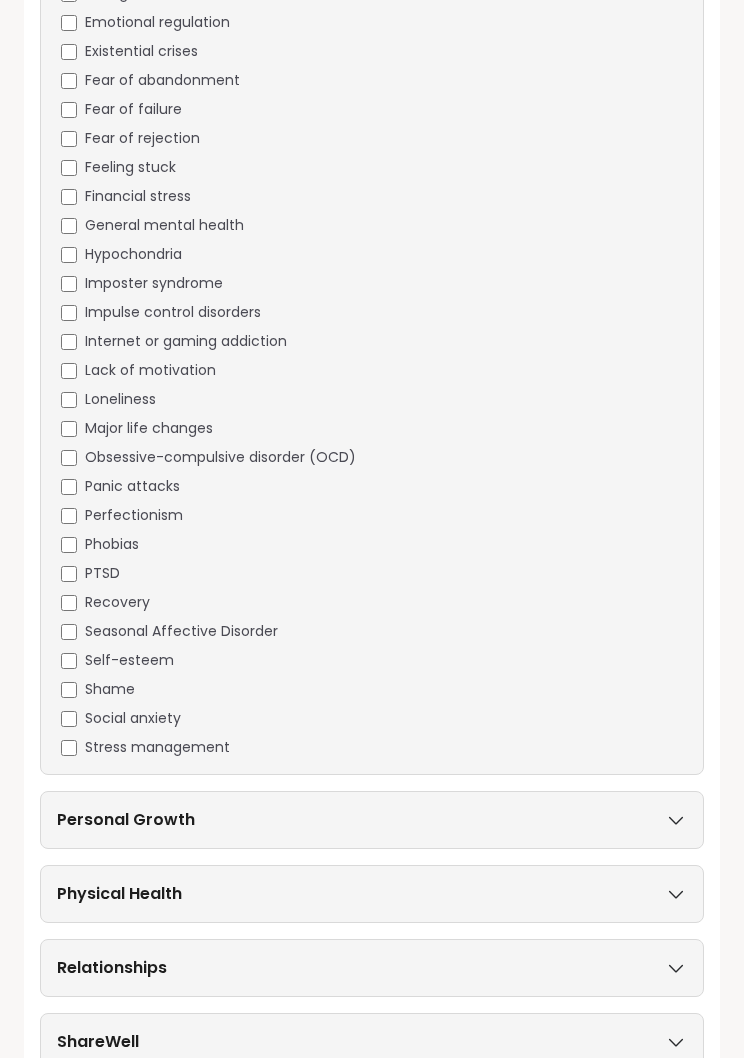 scroll, scrollTop: 3123, scrollLeft: 0, axis: vertical 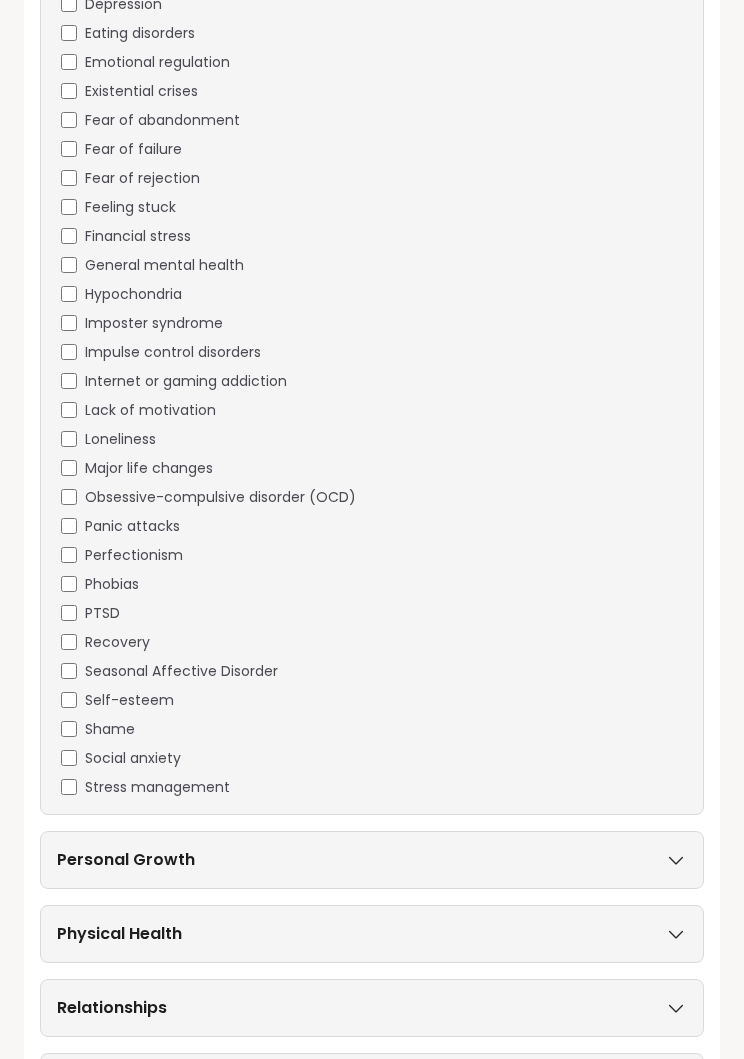 click on "Personal Growth" at bounding box center (372, 860) 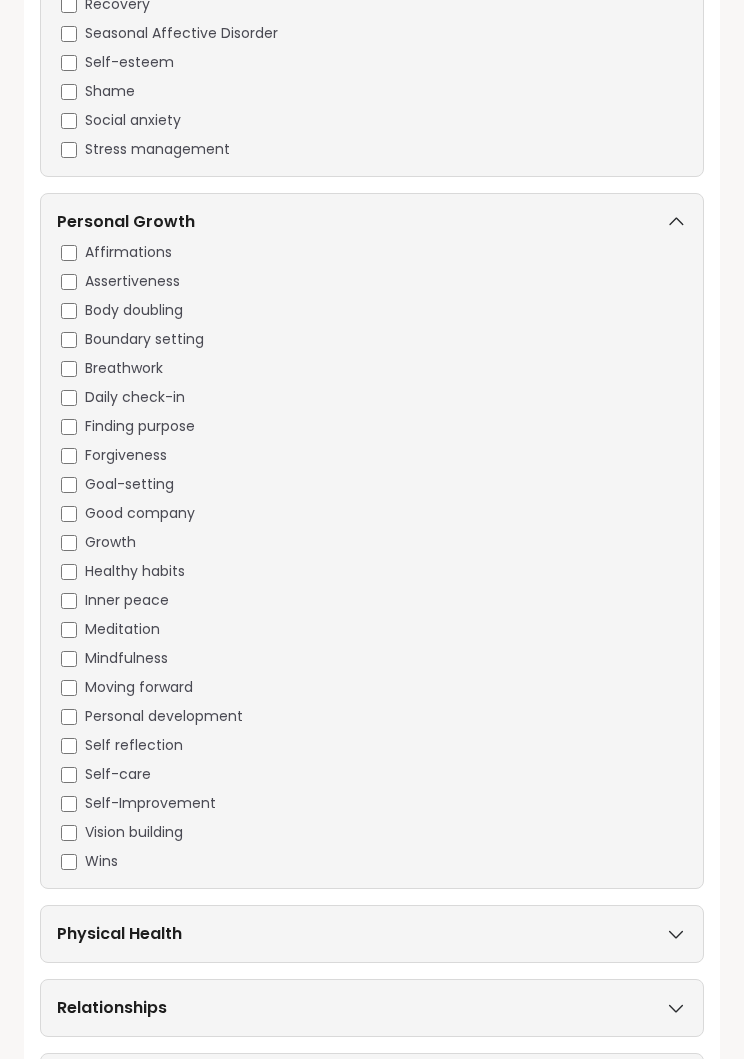 scroll, scrollTop: 3838, scrollLeft: 0, axis: vertical 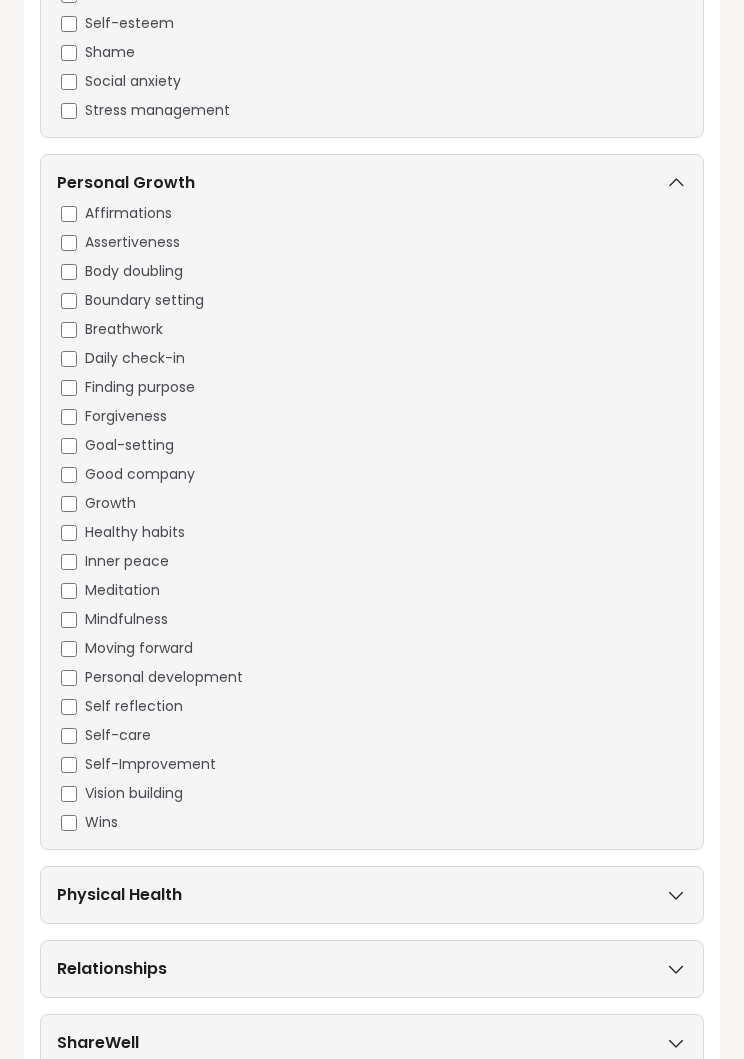 click on "Physical Health" at bounding box center [372, 896] 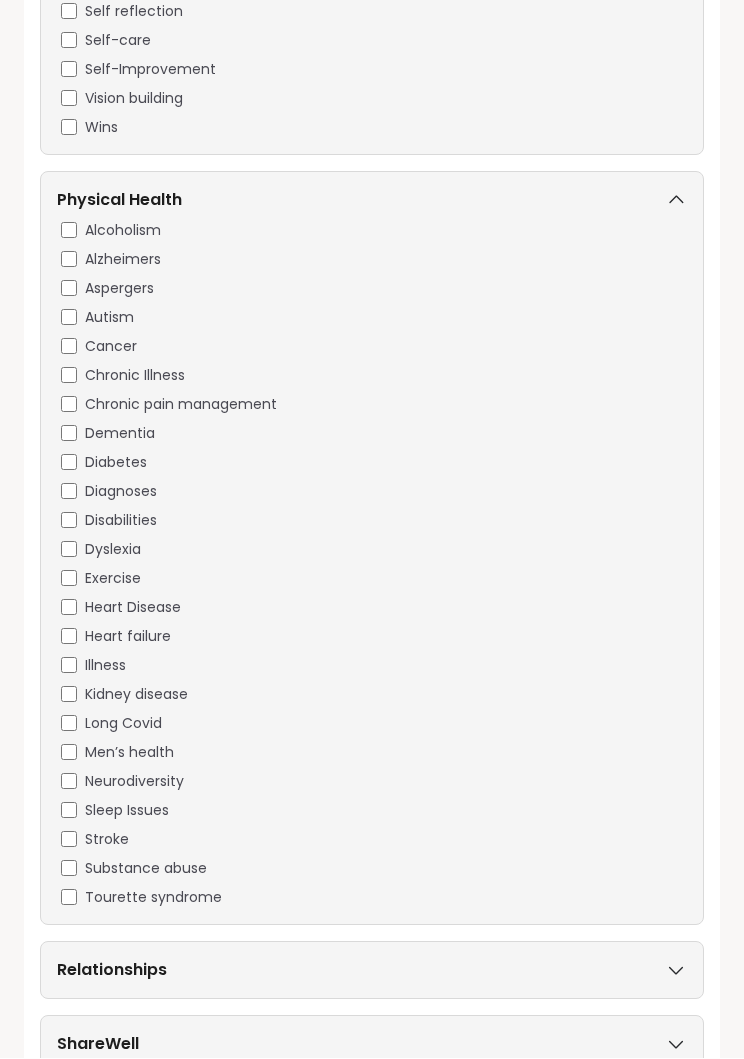 scroll, scrollTop: 4573, scrollLeft: 0, axis: vertical 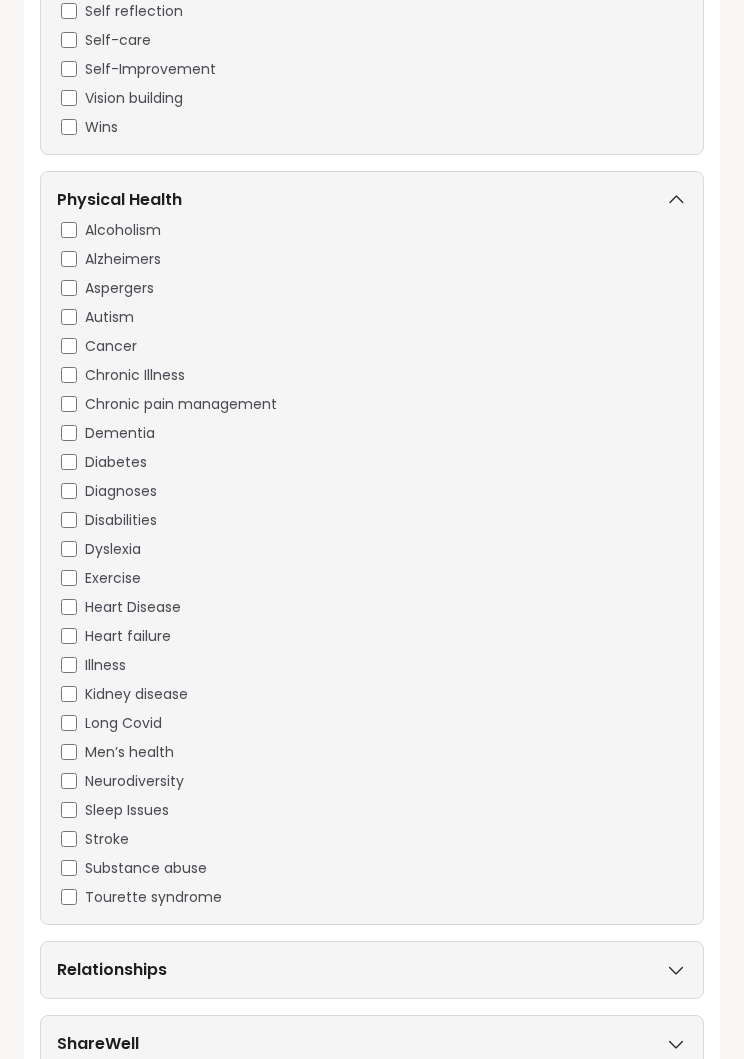 click on "Relationships" at bounding box center [372, 971] 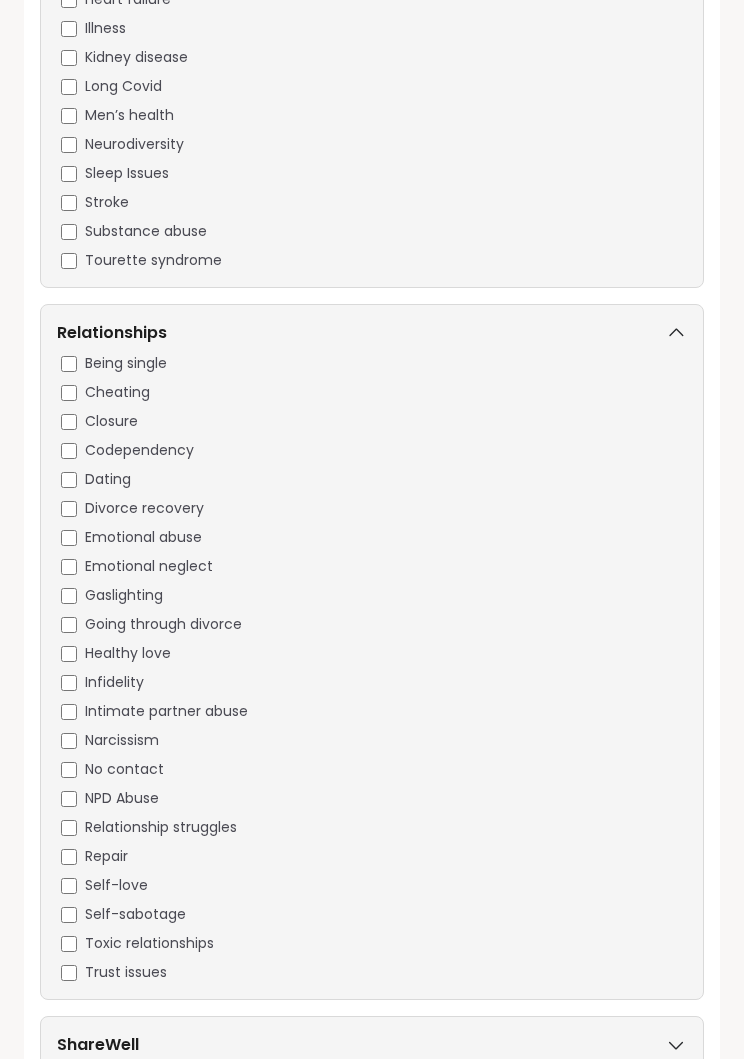 scroll, scrollTop: 5328, scrollLeft: 0, axis: vertical 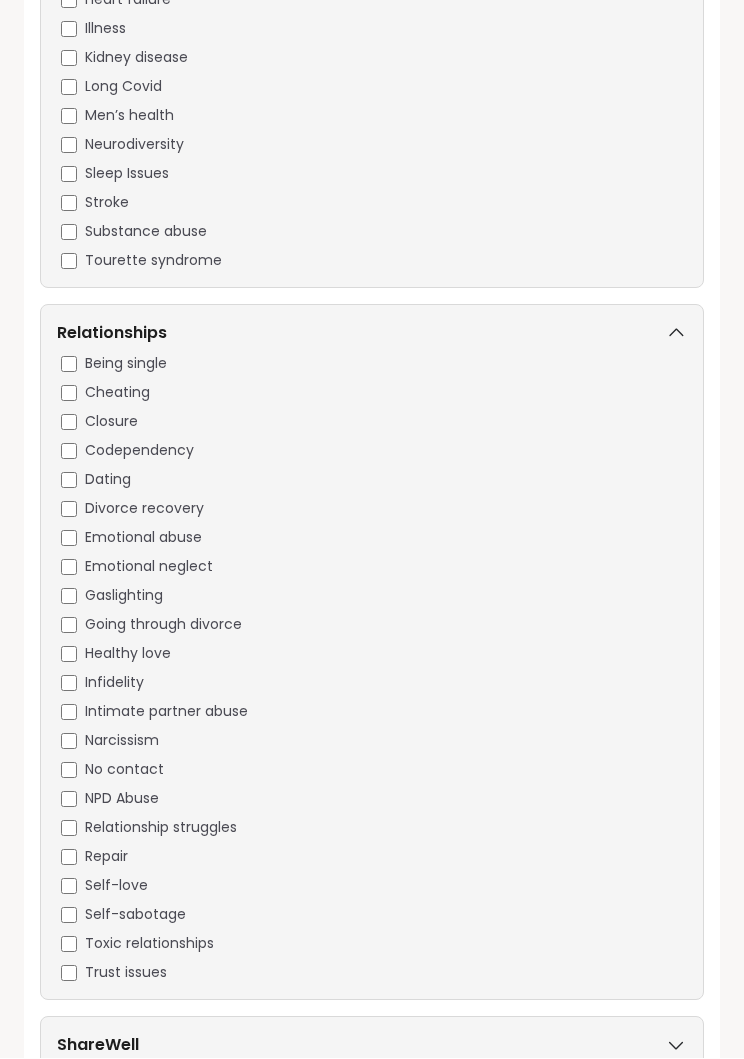 click on "ShareWell" at bounding box center (98, 1046) 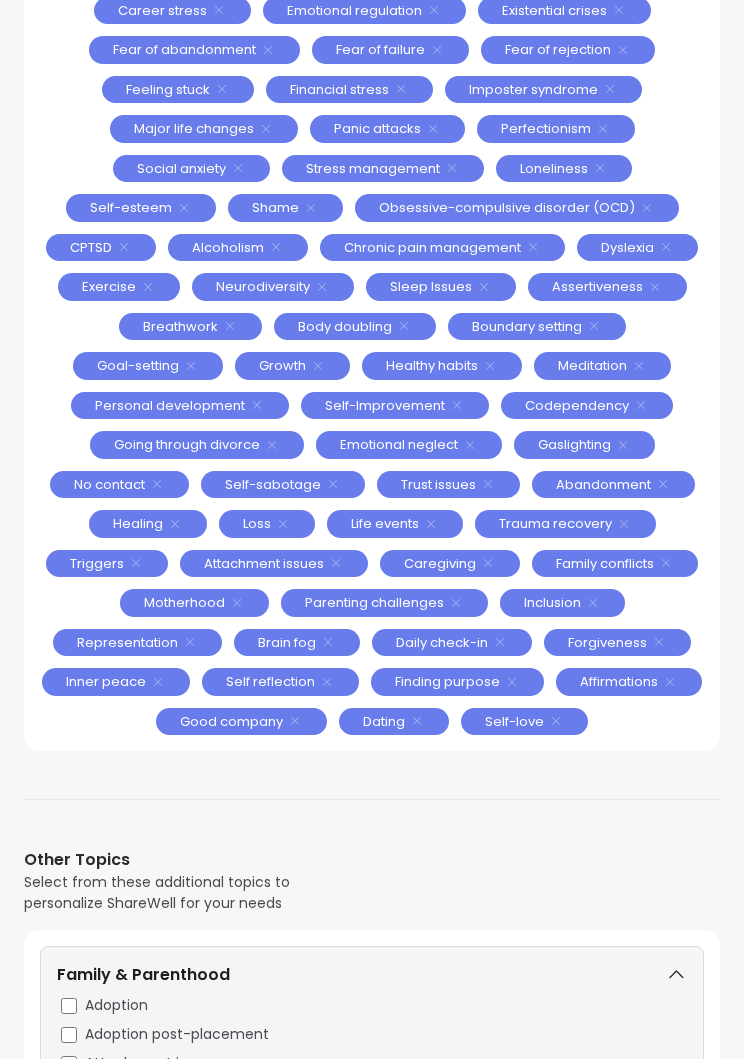 scroll, scrollTop: 0, scrollLeft: 0, axis: both 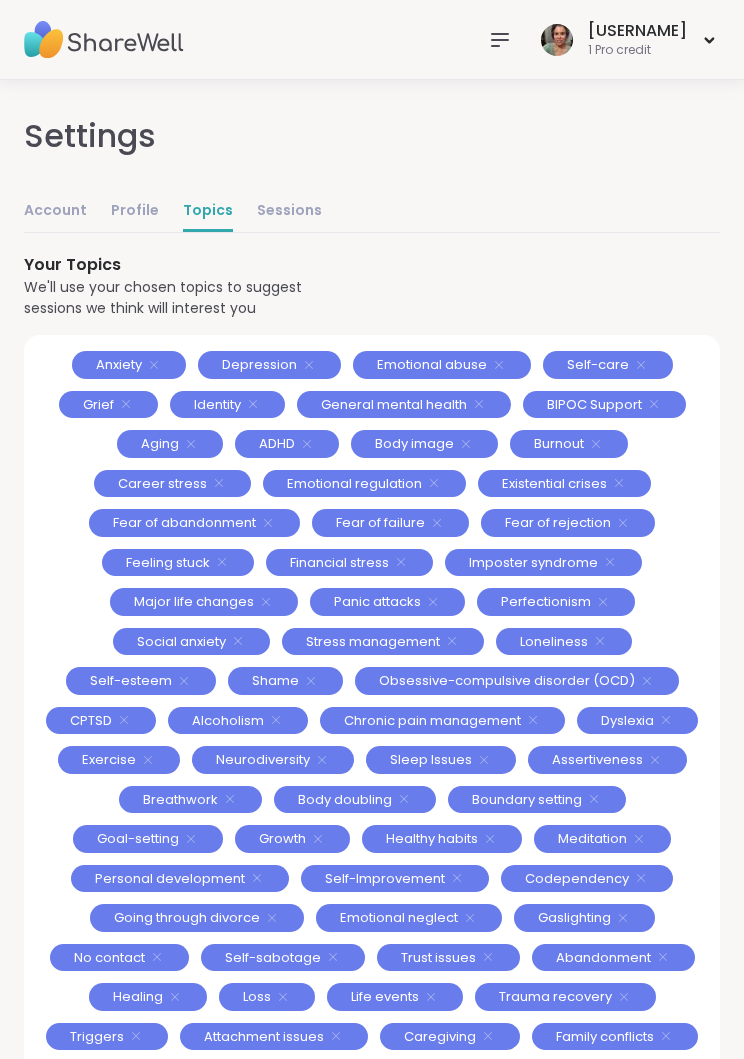 click on "Sessions" at bounding box center [289, 212] 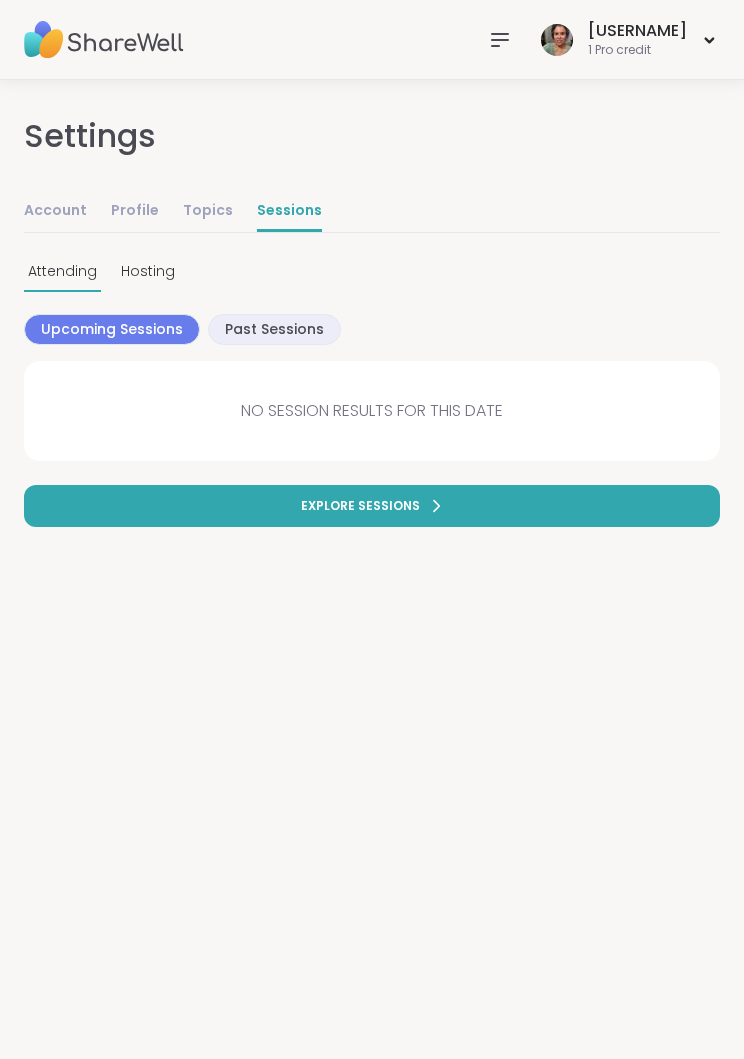 click on "Explore sessions" at bounding box center (372, 506) 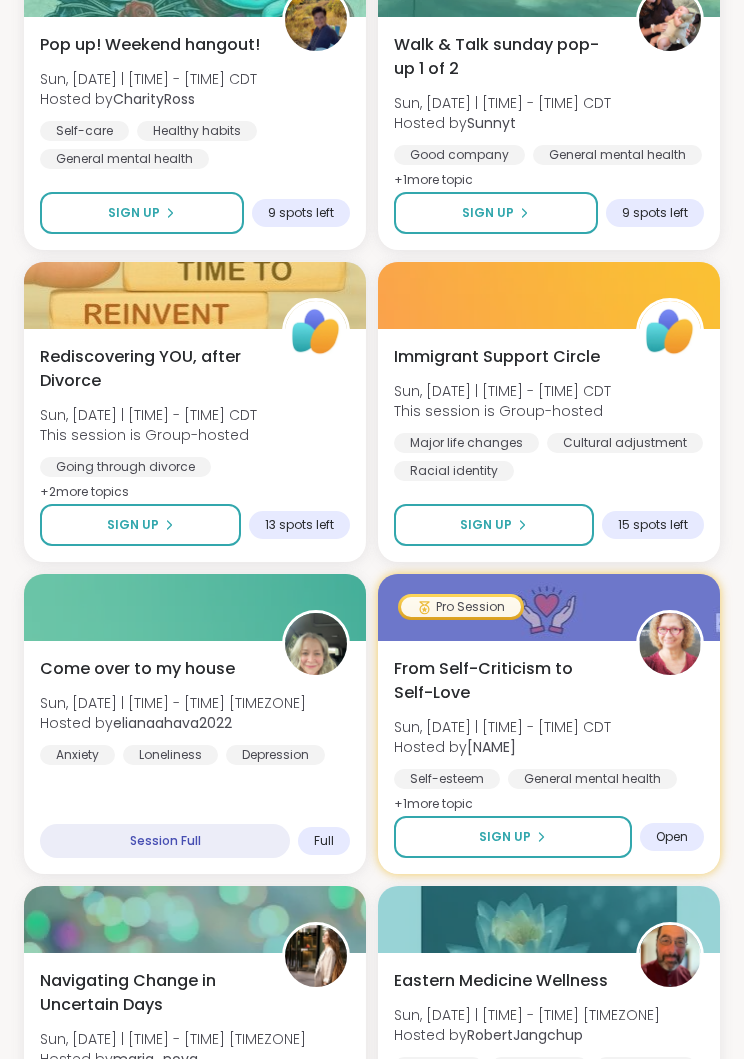 scroll, scrollTop: 1197, scrollLeft: 0, axis: vertical 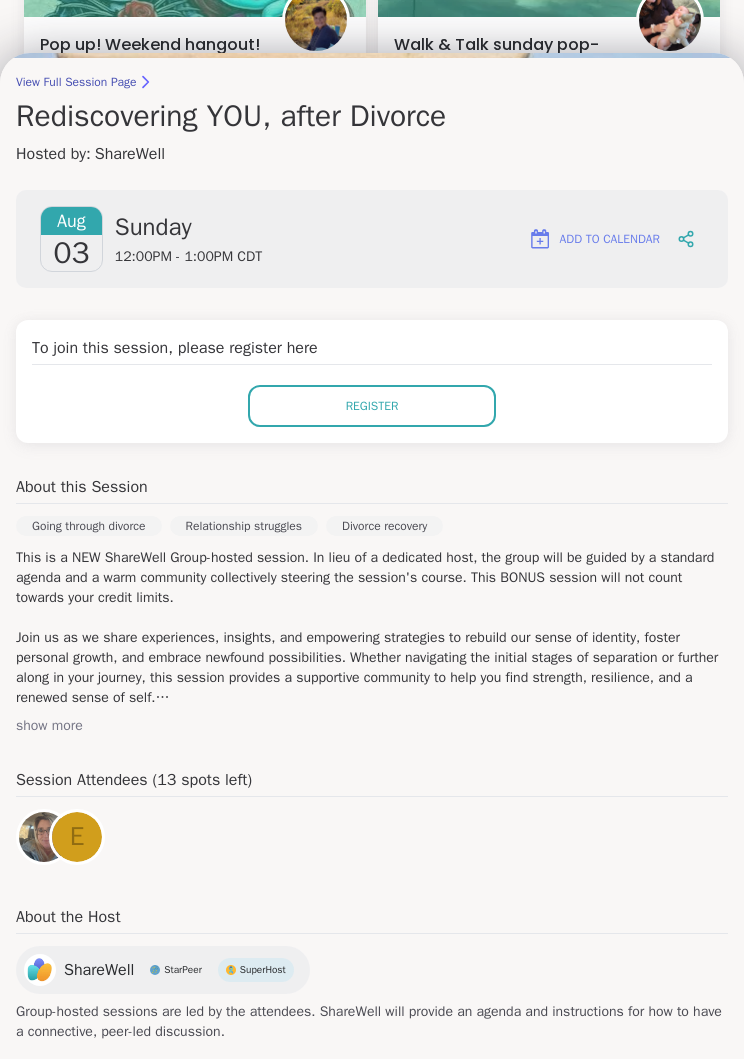 click on "show more" at bounding box center (372, 726) 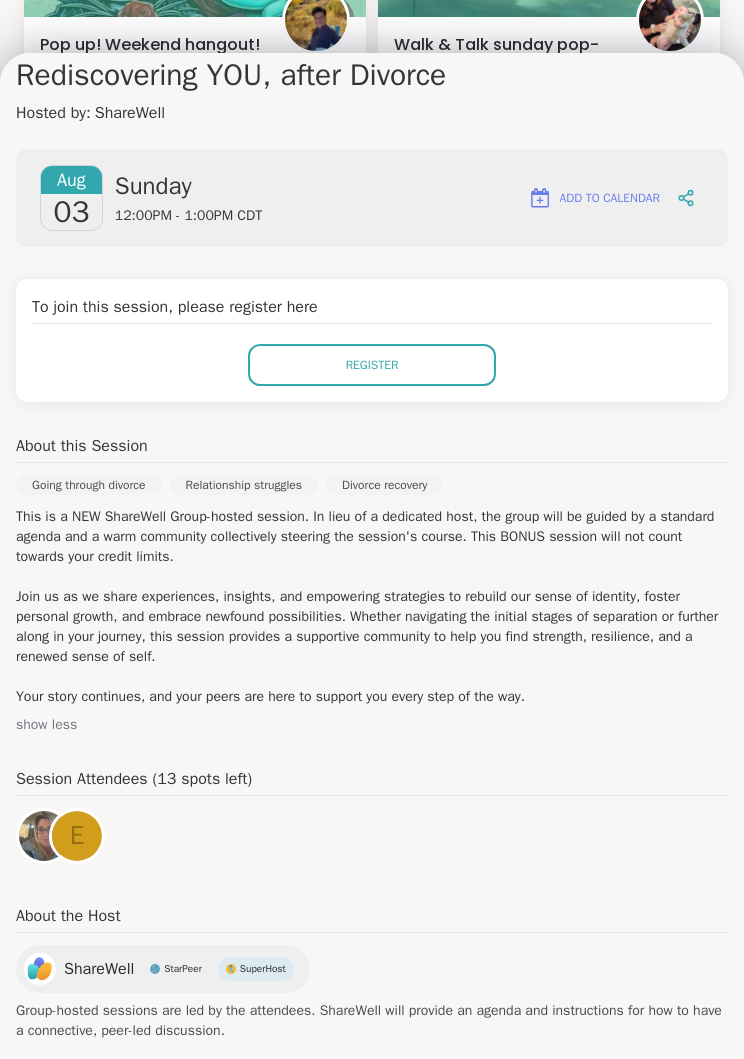 scroll, scrollTop: 195, scrollLeft: 0, axis: vertical 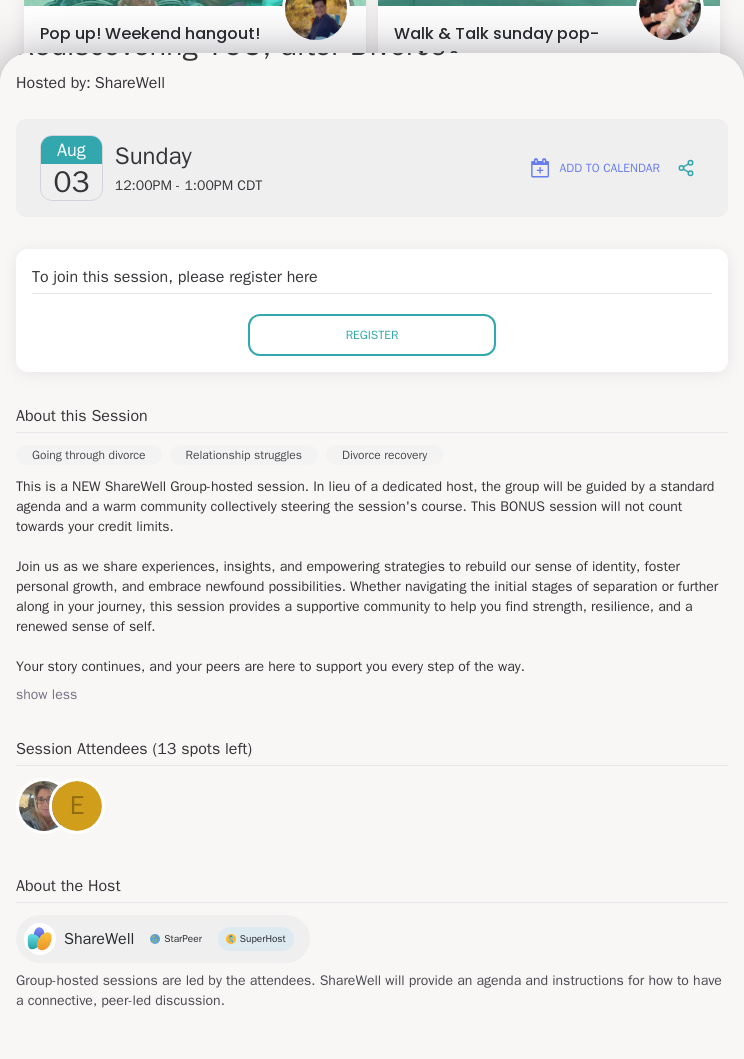 click on "Register" at bounding box center (372, 335) 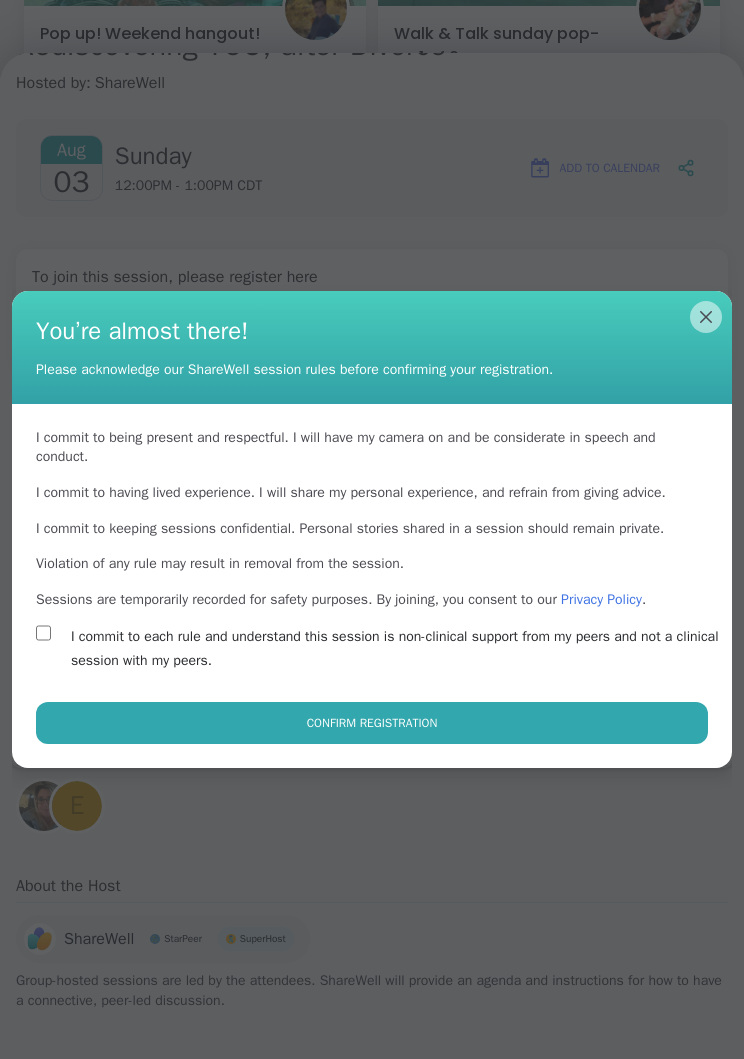 click on "Confirm Registration" at bounding box center (372, 723) 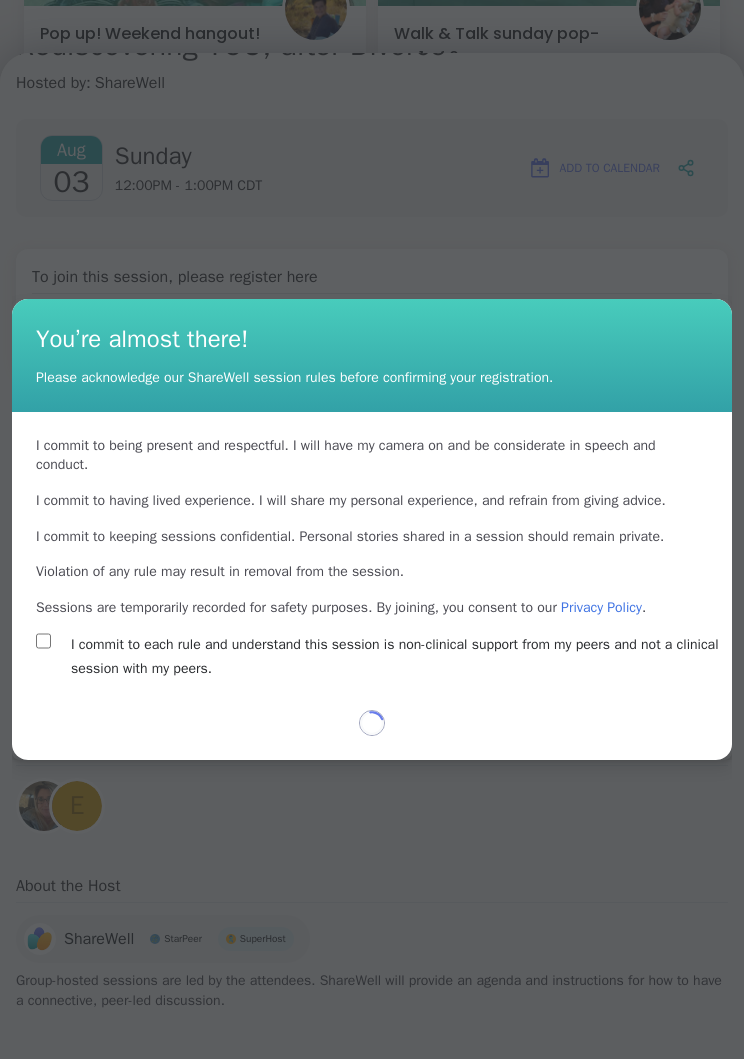 click on "Loading..." at bounding box center [372, 735] 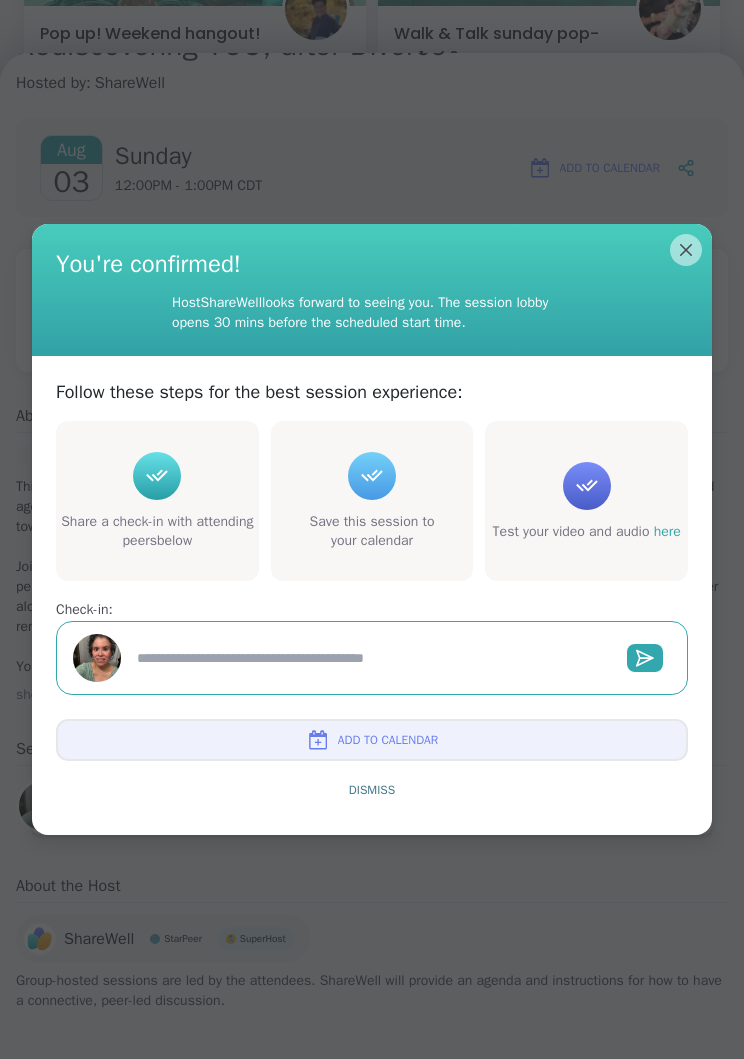 click at bounding box center (370, 658) 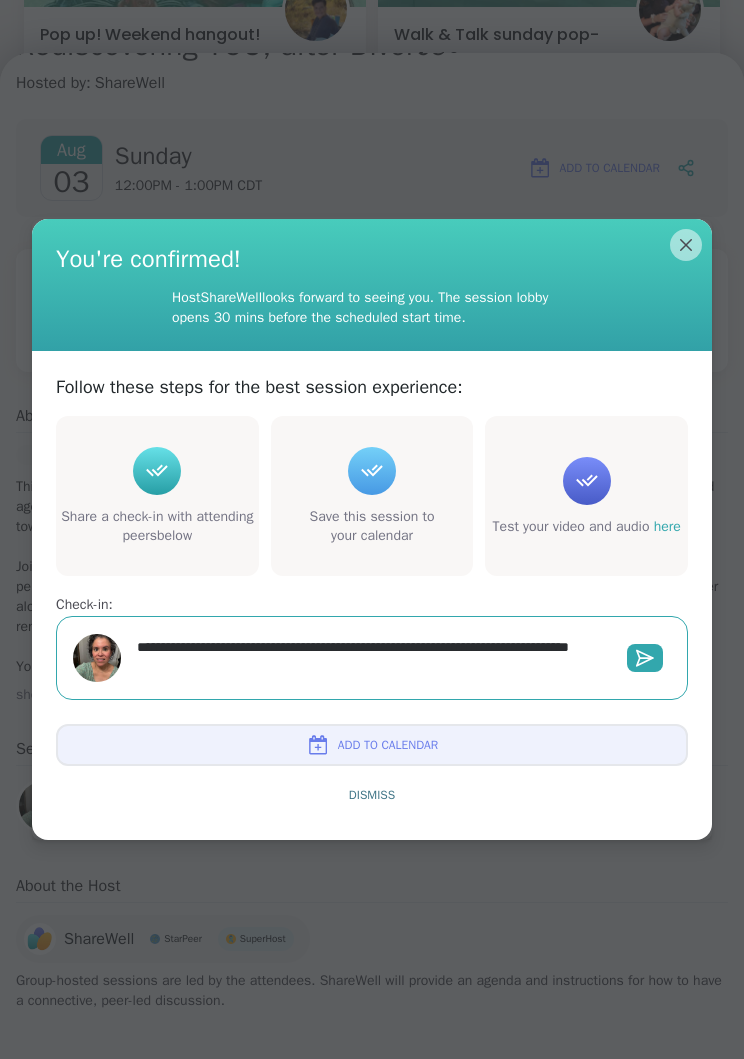 click on "**********" at bounding box center (370, 658) 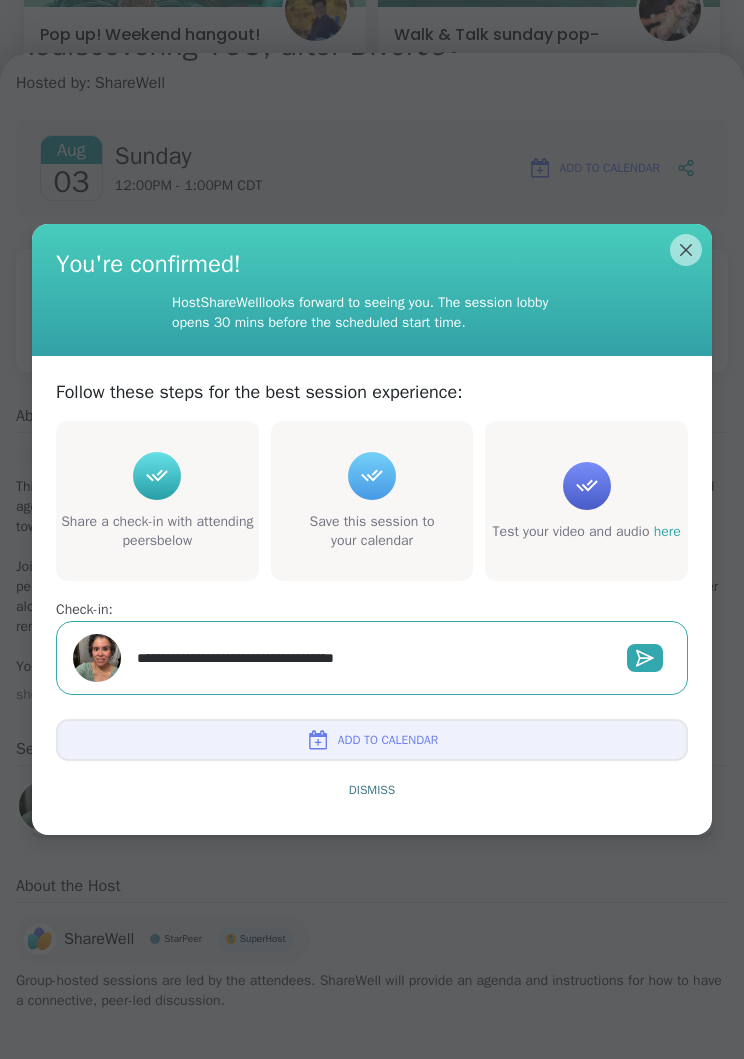 scroll, scrollTop: 195, scrollLeft: 0, axis: vertical 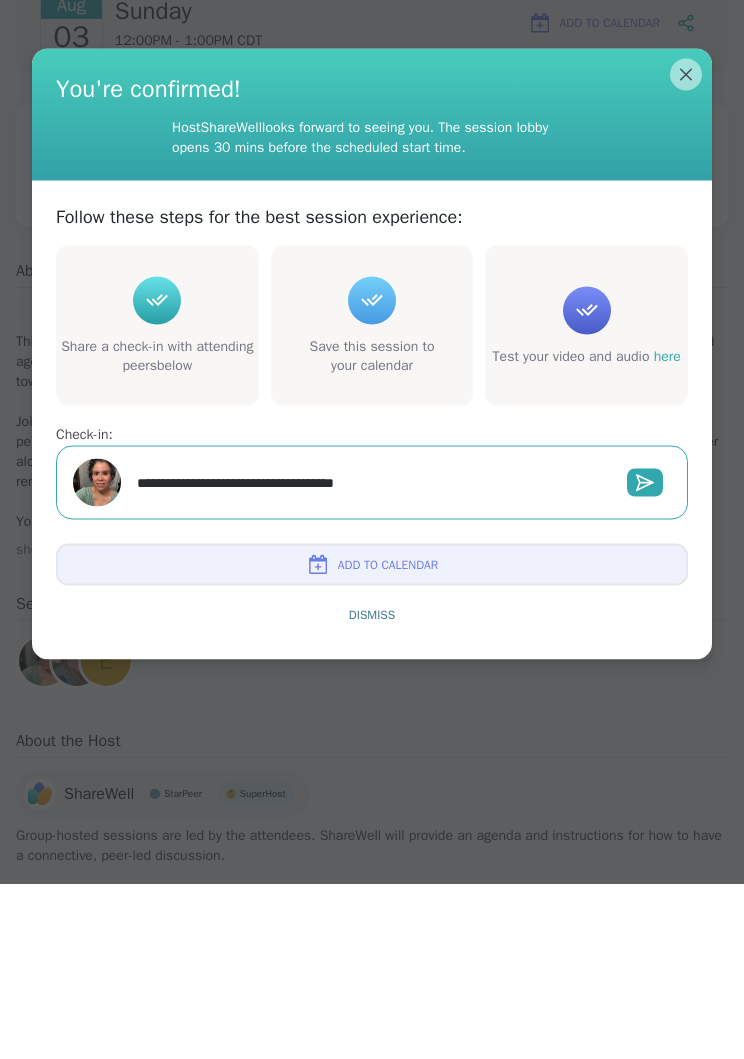 click 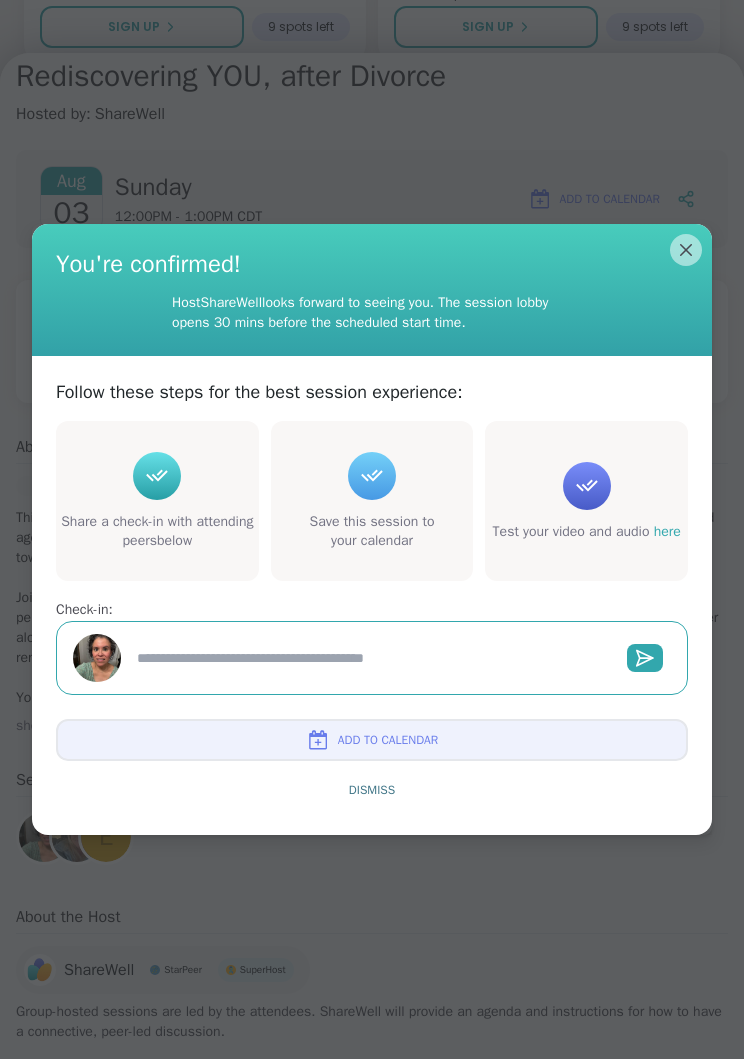 click on "Add to Calendar" at bounding box center [372, 740] 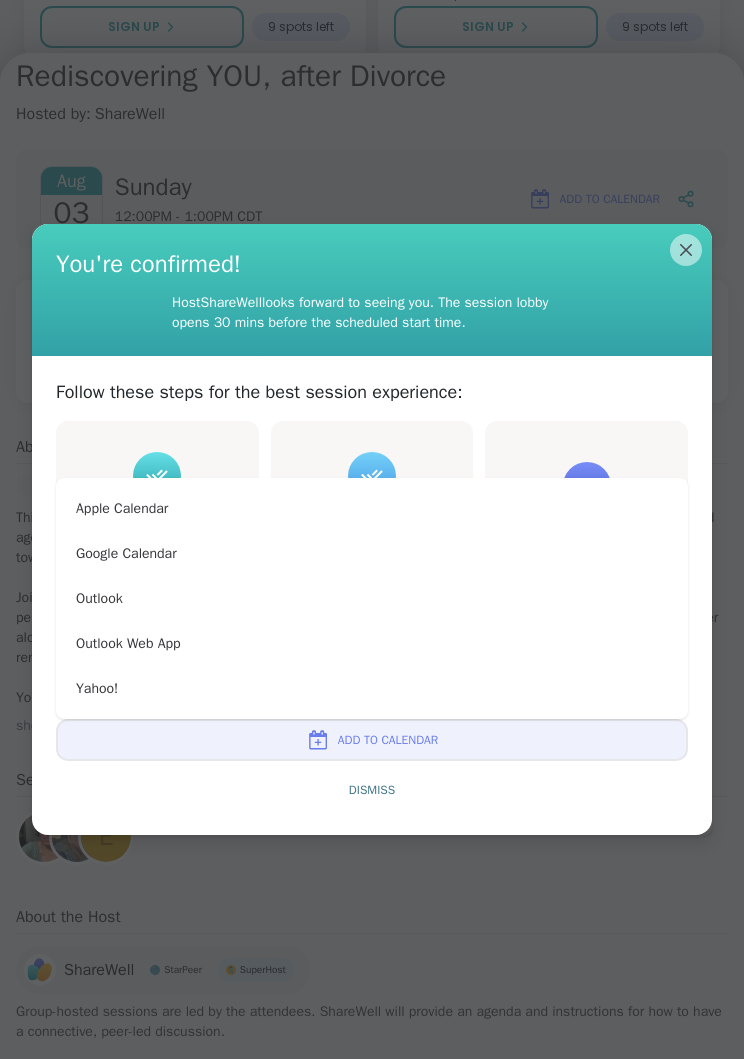 click on "Apple Calendar" at bounding box center [372, 508] 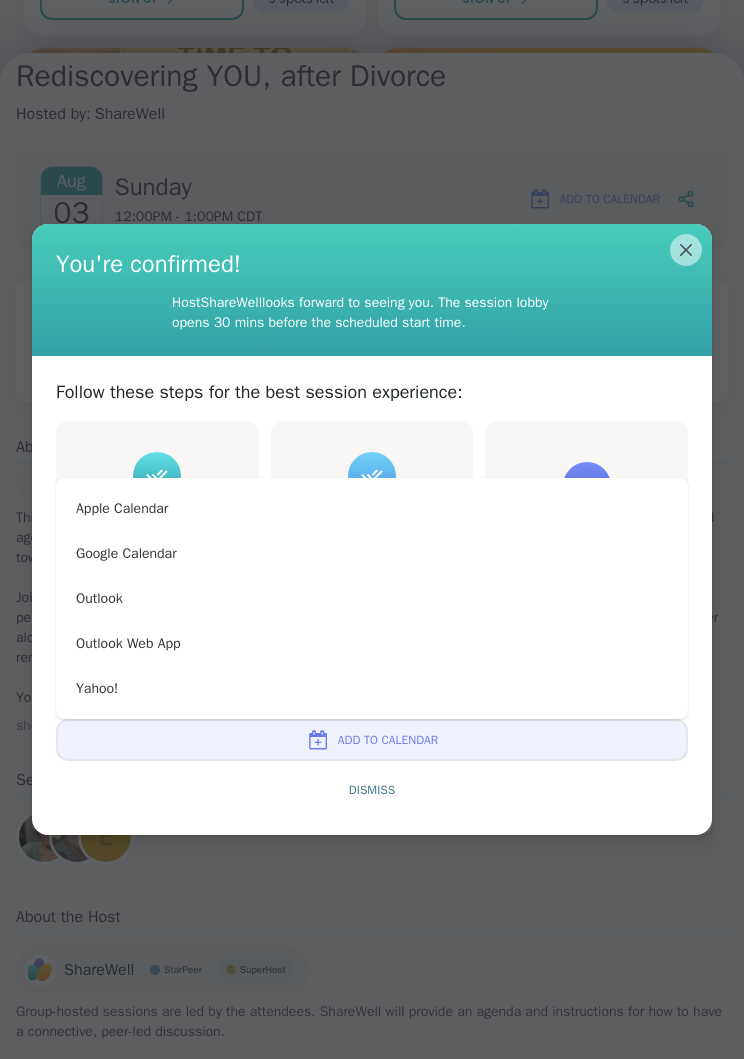 scroll, scrollTop: 1416, scrollLeft: 0, axis: vertical 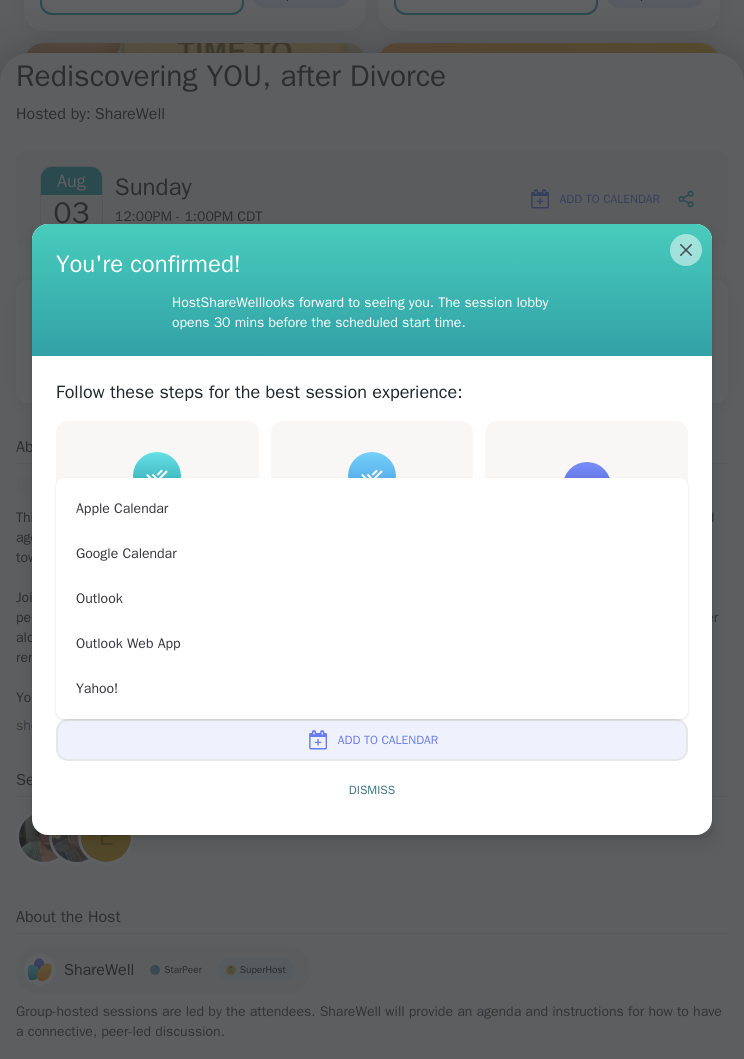 click on "Dismiss" at bounding box center (372, 790) 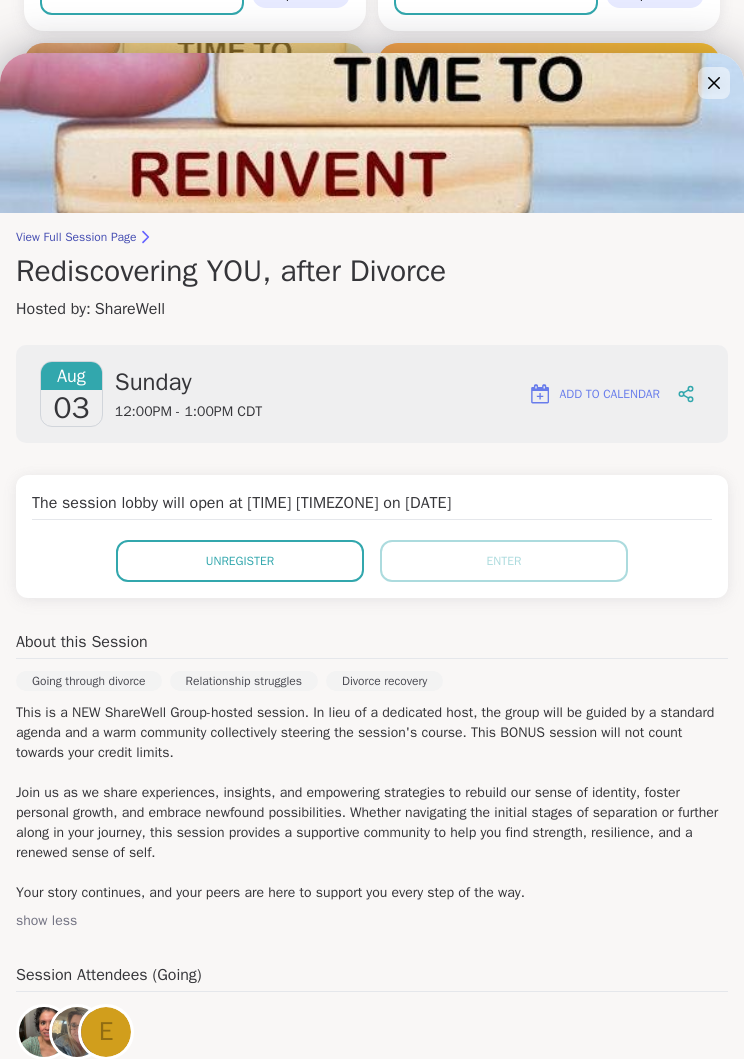 scroll, scrollTop: 0, scrollLeft: 0, axis: both 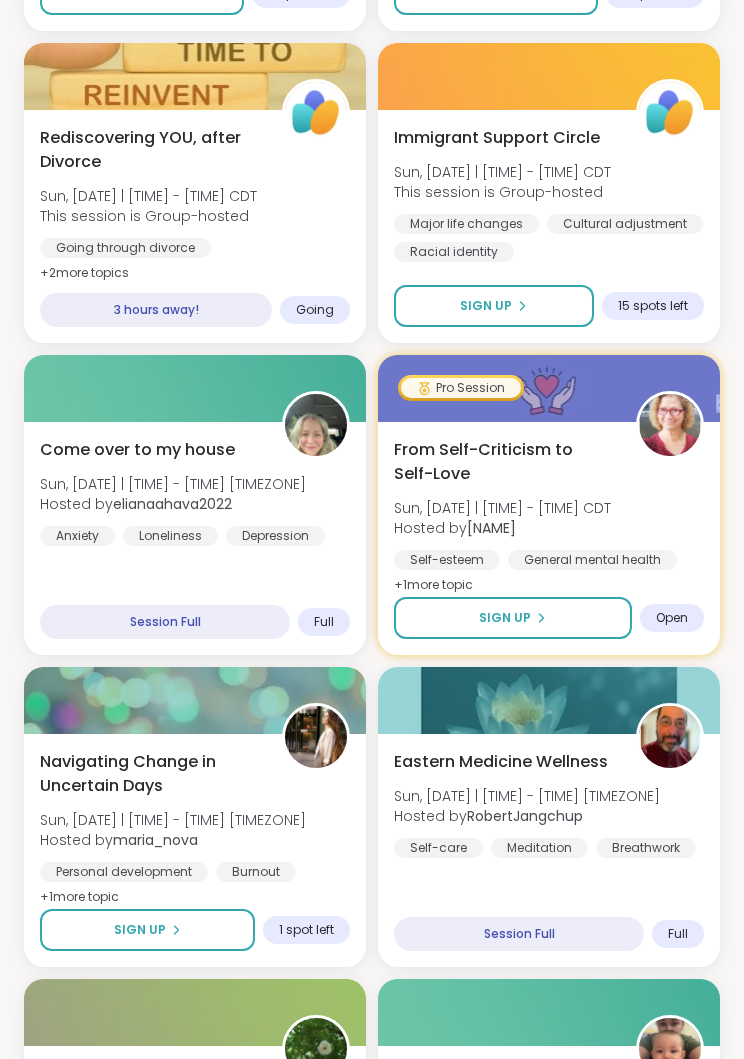click on "Come over to my house Sun, [DATE] | [TIME] - [TIME] [TIMEZONE] Hosted by [USERNAME] Anxiety Loneliness Depression Session Full Full" at bounding box center (195, 538) 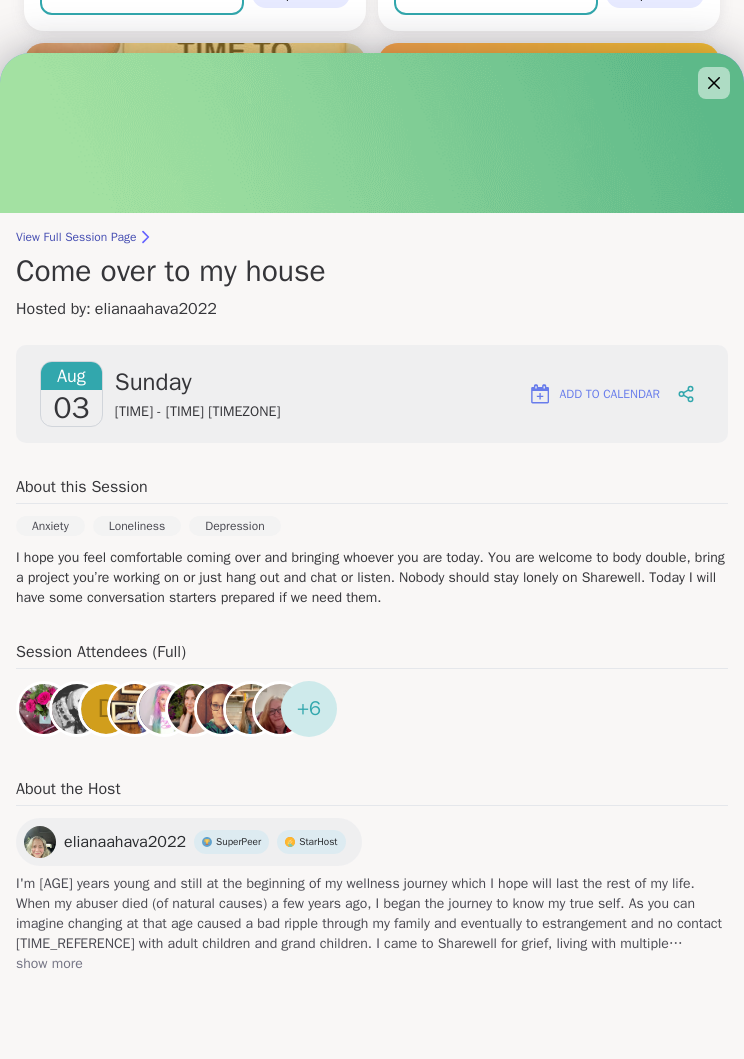 click on "show more" at bounding box center (372, 964) 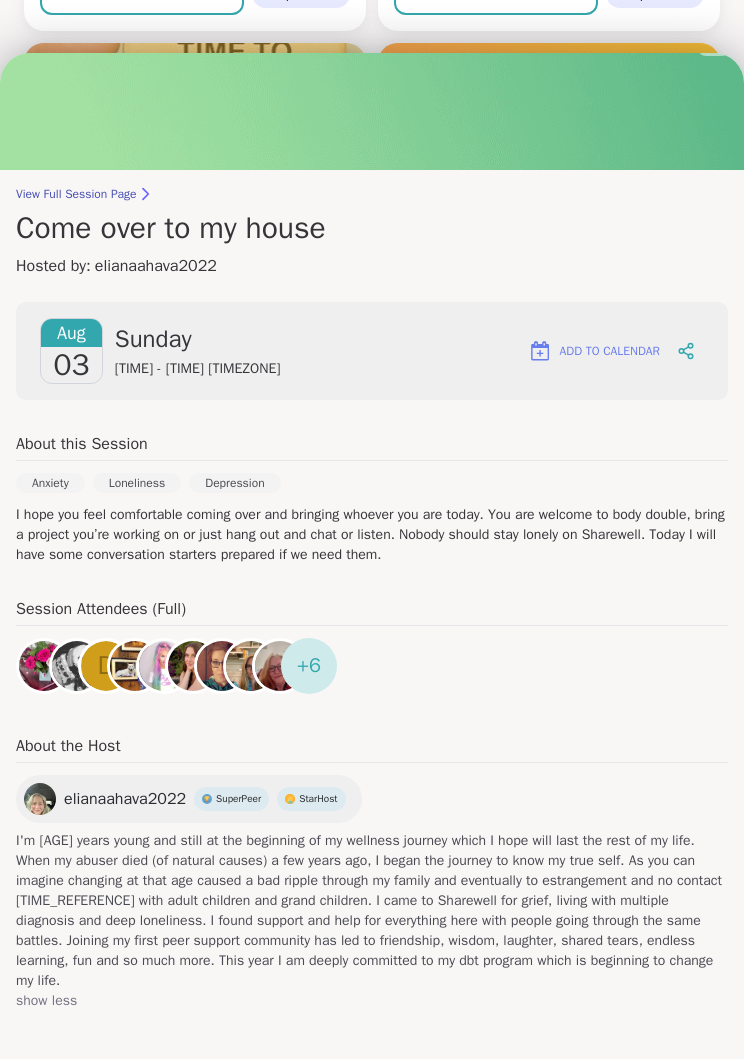 scroll, scrollTop: 43, scrollLeft: 0, axis: vertical 